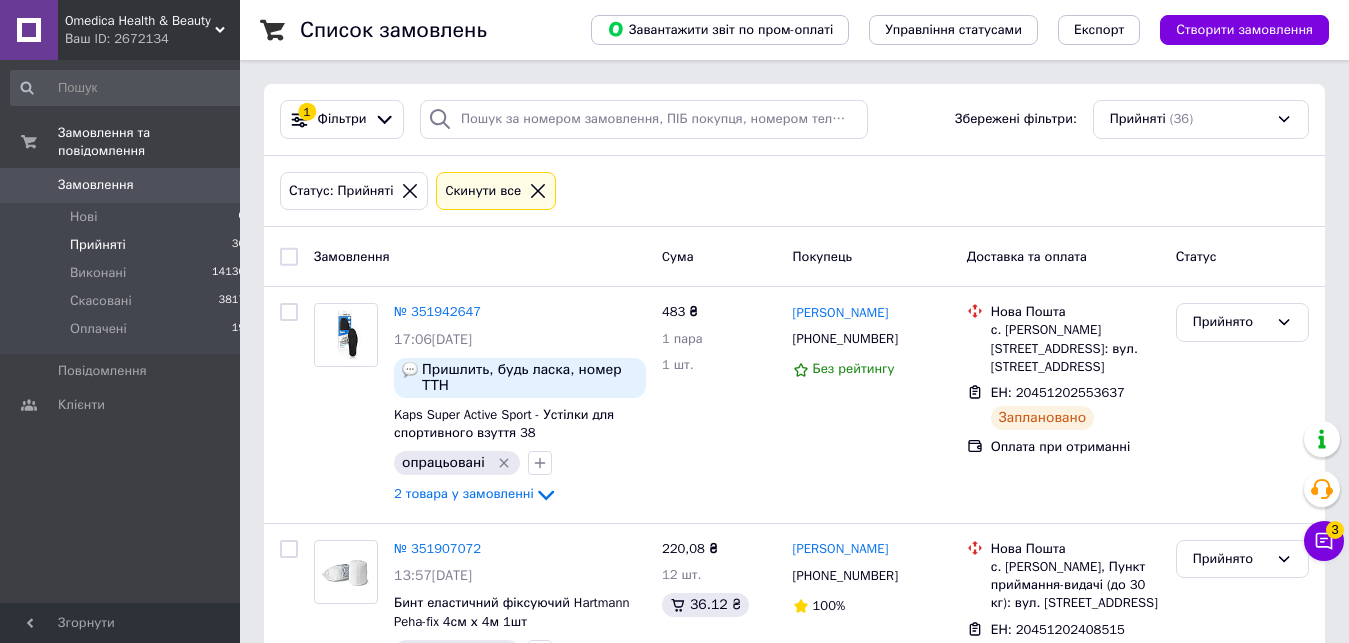 scroll, scrollTop: 0, scrollLeft: 0, axis: both 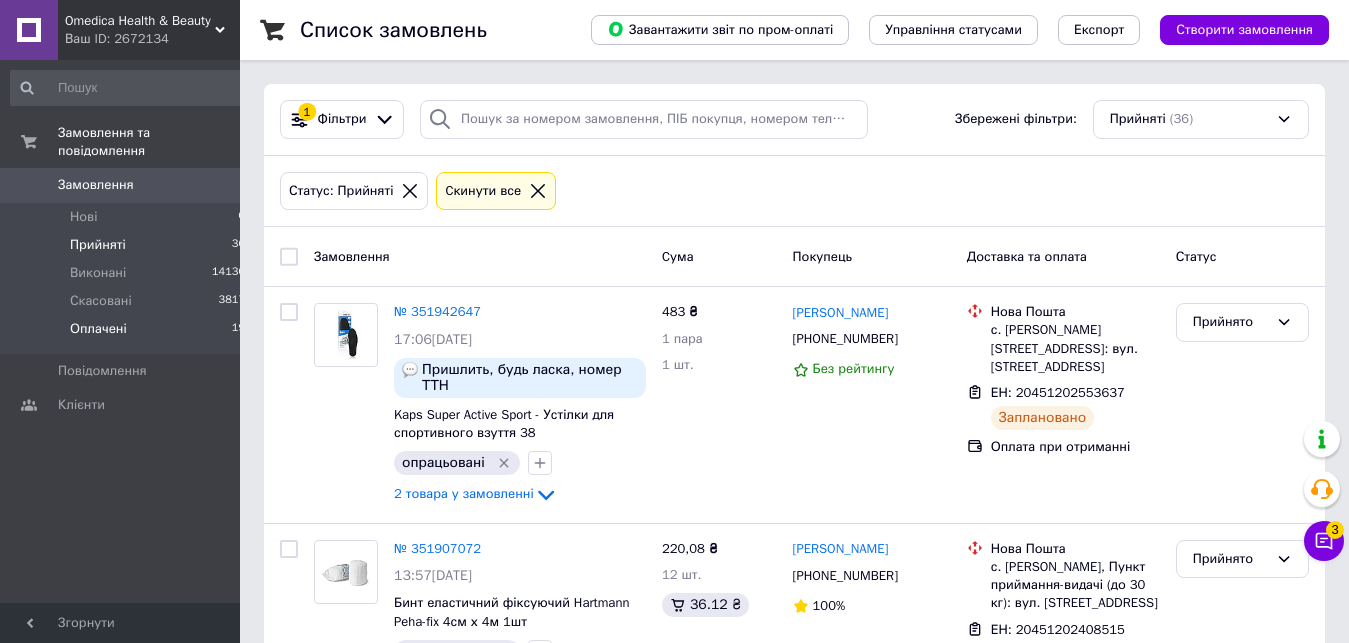 click on "Оплачені" at bounding box center (98, 329) 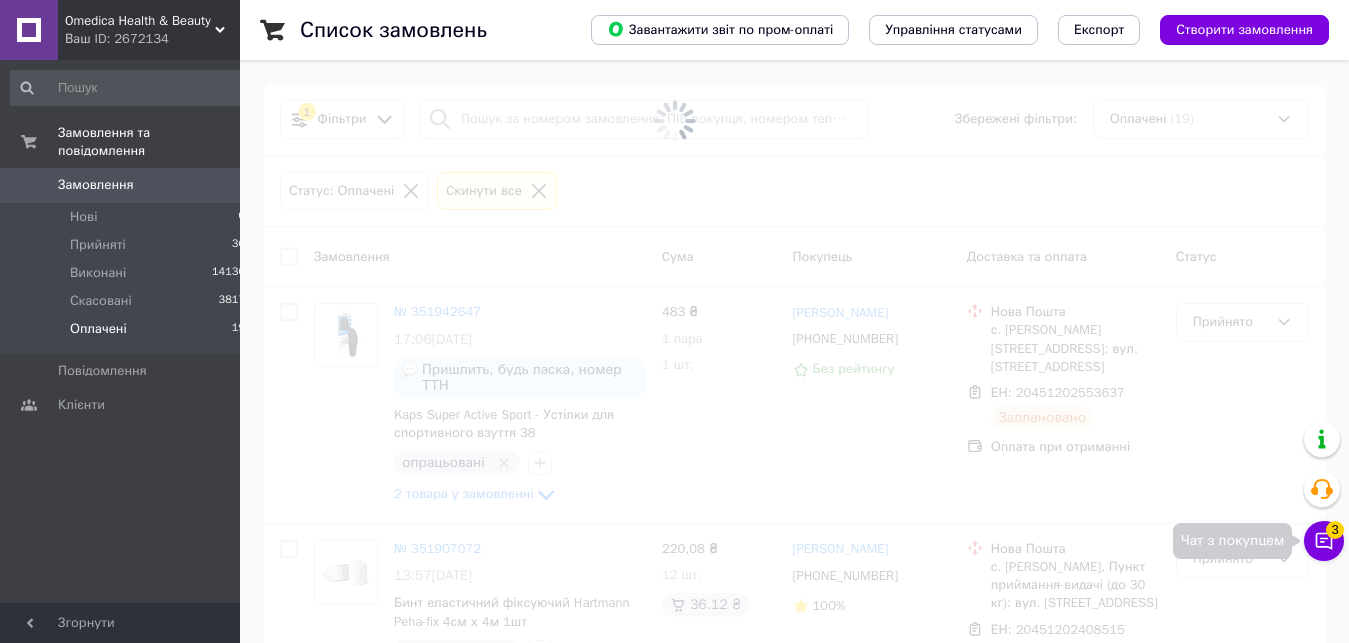 click on "Чат з покупцем 3" at bounding box center (1324, 541) 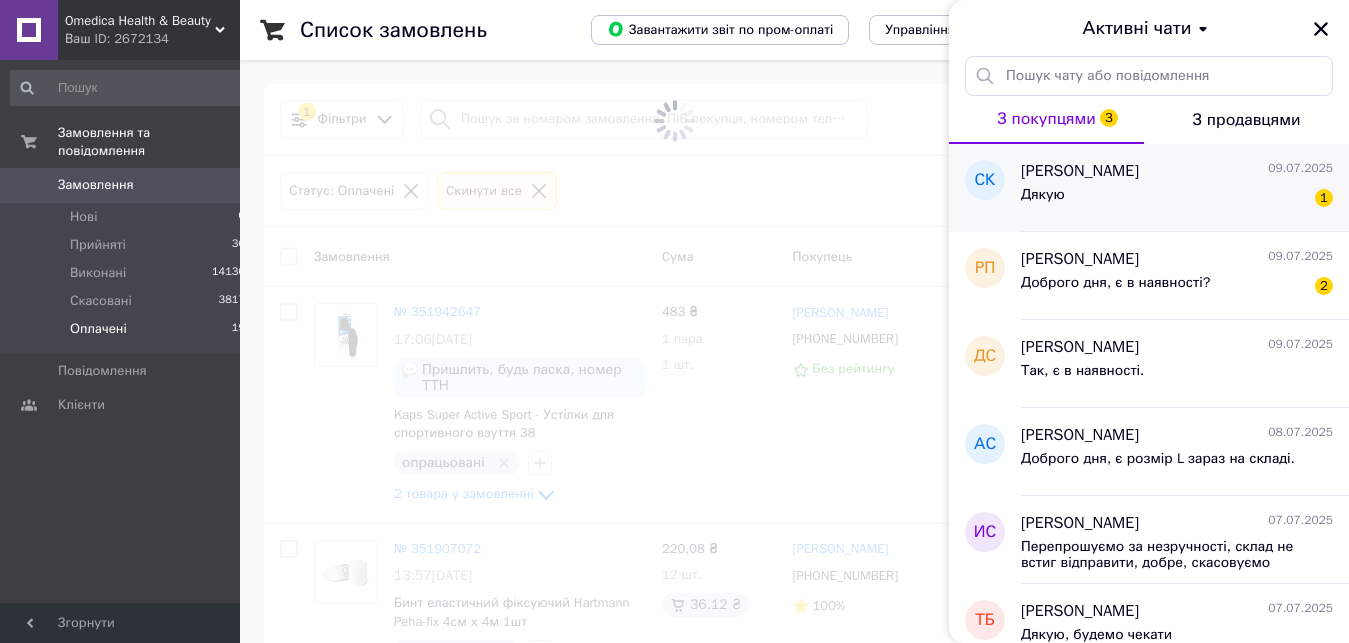 click on "[PERSON_NAME]" at bounding box center [1080, 171] 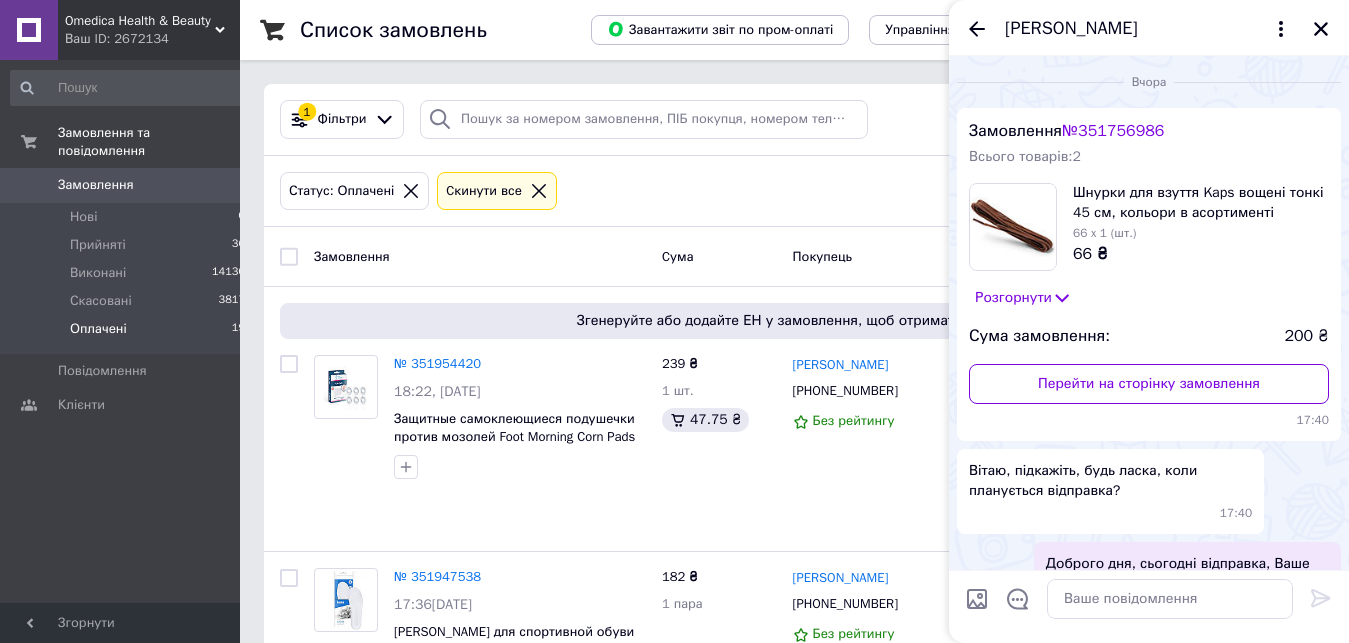 scroll, scrollTop: 174, scrollLeft: 0, axis: vertical 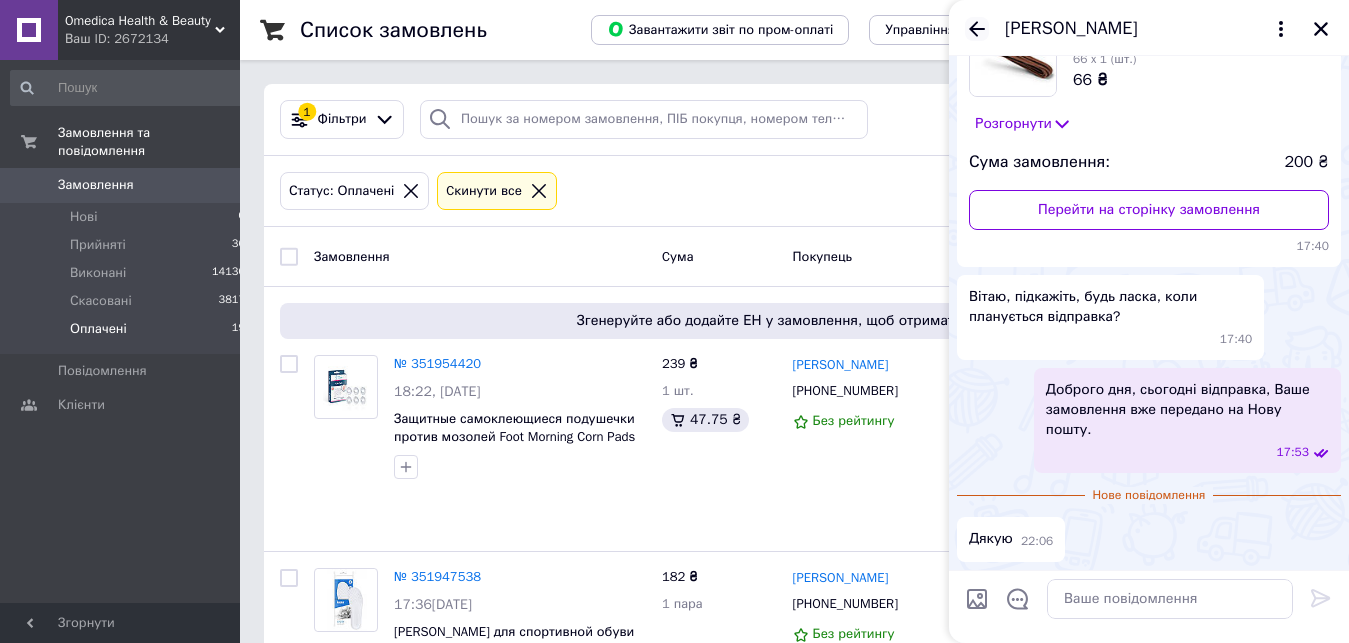 click 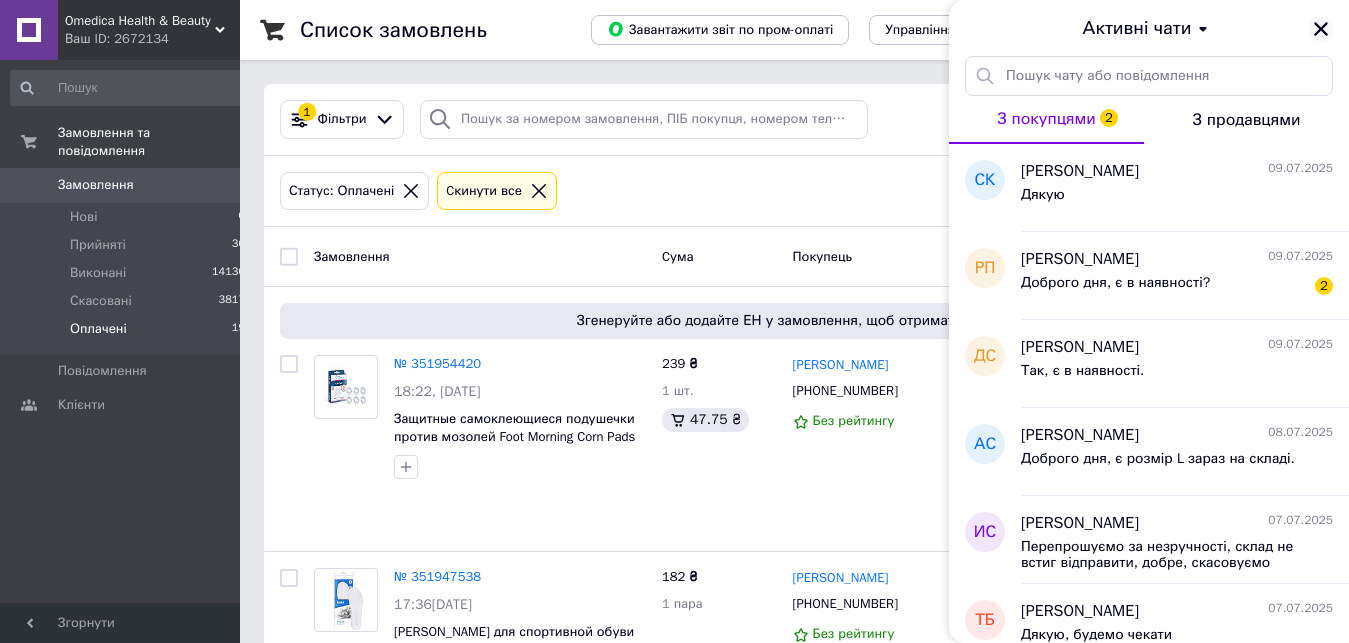 click 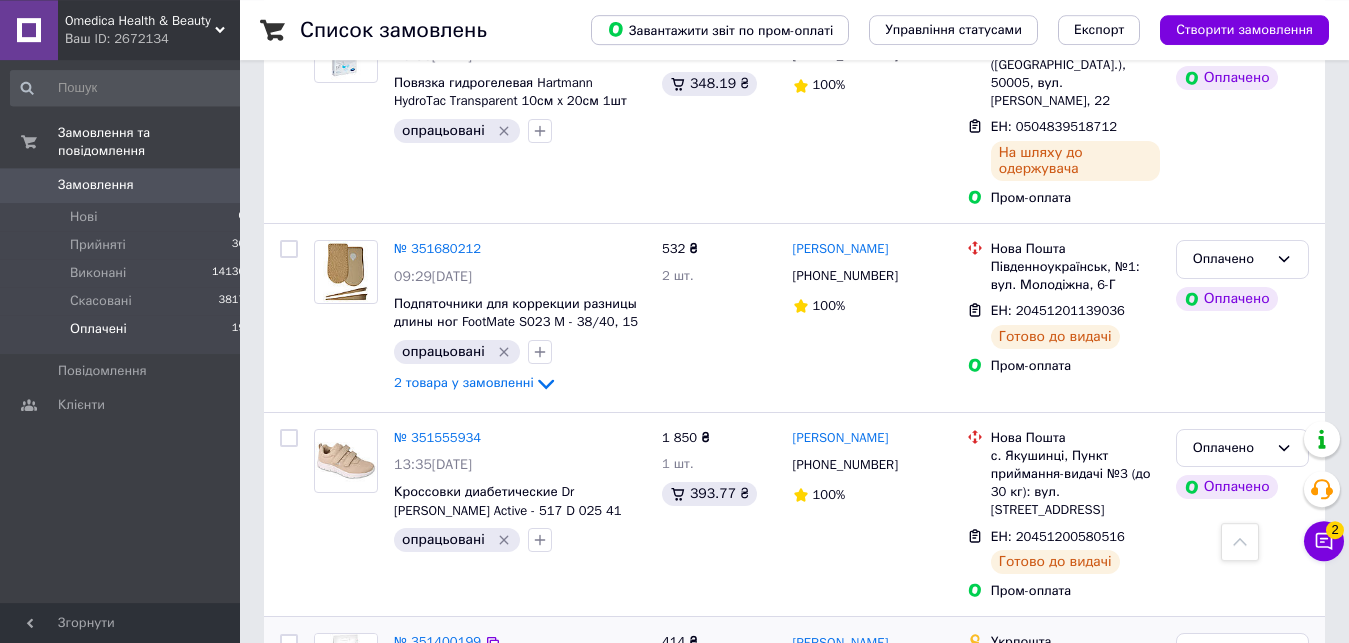 scroll, scrollTop: 2856, scrollLeft: 0, axis: vertical 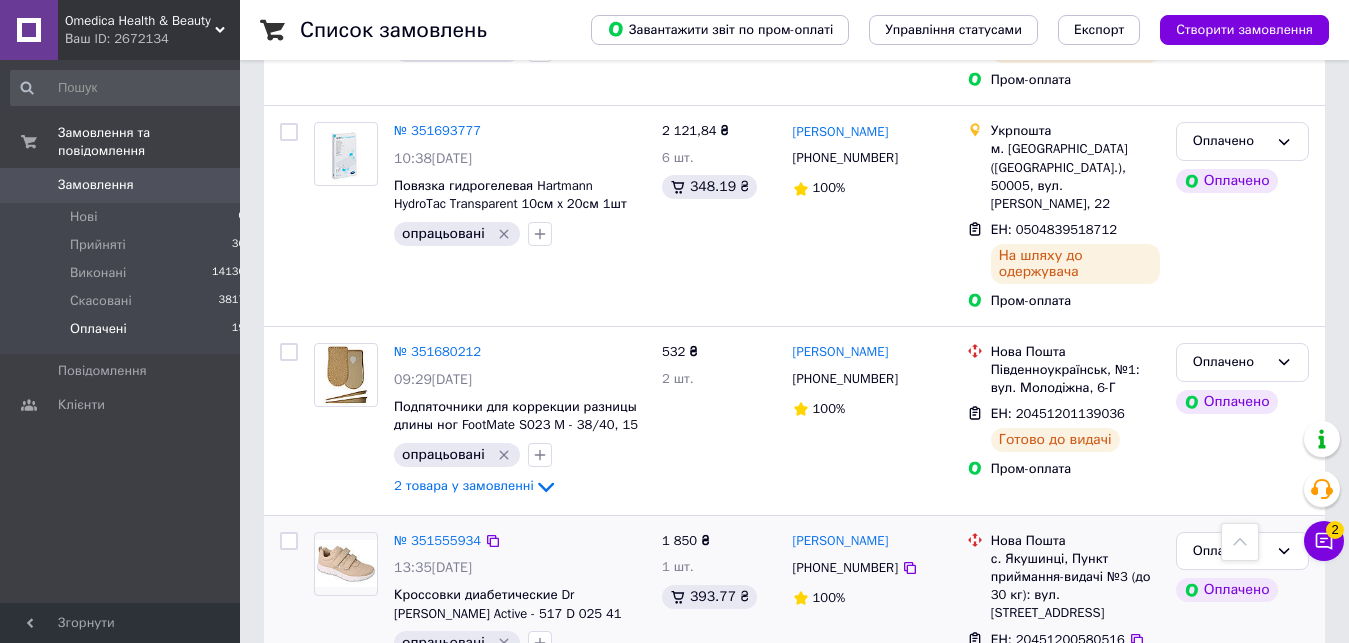 drag, startPoint x: 1127, startPoint y: 365, endPoint x: 991, endPoint y: 310, distance: 146.70038 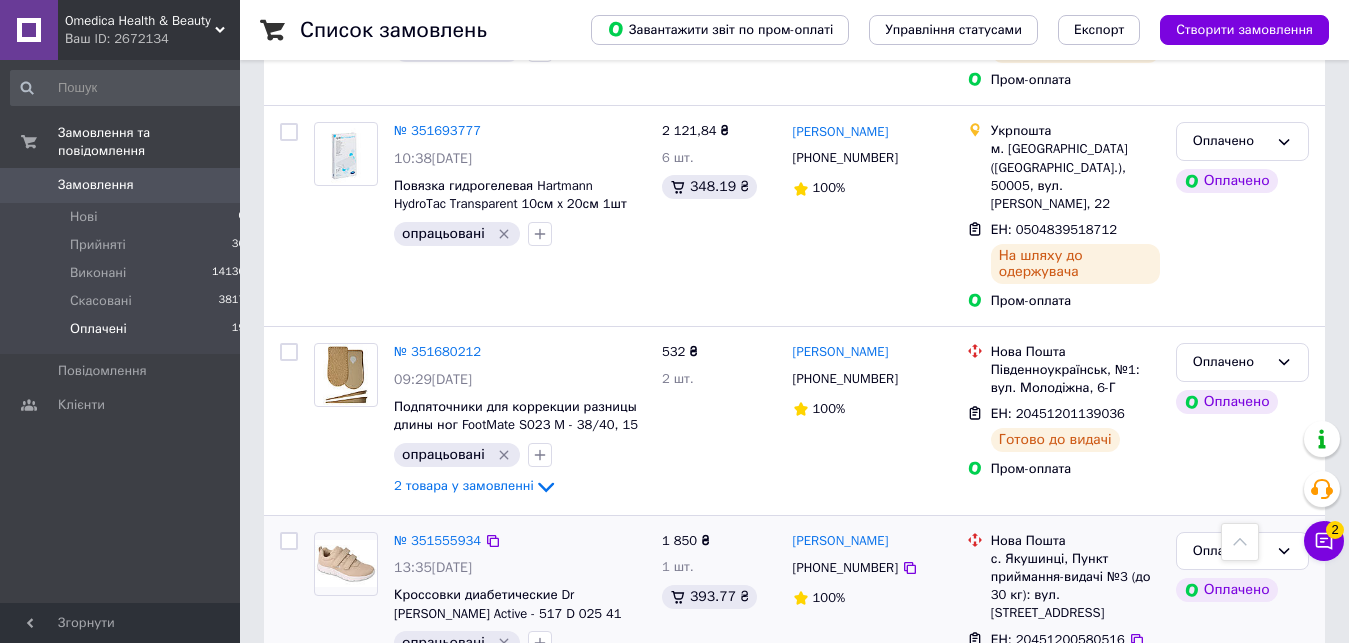 click on "с. Якушинці, Пункт приймання-видачі №3 (до 30 кг): вул. [STREET_ADDRESS]" at bounding box center [1075, 586] 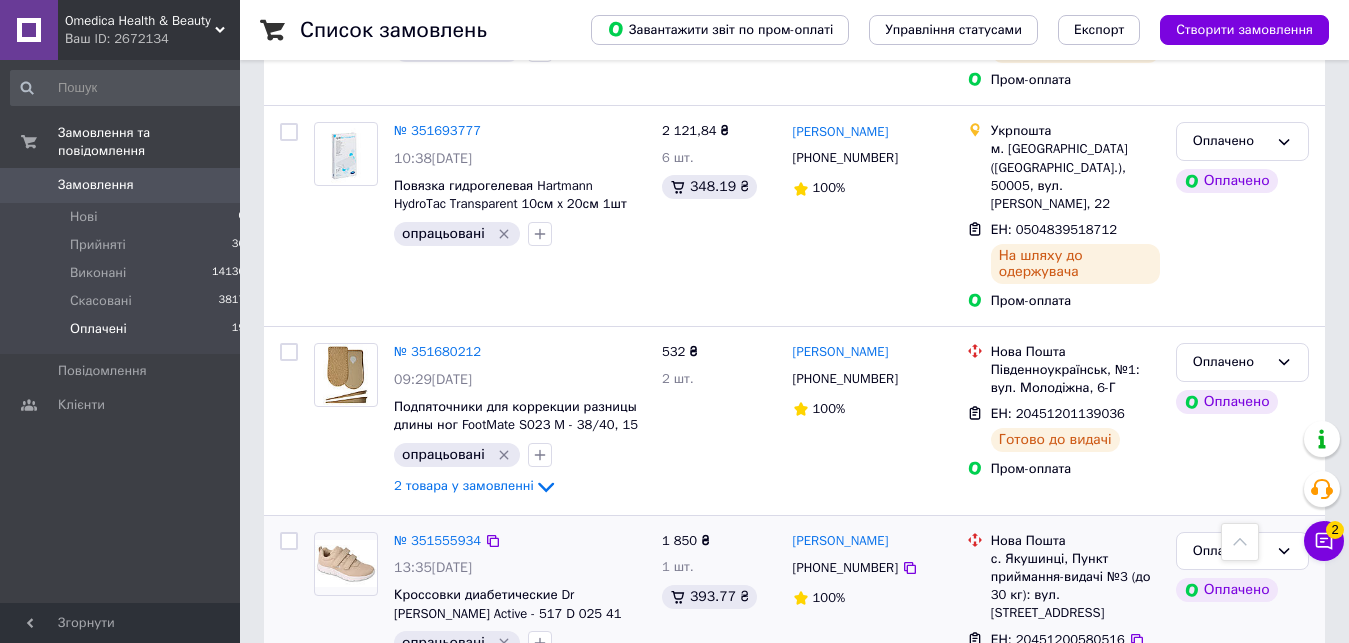 click on "[PERSON_NAME] [PHONE_NUMBER] 100%" at bounding box center [872, 618] 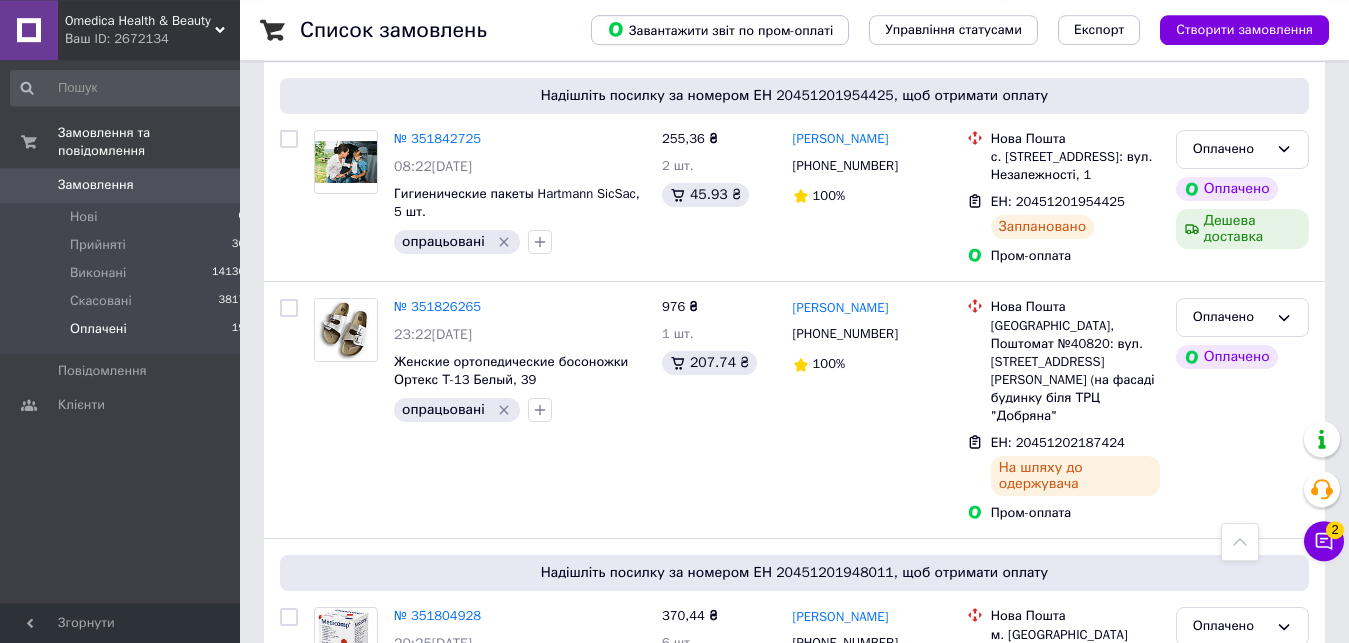 scroll, scrollTop: 0, scrollLeft: 0, axis: both 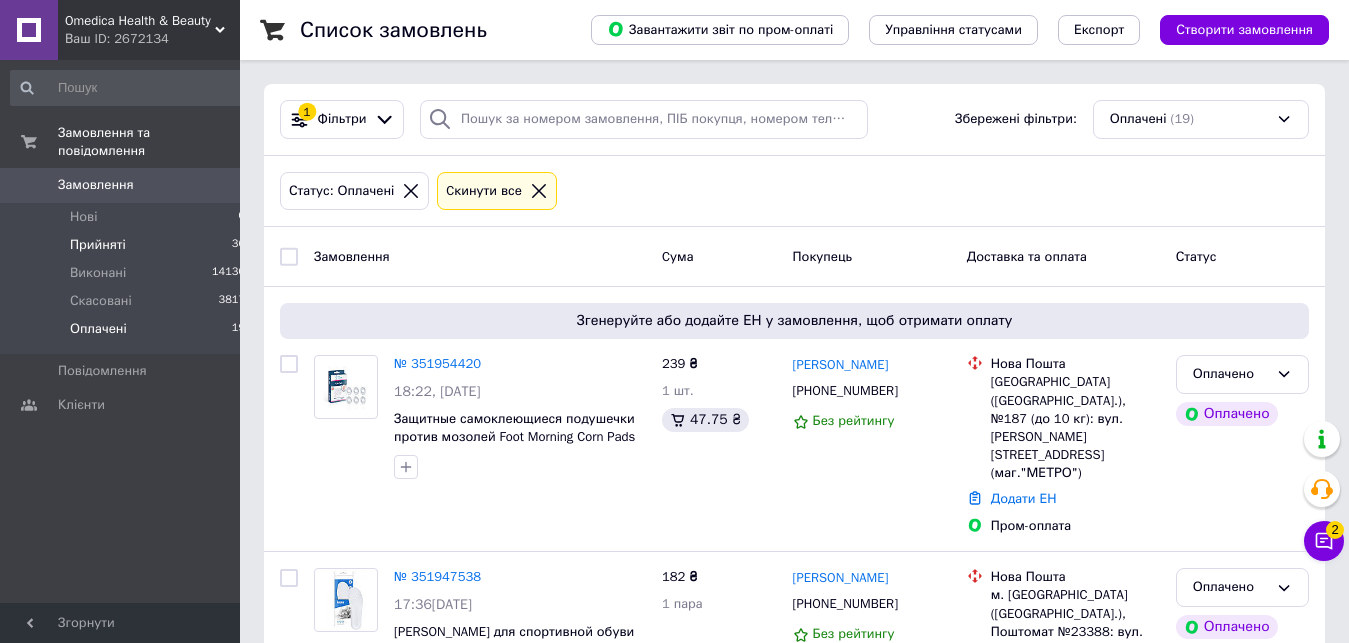 click on "Прийняті 36" at bounding box center [128, 245] 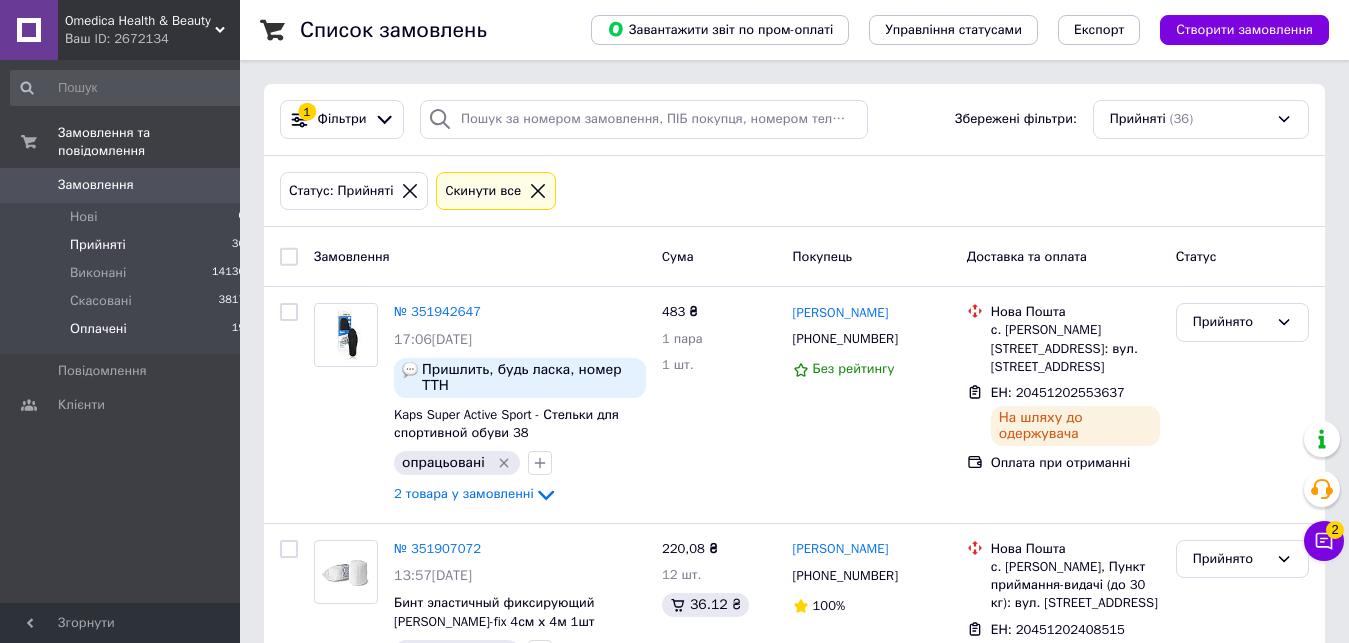 click on "Оплачені 19" at bounding box center [128, 334] 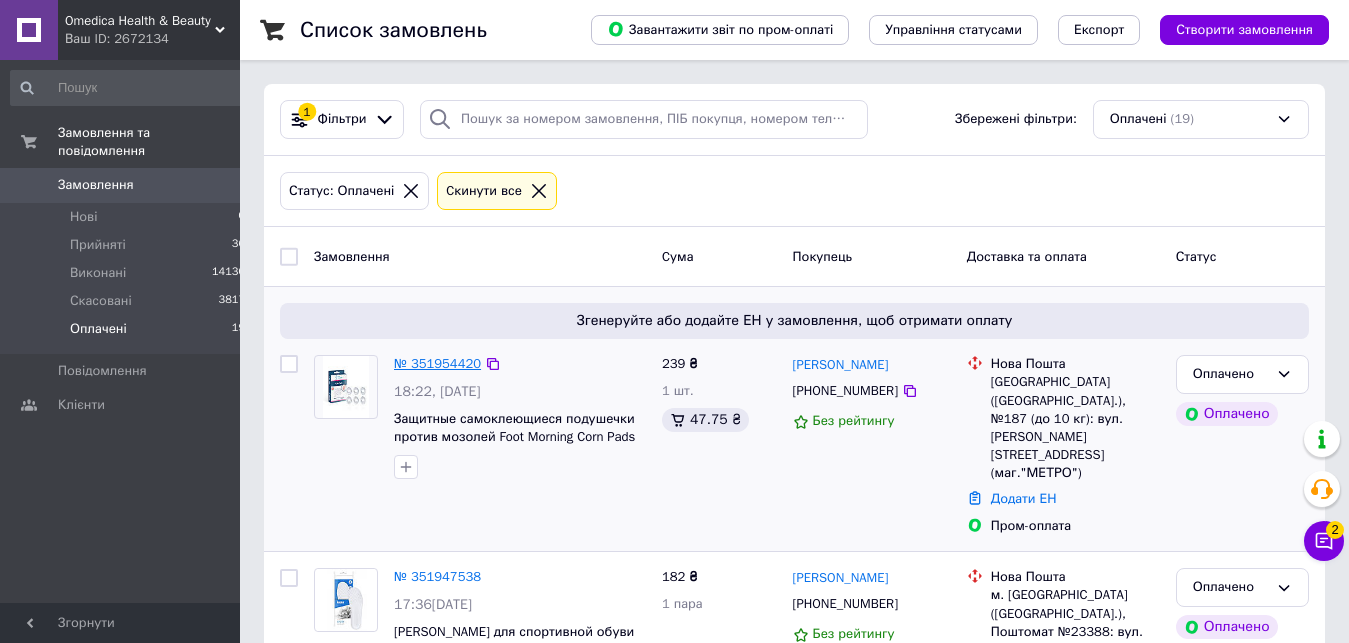 click on "№ 351954420" at bounding box center (437, 363) 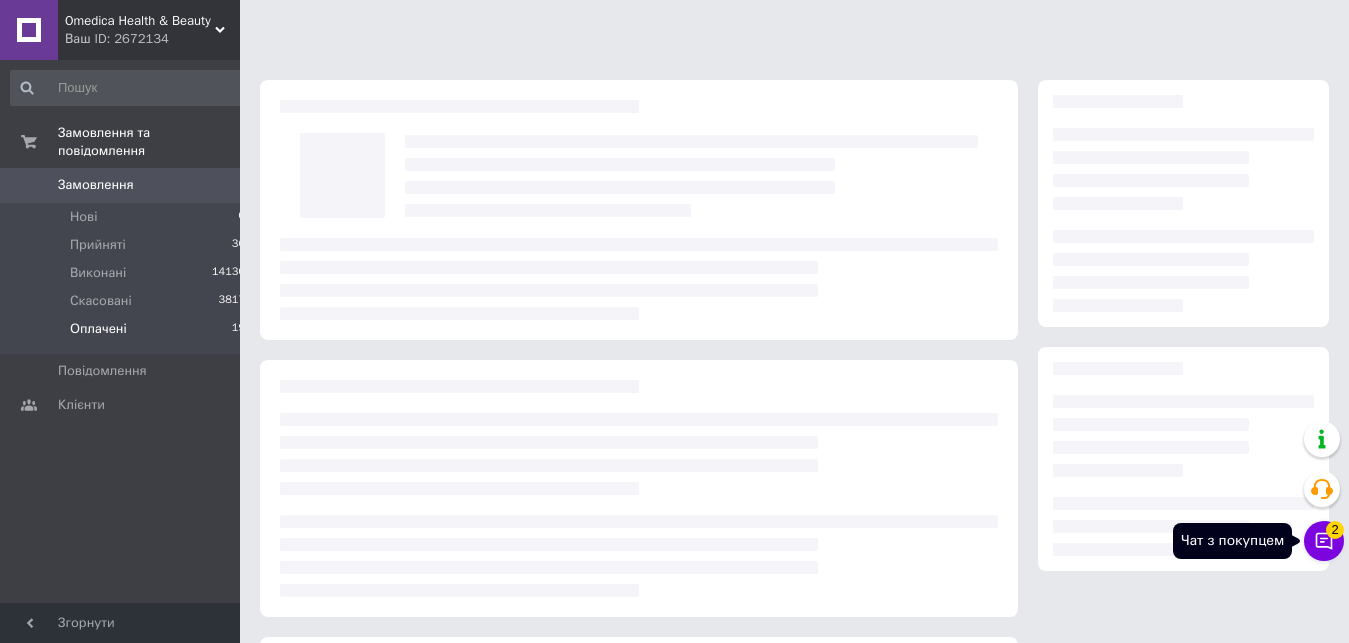 click 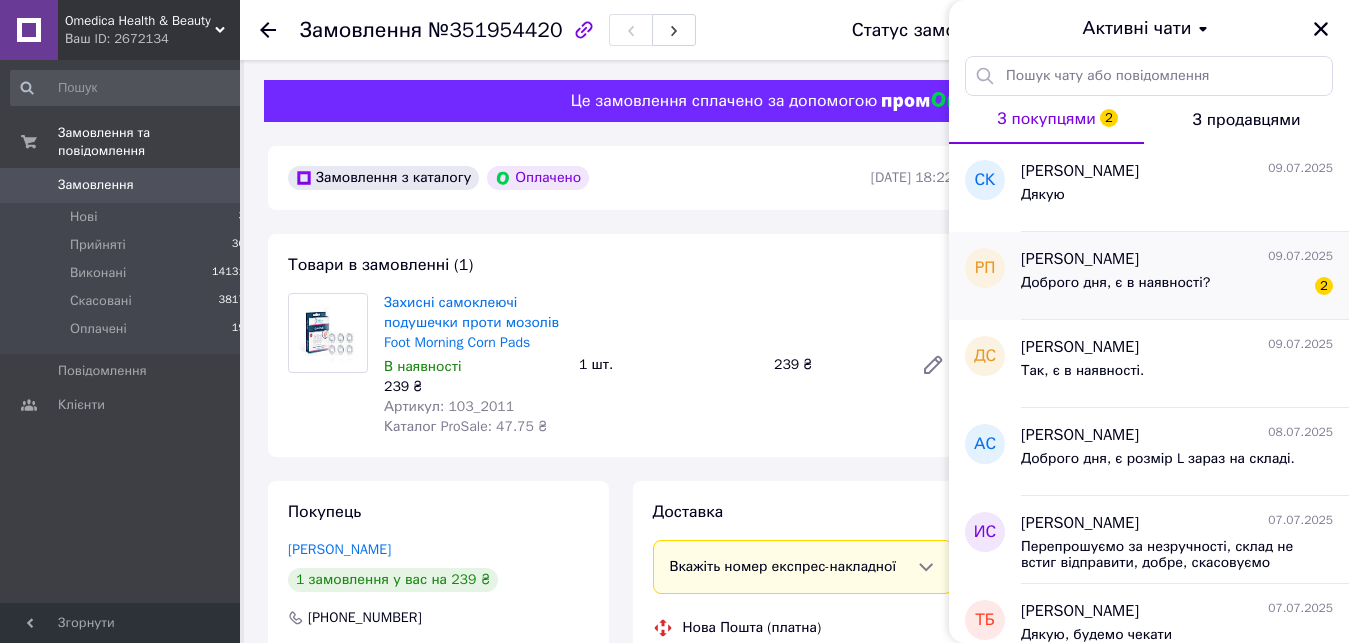 click on "Доброго дня, є в наявності?" at bounding box center [1115, 283] 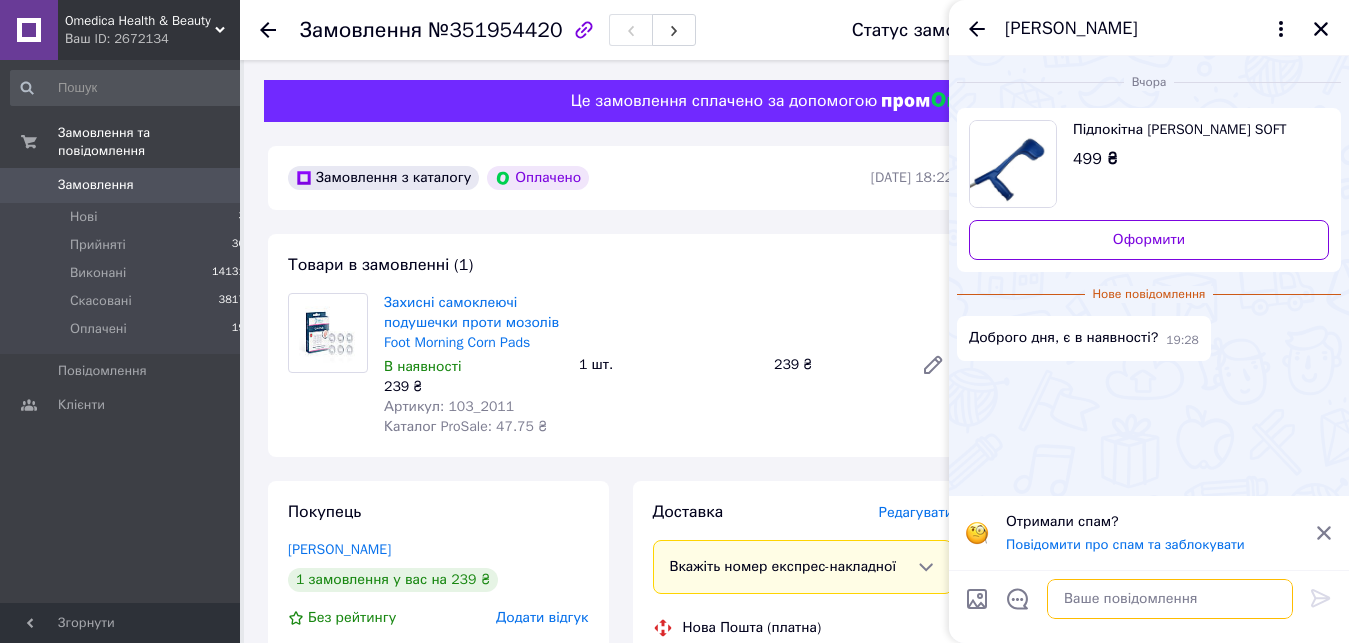 click at bounding box center (1170, 599) 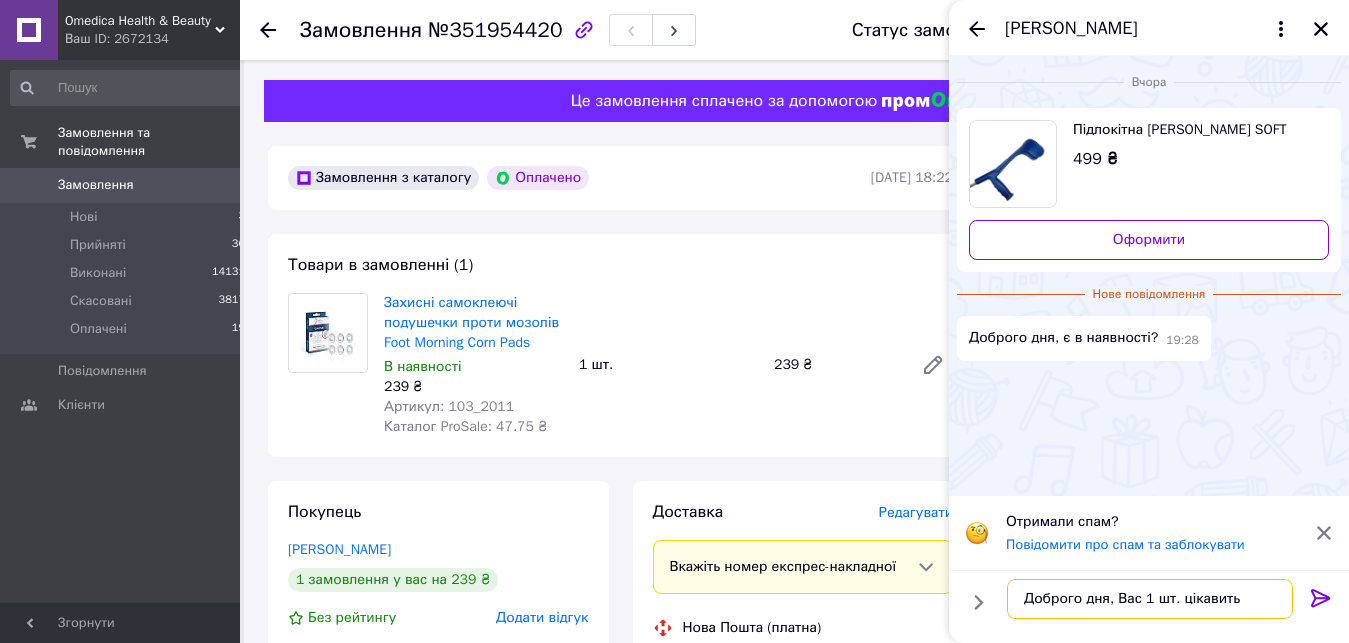 type on "Доброго дня, Вас 1 шт. цікавить?" 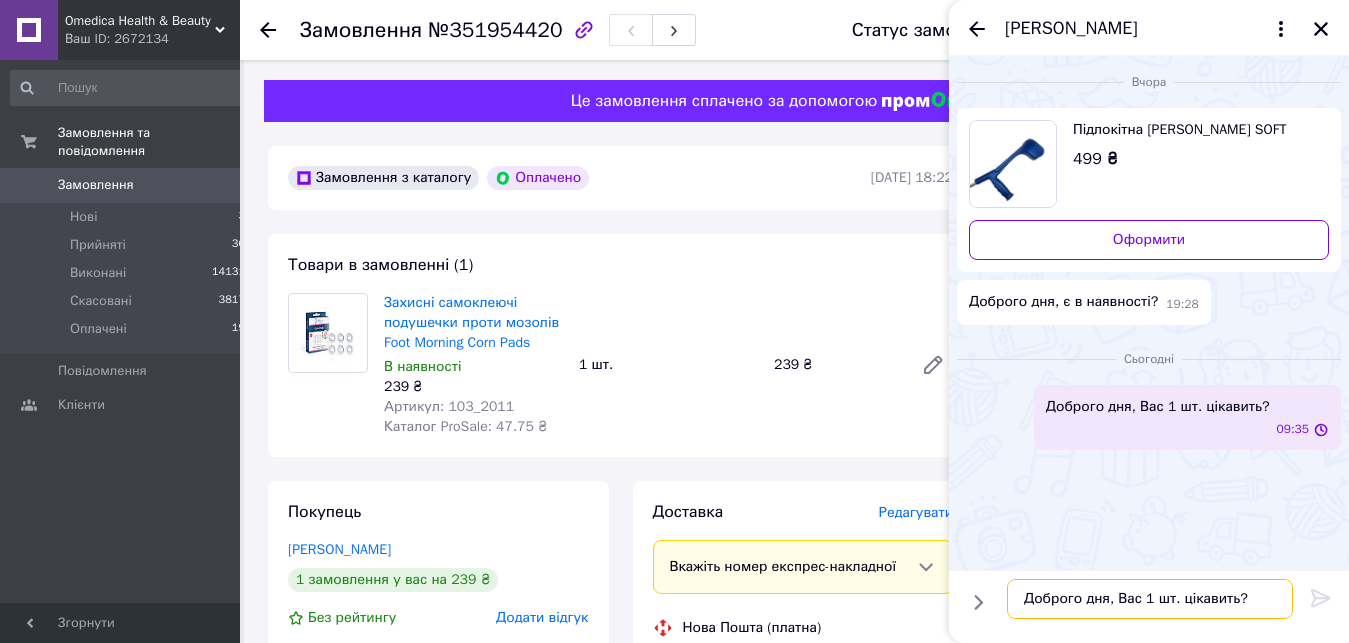 type 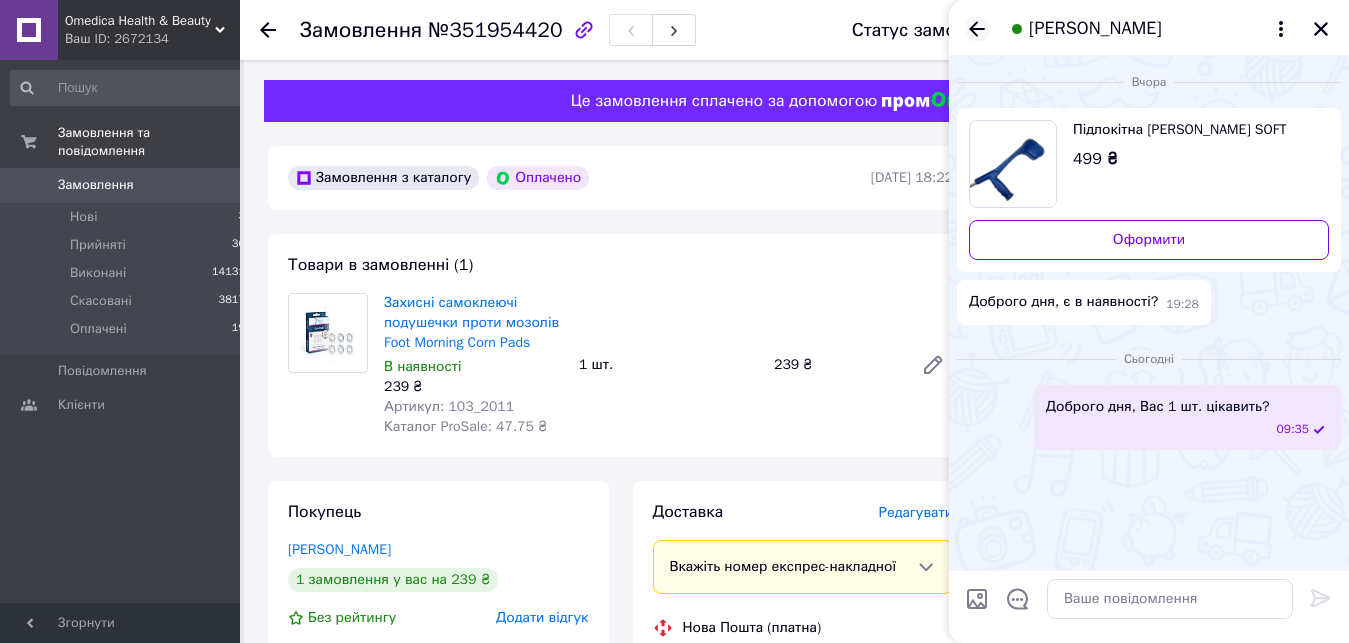 click 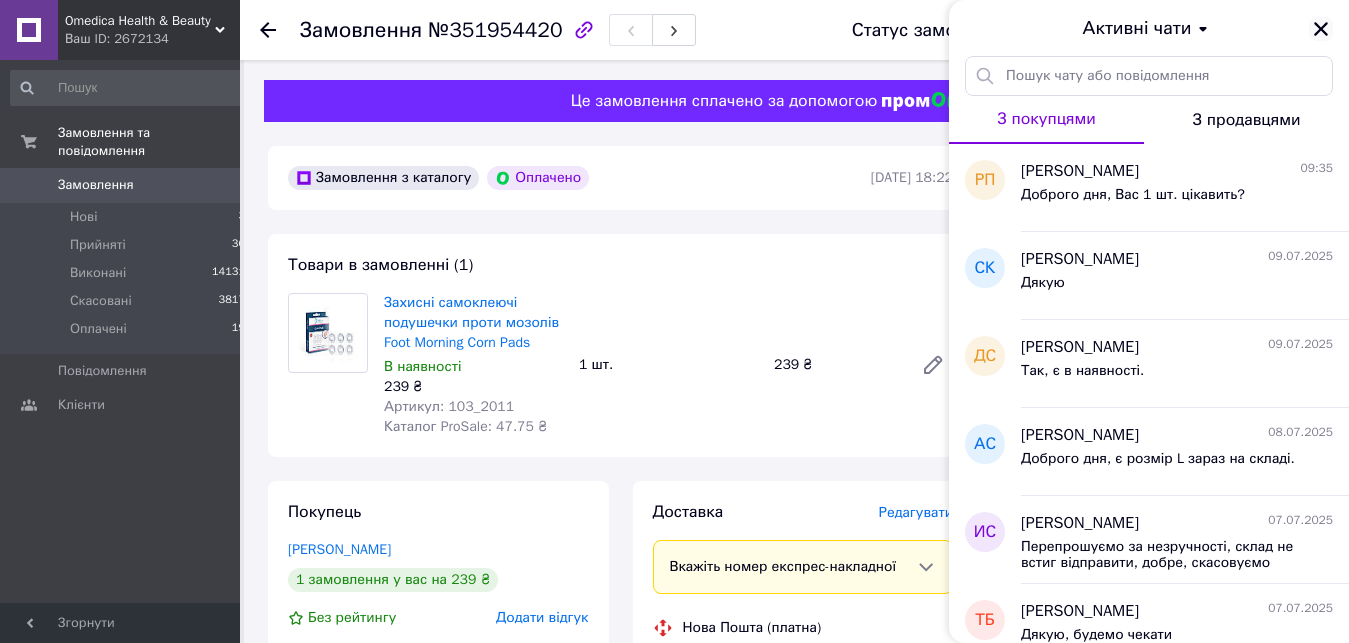 click 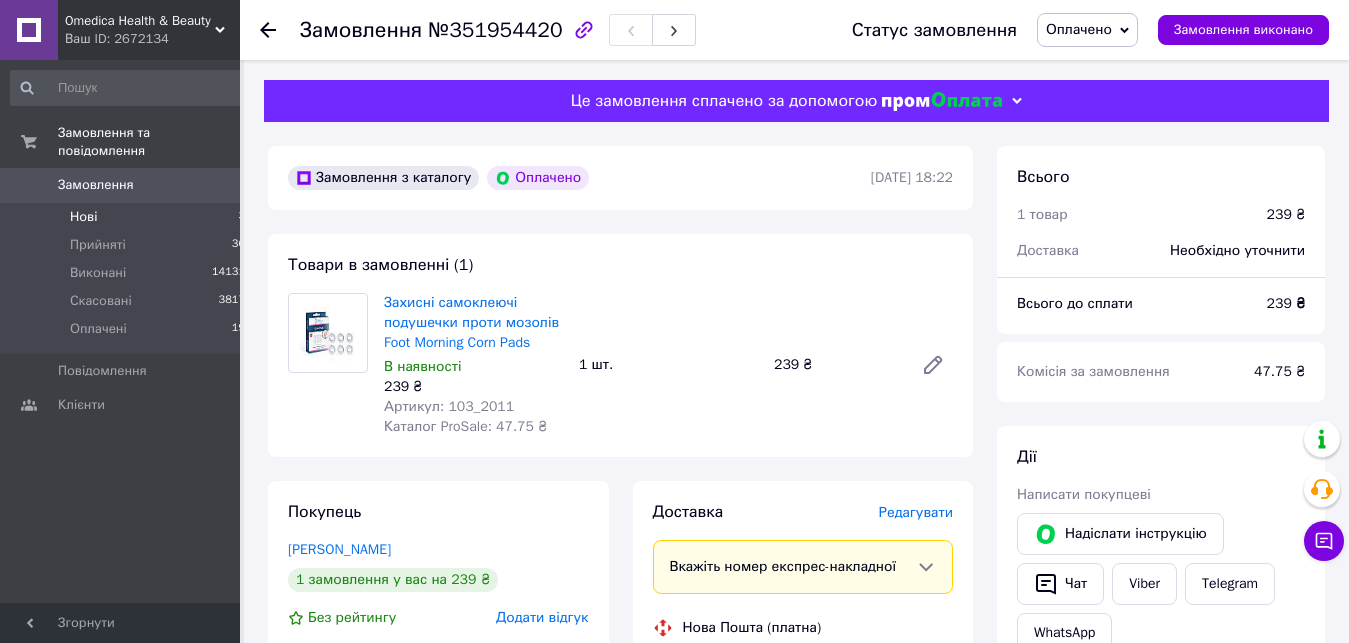 click on "Нові 3" at bounding box center (128, 217) 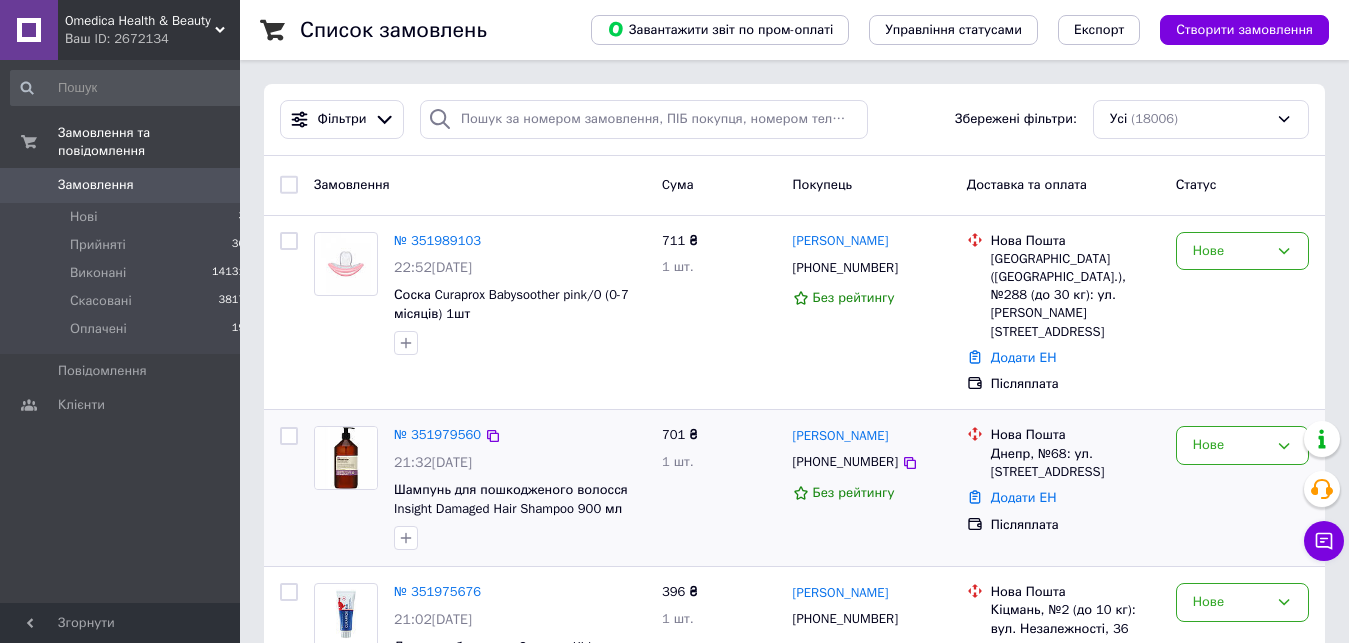 scroll, scrollTop: 306, scrollLeft: 0, axis: vertical 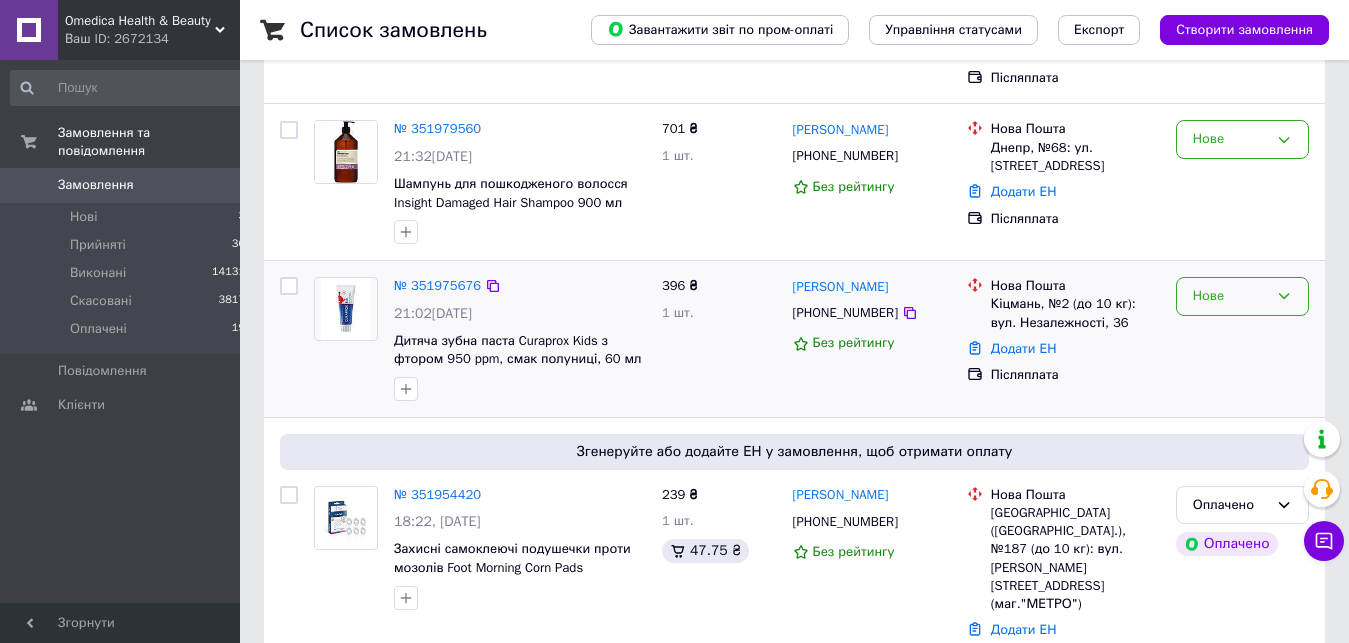 click on "Нове" at bounding box center (1230, 296) 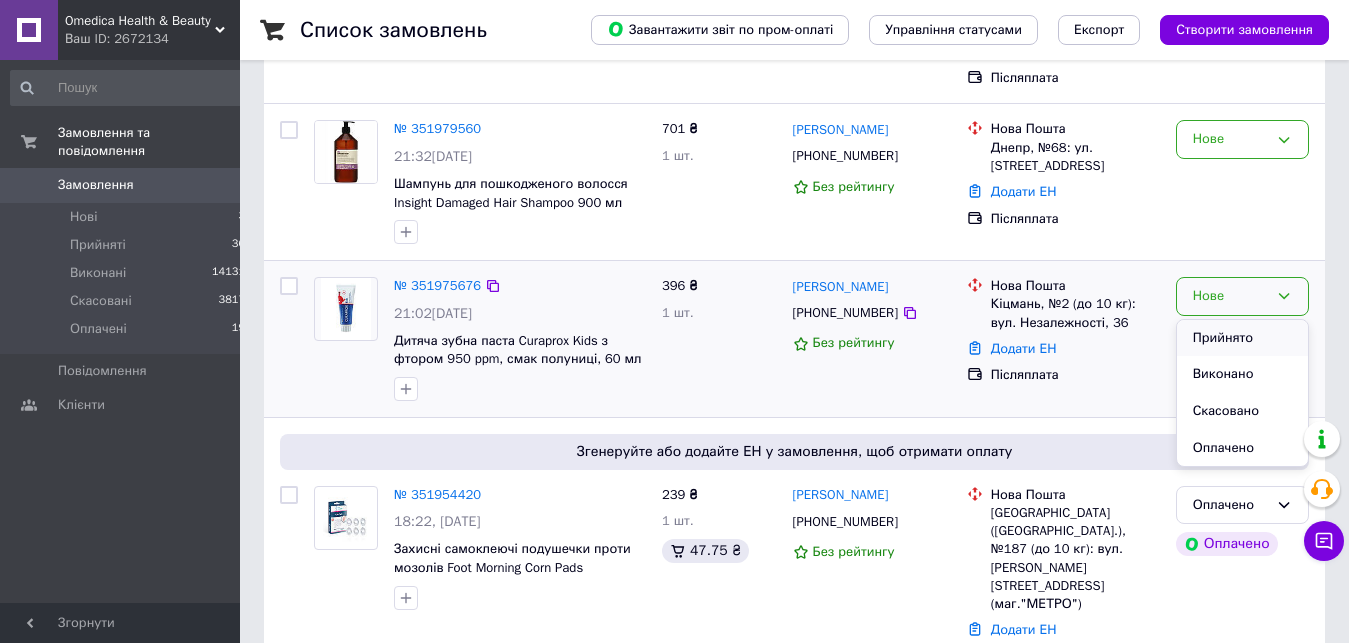 click on "Прийнято" at bounding box center (1242, 338) 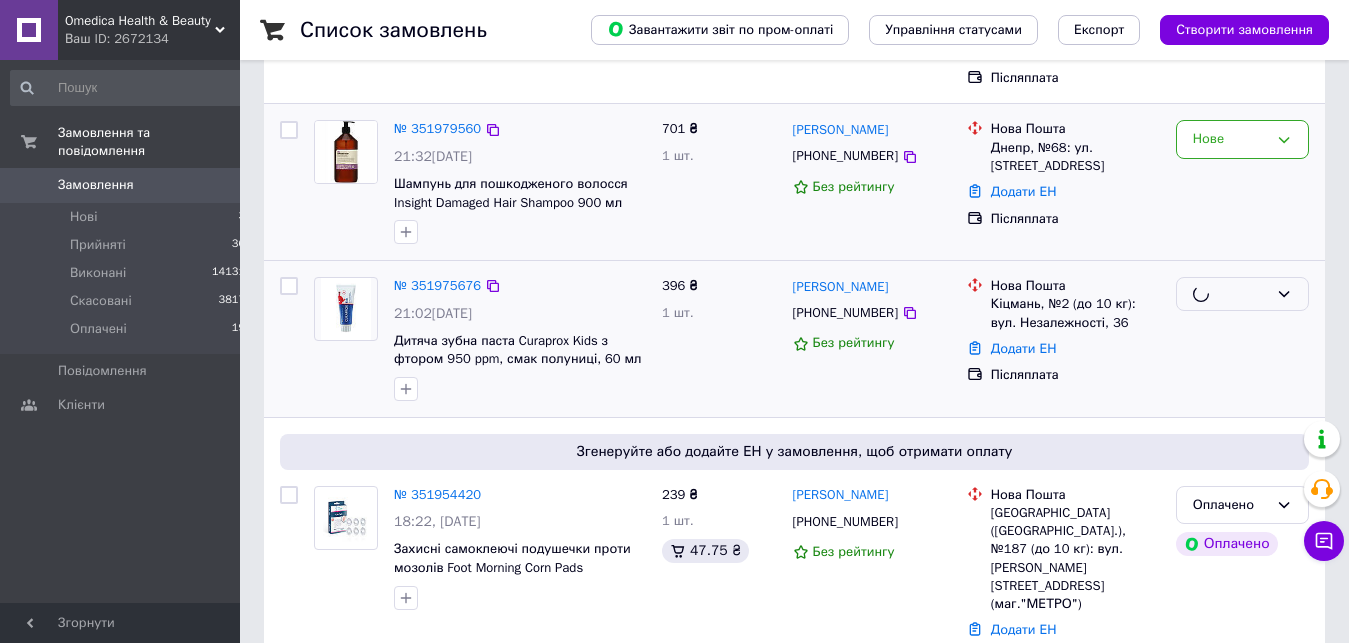 scroll, scrollTop: 0, scrollLeft: 0, axis: both 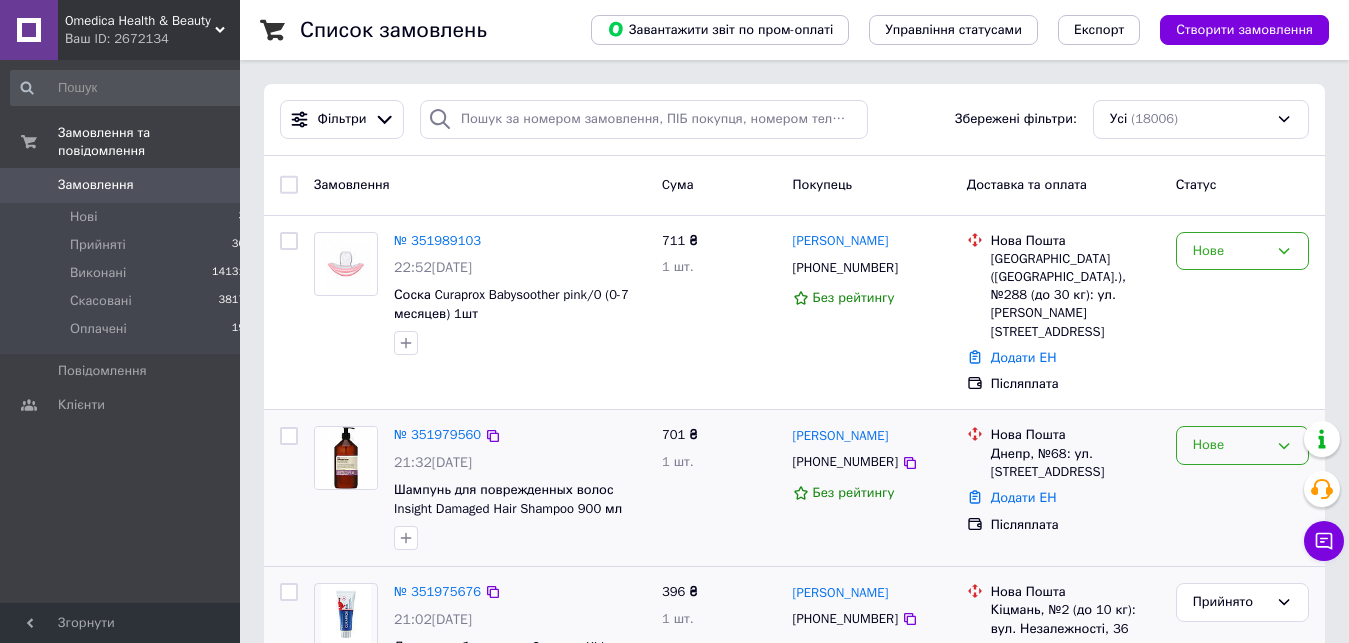 click on "Нове" at bounding box center [1230, 445] 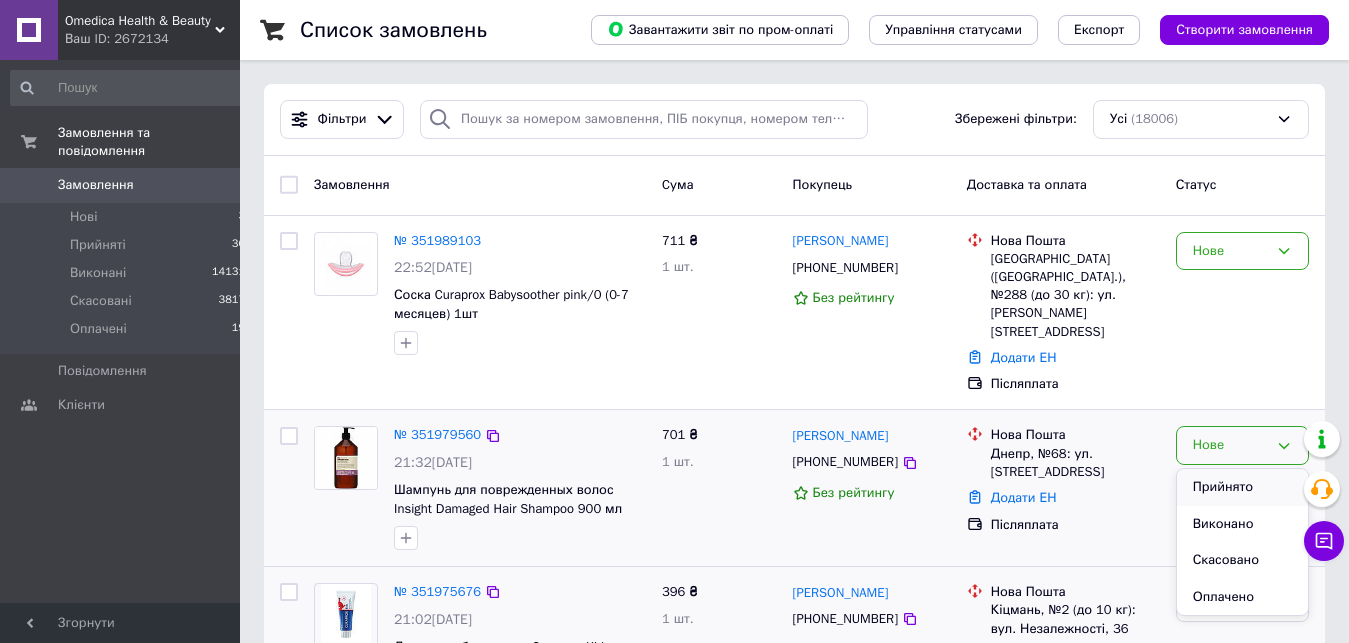 click on "Прийнято" at bounding box center [1242, 487] 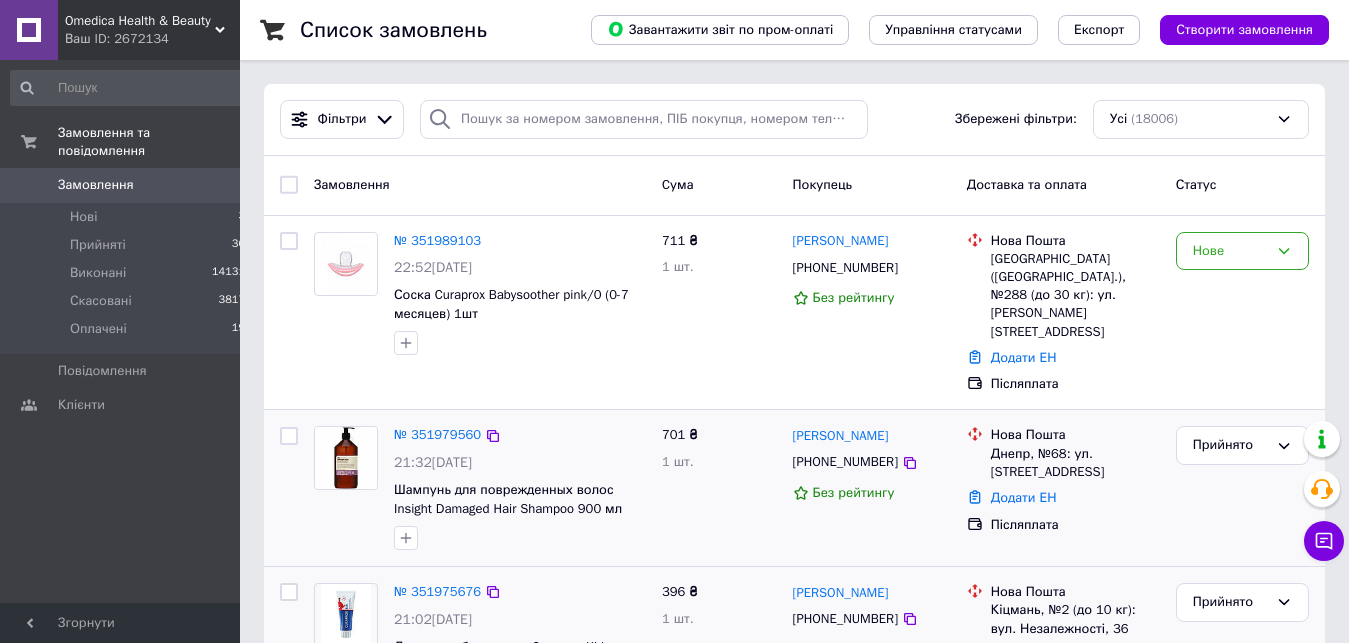 click on "Нове" at bounding box center [1230, 251] 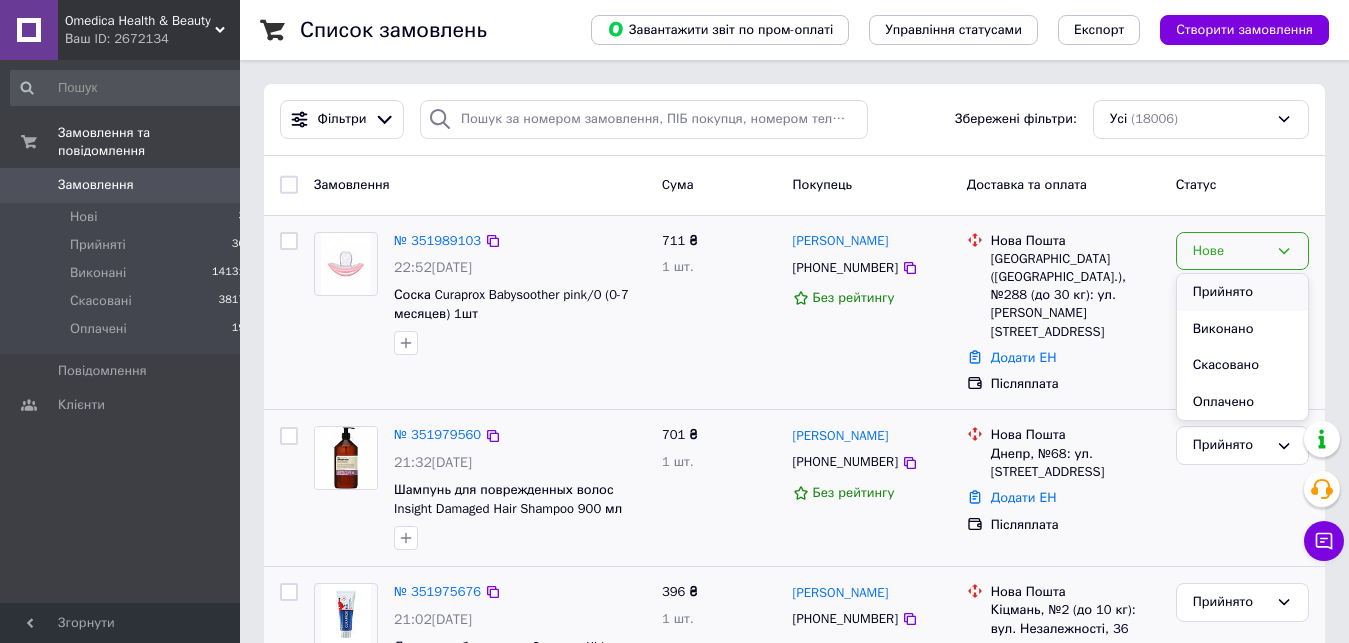 click on "Прийнято" at bounding box center [1242, 292] 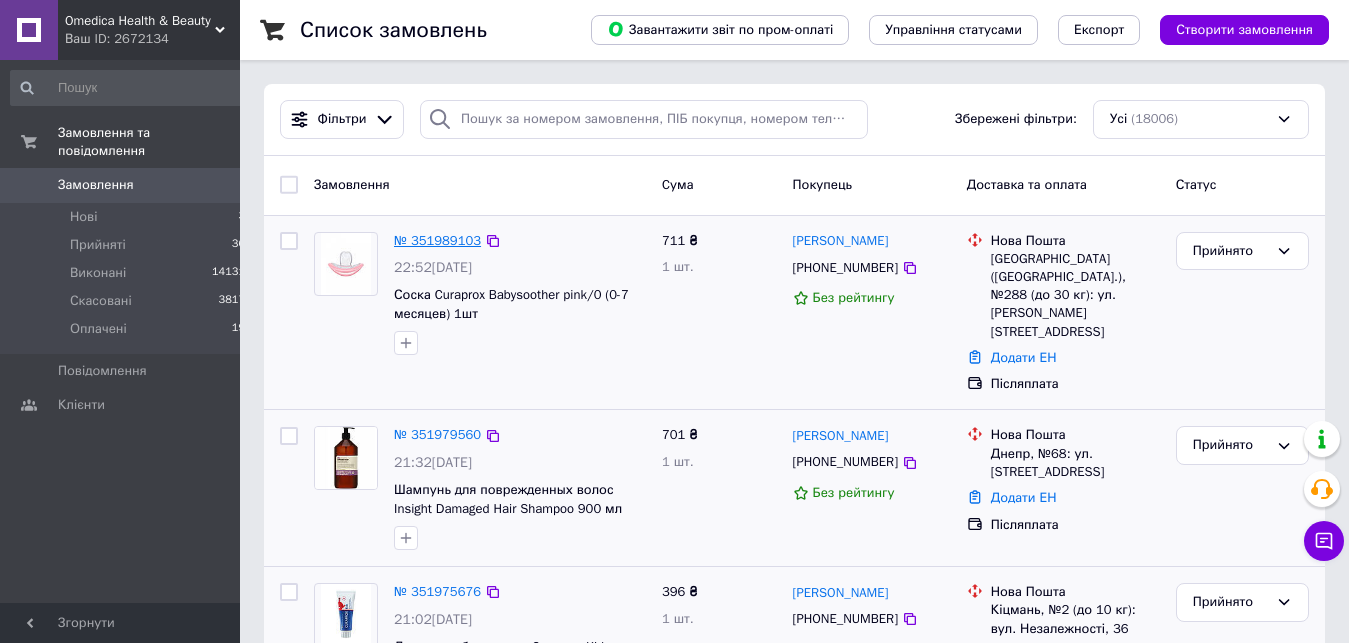 click on "№ 351989103" at bounding box center [437, 240] 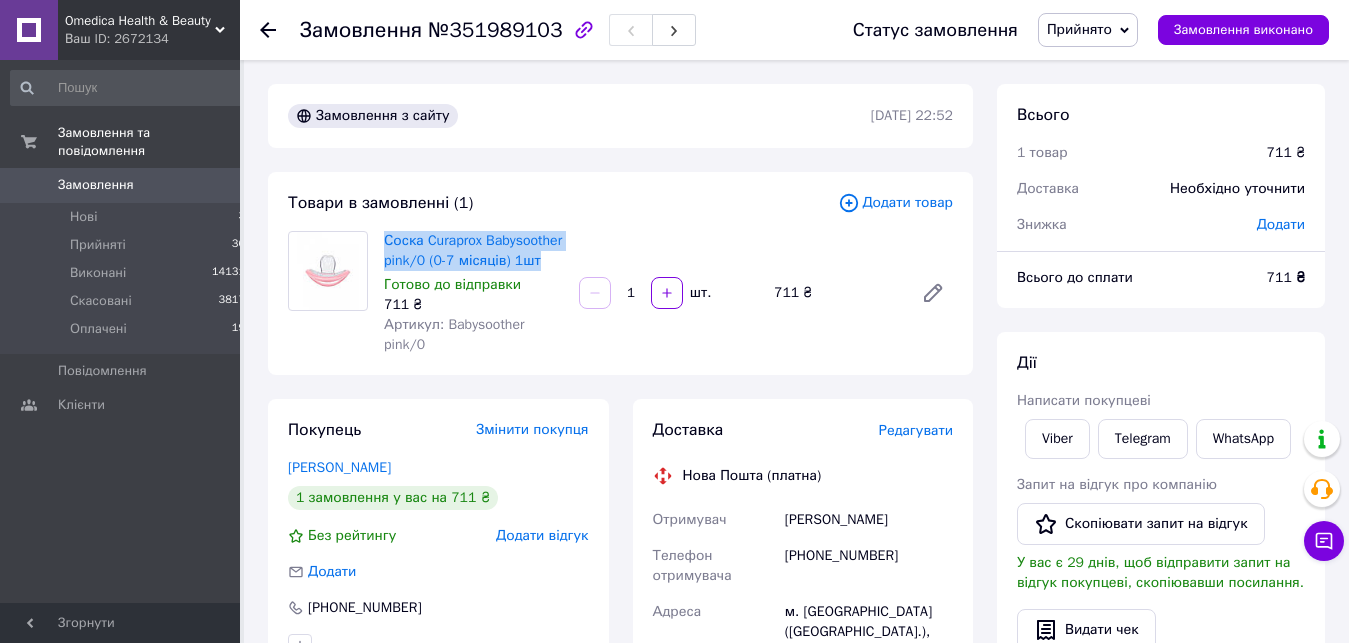 drag, startPoint x: 540, startPoint y: 258, endPoint x: 381, endPoint y: 228, distance: 161.80544 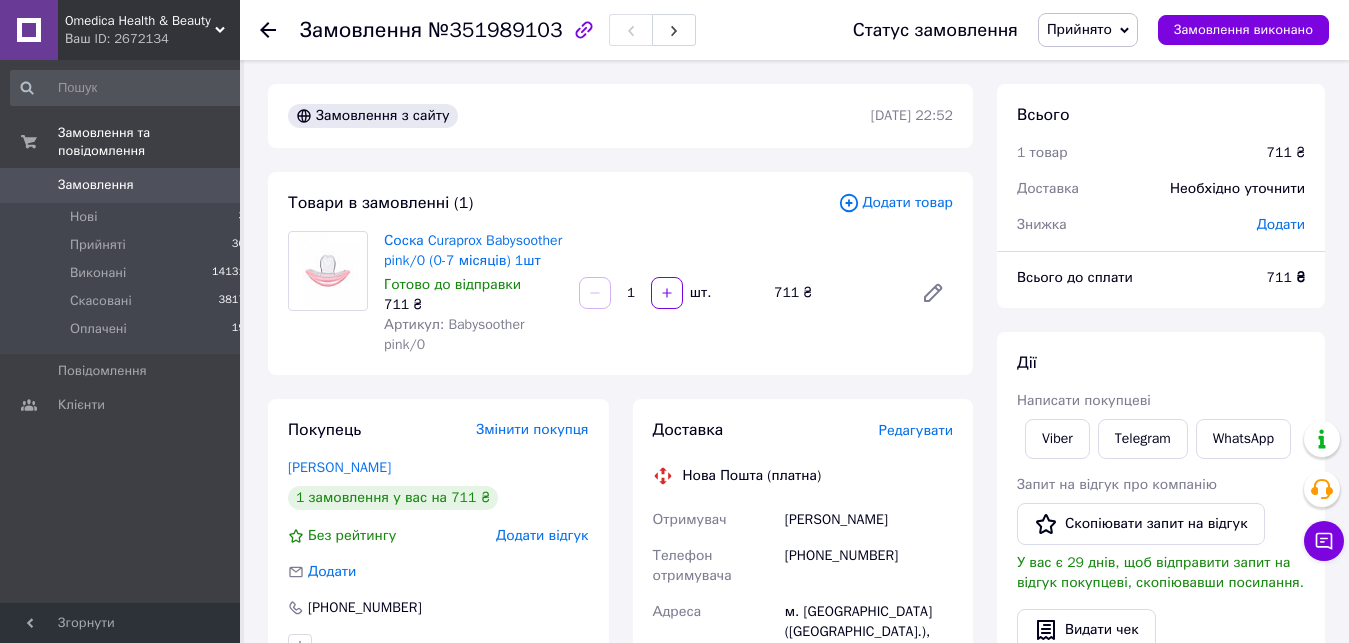 click on "Замовлення з сайту [DATE] 22:52 Товари в замовленні (1) Додати товар Соска Curaprox Babysoother pink/0 (0-7 місяців) 1шт Готово до відправки 711 ₴ Артикул: Babysoother pink/0 1   шт. 711 ₴ Покупець Змінити покупця [PERSON_NAME] 1 замовлення у вас на 711 ₴ Без рейтингу   Додати відгук Додати [PHONE_NUMBER] Оплата Післяплата Доставка Редагувати Нова Пошта (платна) Отримувач [PERSON_NAME] Телефон отримувача [PHONE_NUMBER] Адреса м. [GEOGRAPHIC_DATA] ([GEOGRAPHIC_DATA].), №288 (до 30 кг): вул. [PERSON_NAME], 68 Дата відправки [DATE] Платник Отримувач Оціночна вартість 711 ₴ Сума післяплати 711 ₴ Комісія за післяплату 34.22 ₴ або <" at bounding box center [620, 727] 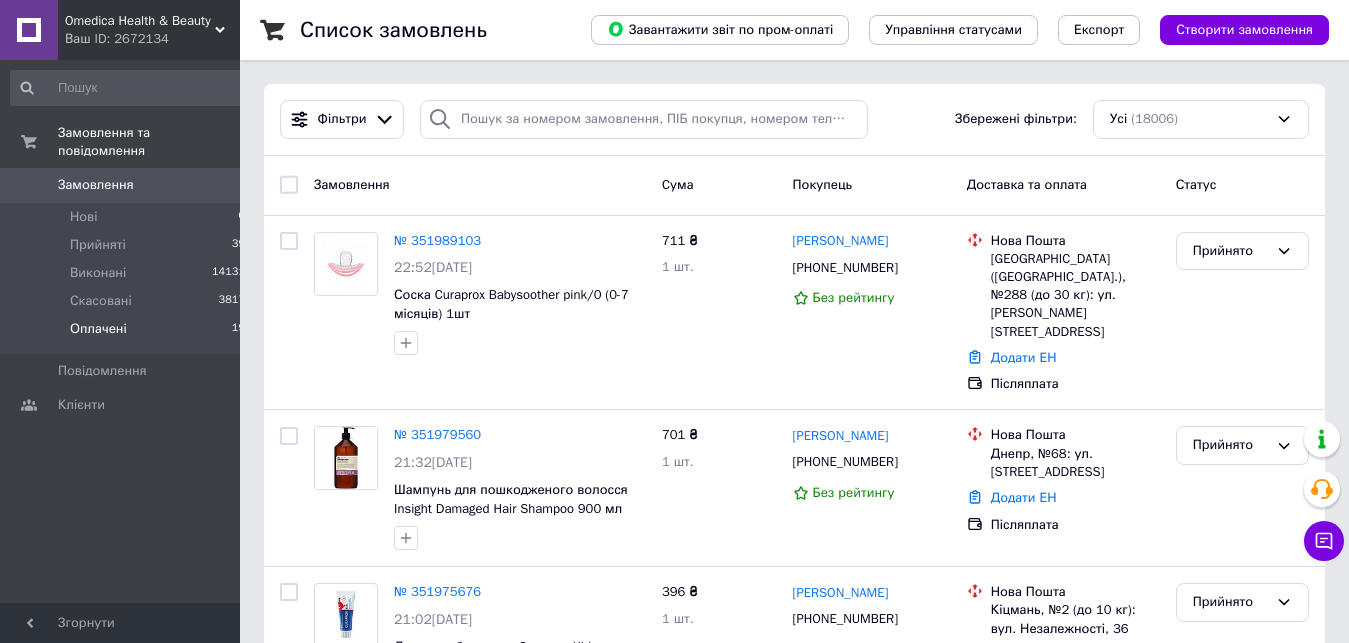 click on "Оплачені" at bounding box center (98, 329) 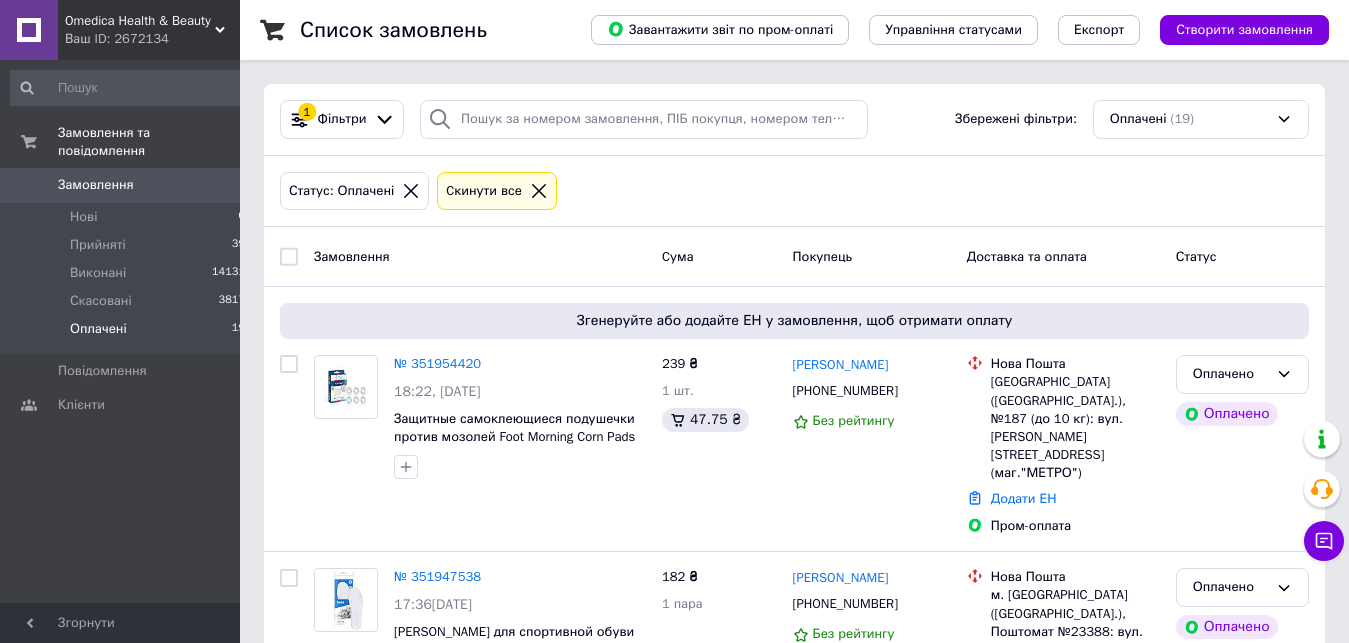 click on "Замовлення Cума Покупець Доставка та оплата Статус" at bounding box center (794, 257) 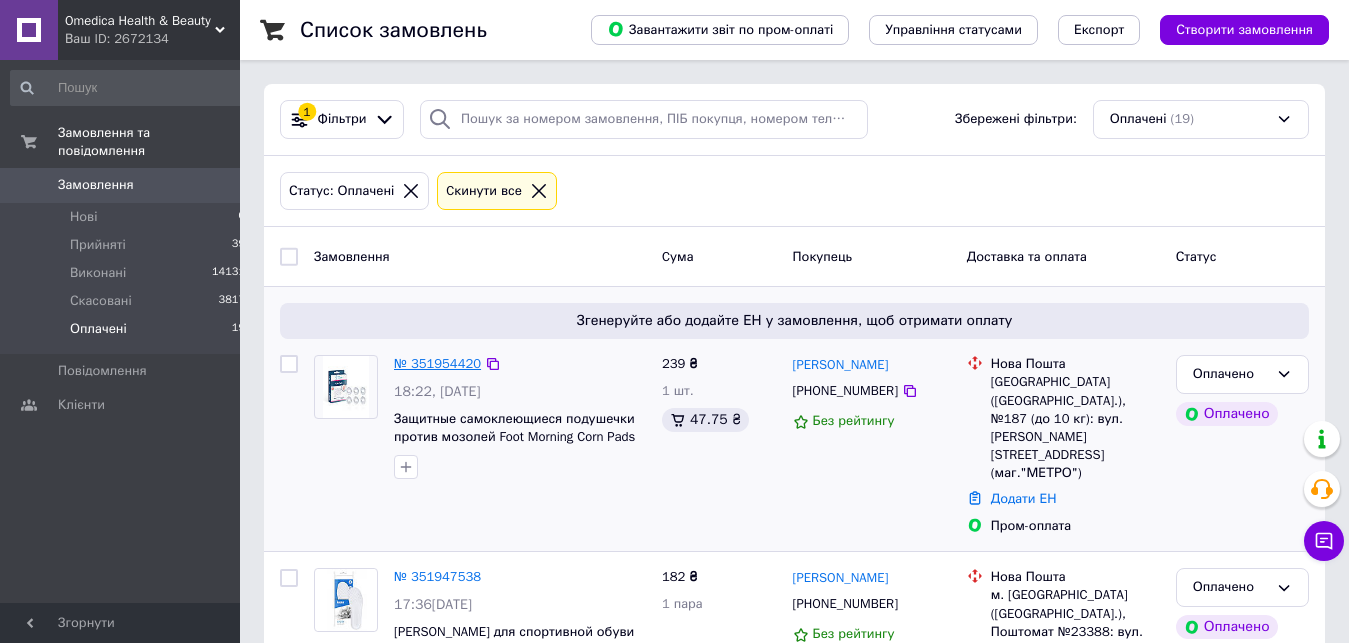 click on "№ 351954420" at bounding box center (437, 363) 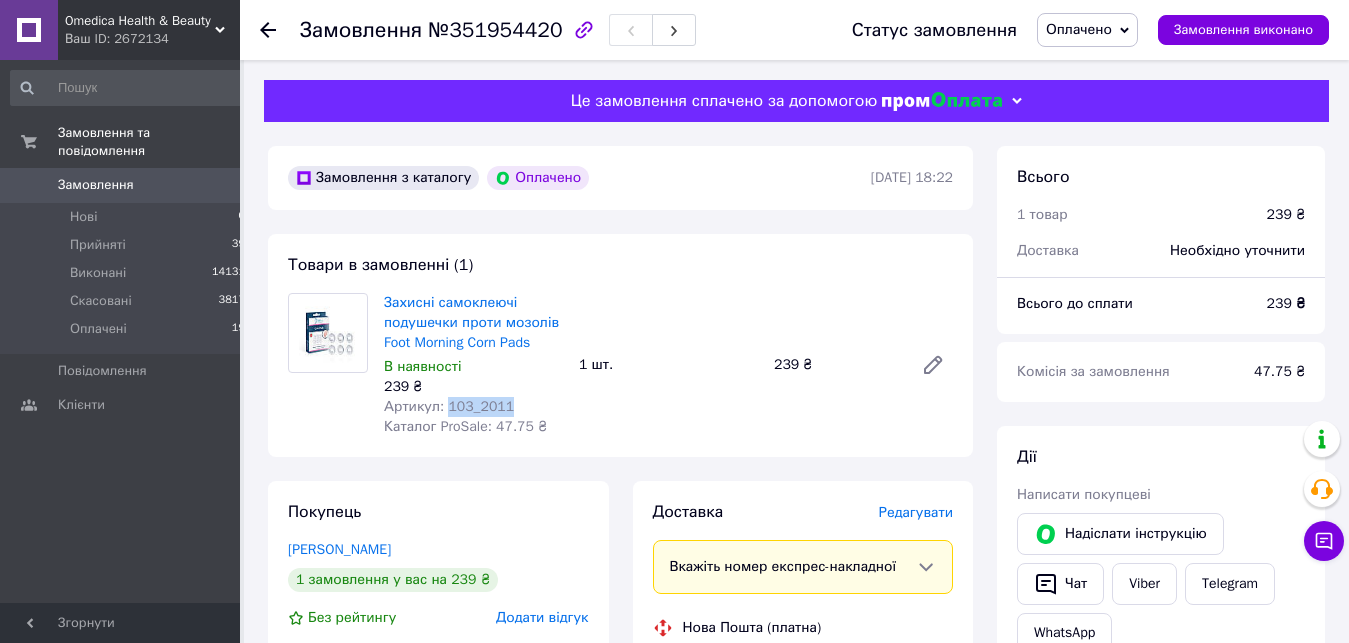 drag, startPoint x: 485, startPoint y: 404, endPoint x: 445, endPoint y: 409, distance: 40.311287 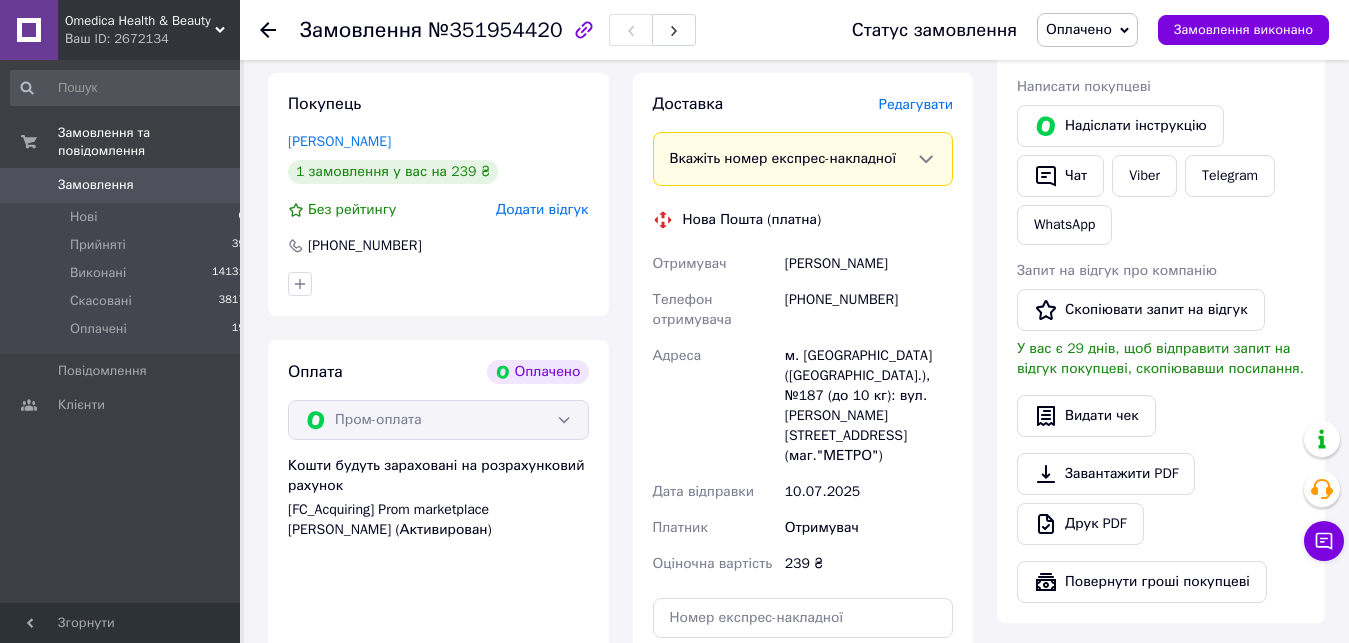 click on "Покупець [PERSON_NAME] 1 замовлення у вас на 239 ₴ Без рейтингу   Додати відгук [PHONE_NUMBER] Оплата Оплачено Пром-оплата Кошти будуть зараховані на розрахунковий рахунок [FC_Acquiring] Prom marketplace [PERSON_NAME] (Активирован)" at bounding box center [438, 434] 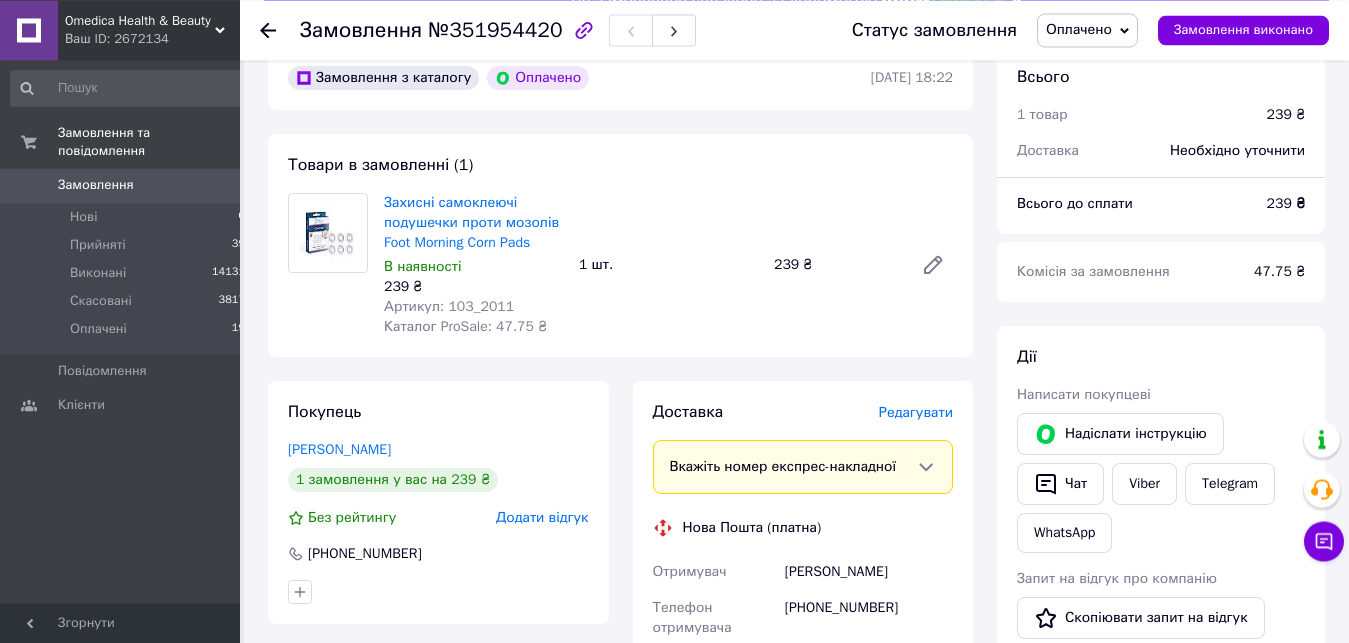 scroll, scrollTop: 204, scrollLeft: 0, axis: vertical 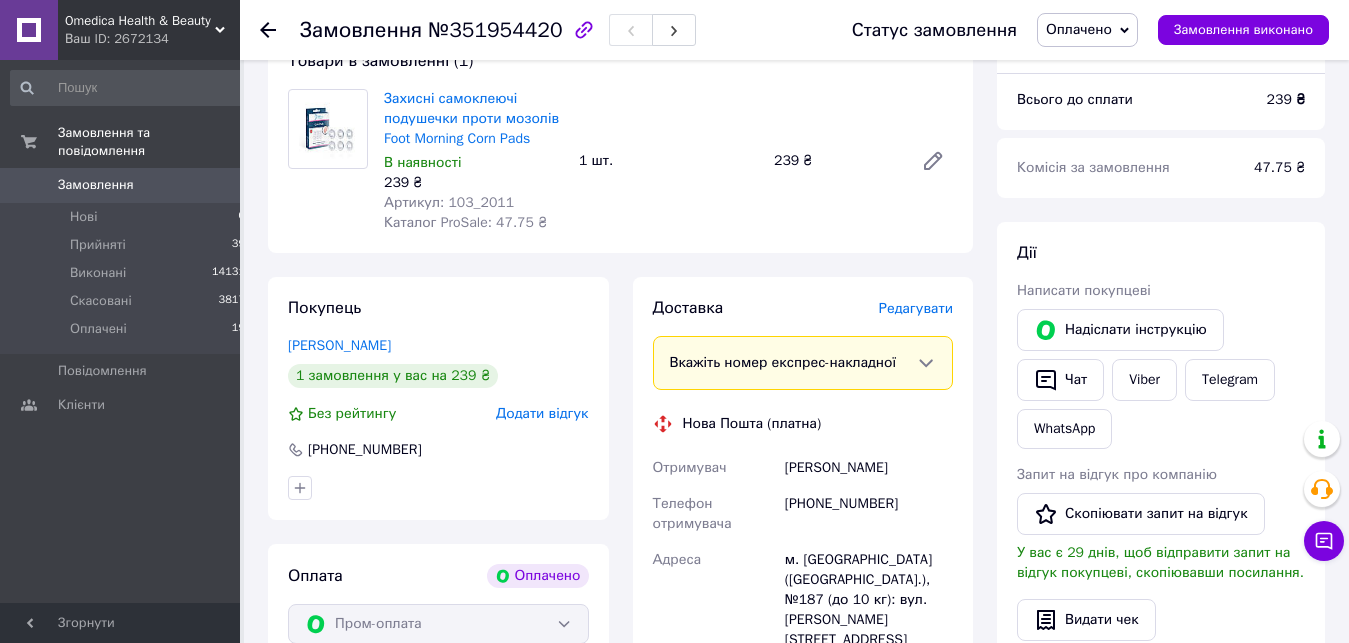 click on "[PERSON_NAME]" at bounding box center [869, 468] 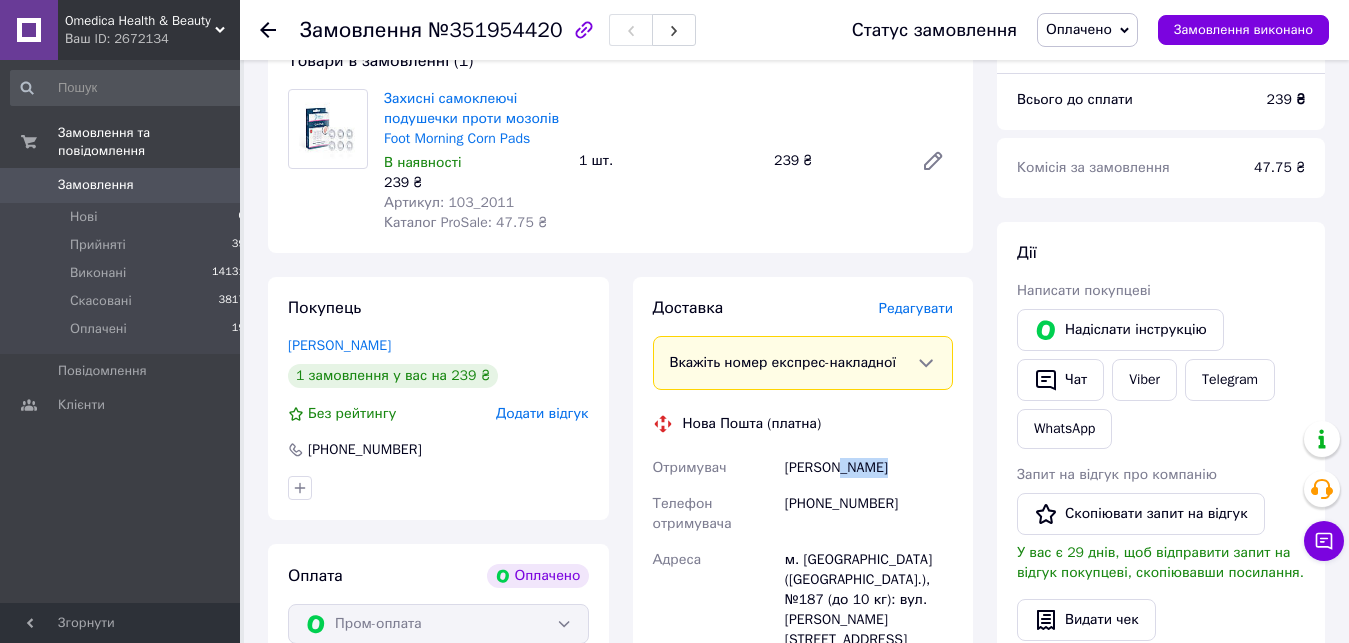 click on "[PERSON_NAME]" at bounding box center [869, 468] 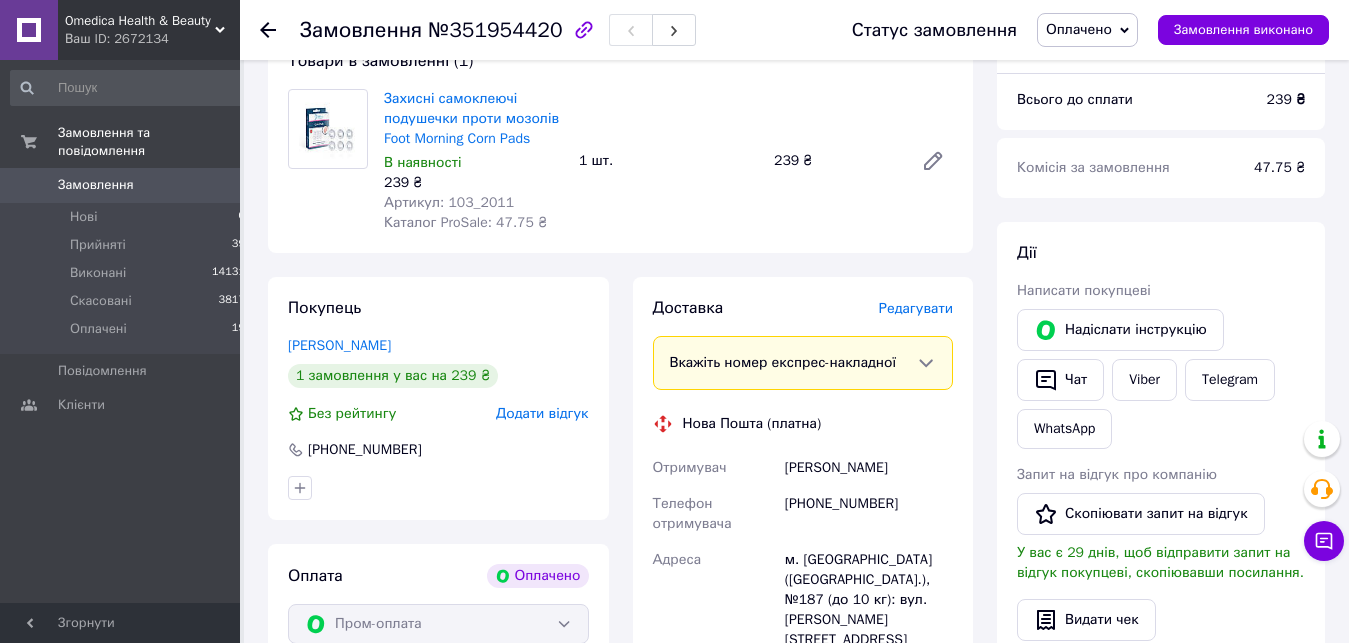 click on "[PERSON_NAME]" at bounding box center (869, 468) 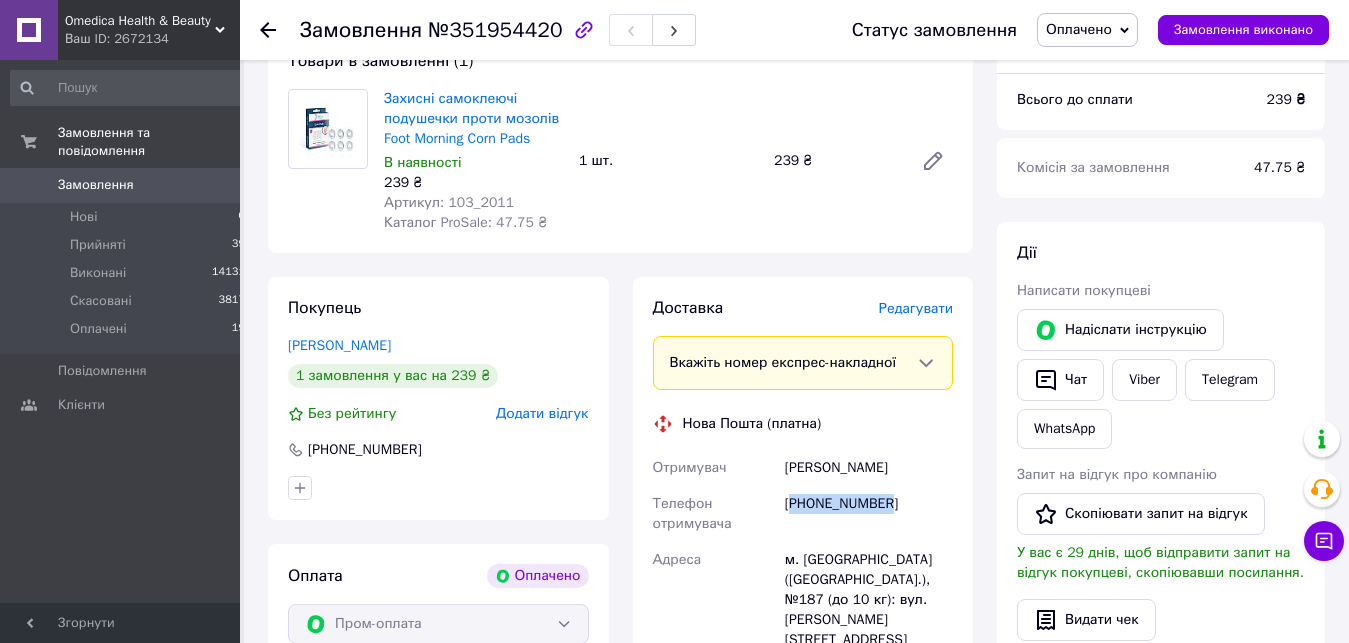 click on "[PHONE_NUMBER]" at bounding box center [869, 514] 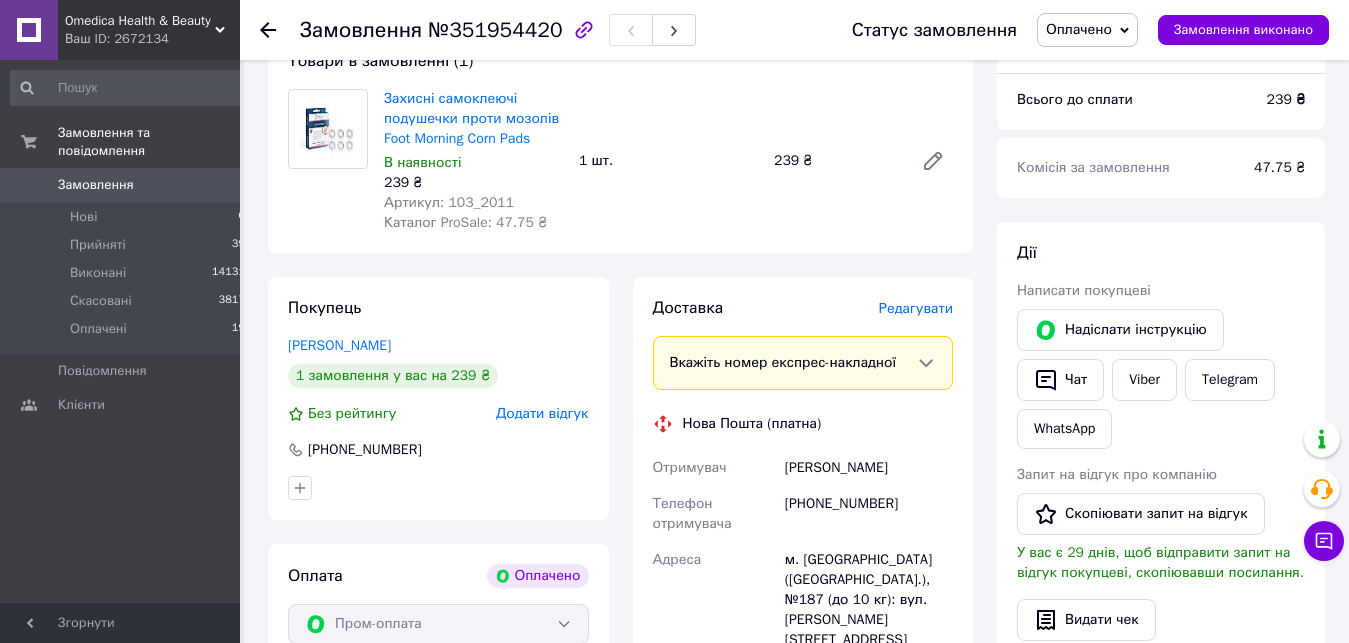 click on "[PHONE_NUMBER]" at bounding box center (869, 514) 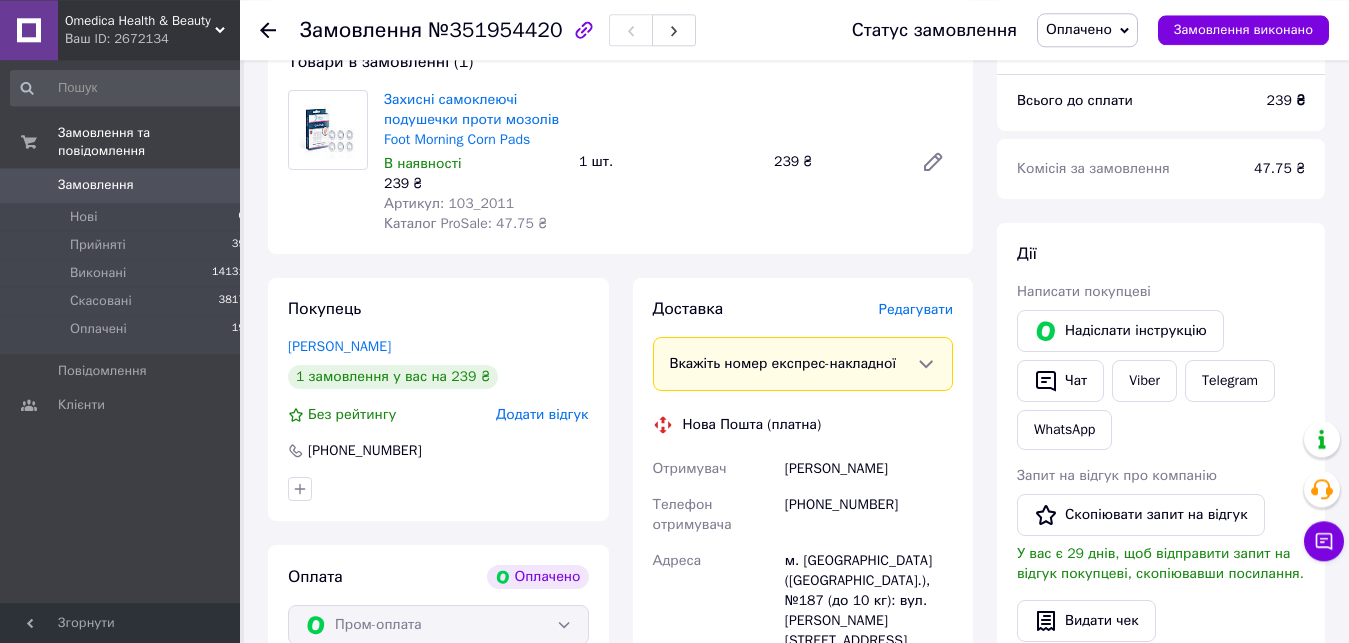 scroll, scrollTop: 0, scrollLeft: 0, axis: both 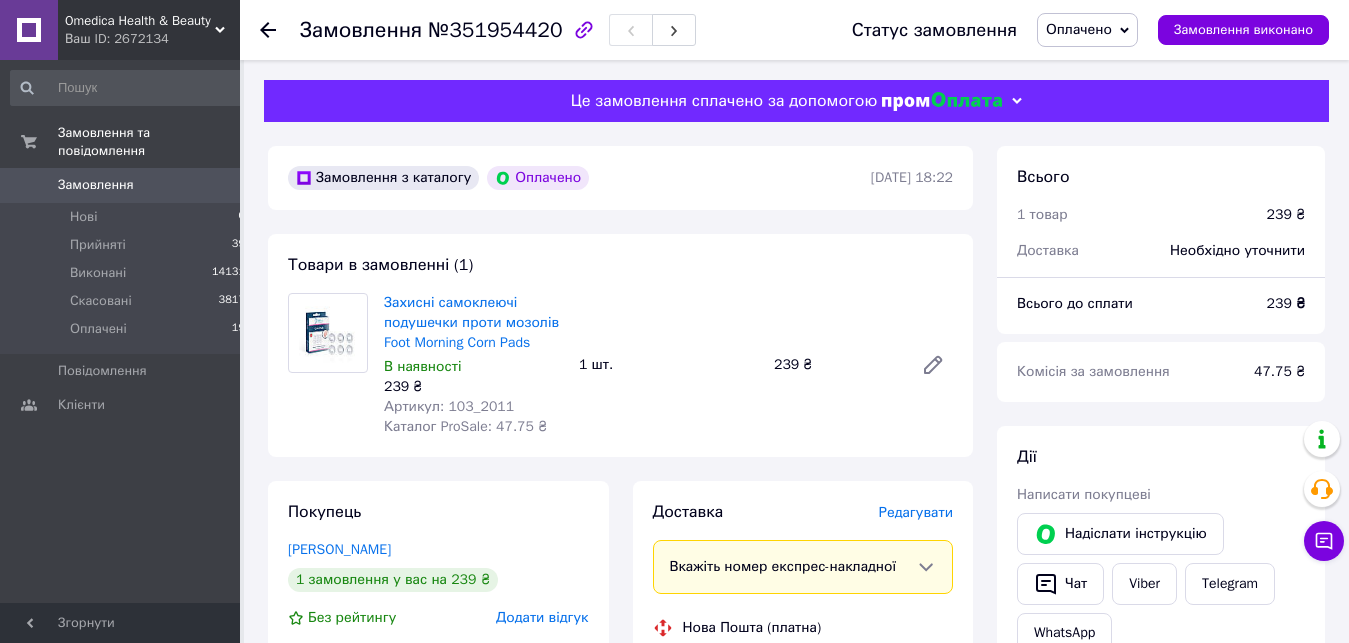 click on "1 шт." at bounding box center [668, 365] 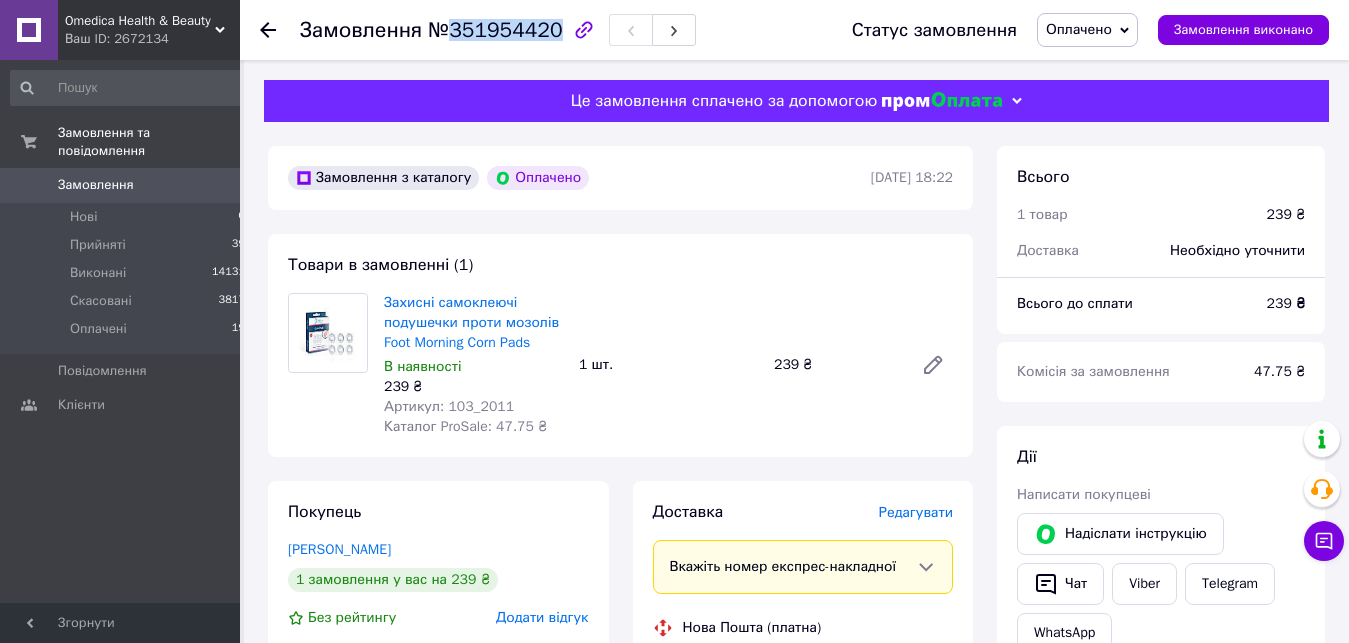 click on "№351954420" at bounding box center (495, 30) 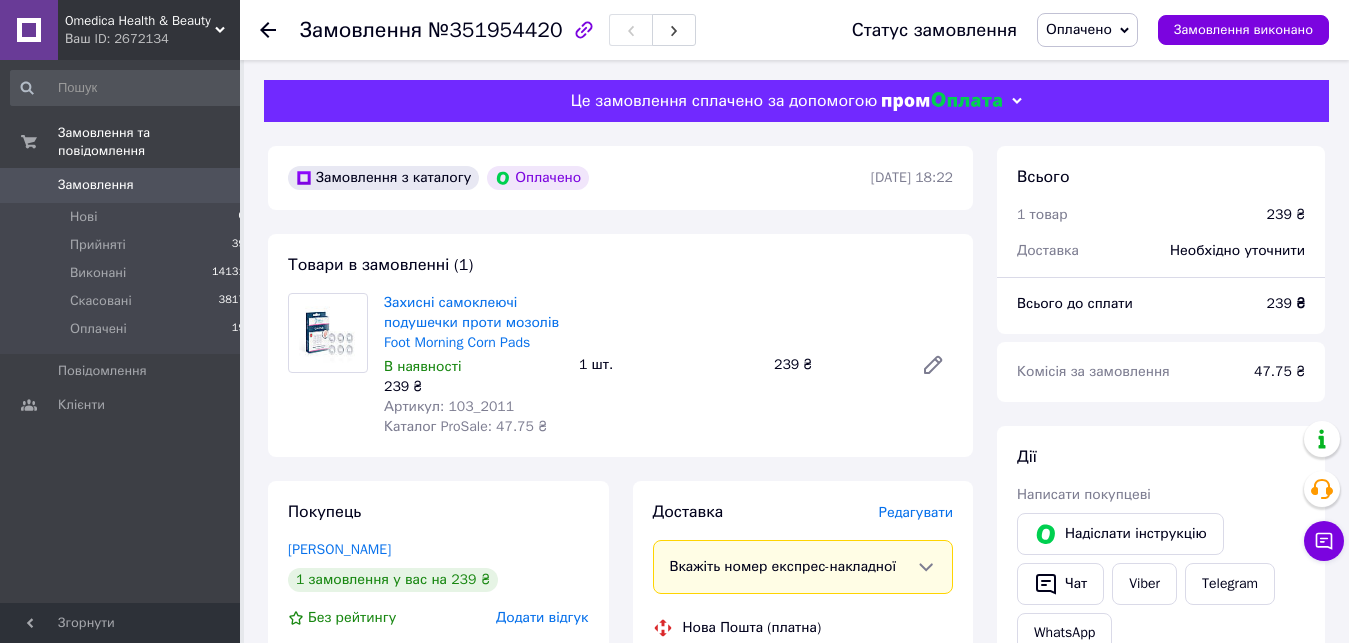 click on "Захисні самоклеючі подушечки проти мозолів Foot Morning Corn Pads В наявності 239 ₴ Артикул: 103_2011 Каталог ProSale: 47.75 ₴  1 шт. 239 ₴" at bounding box center [668, 365] 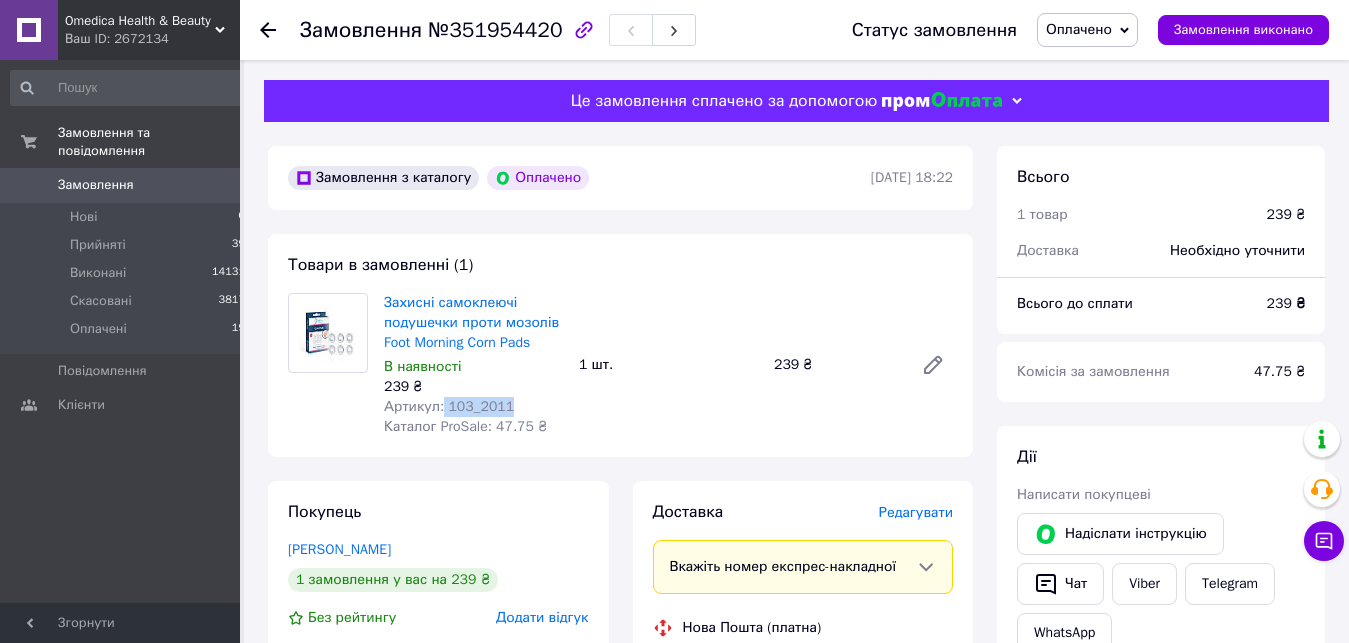 drag, startPoint x: 484, startPoint y: 412, endPoint x: 441, endPoint y: 410, distance: 43.046486 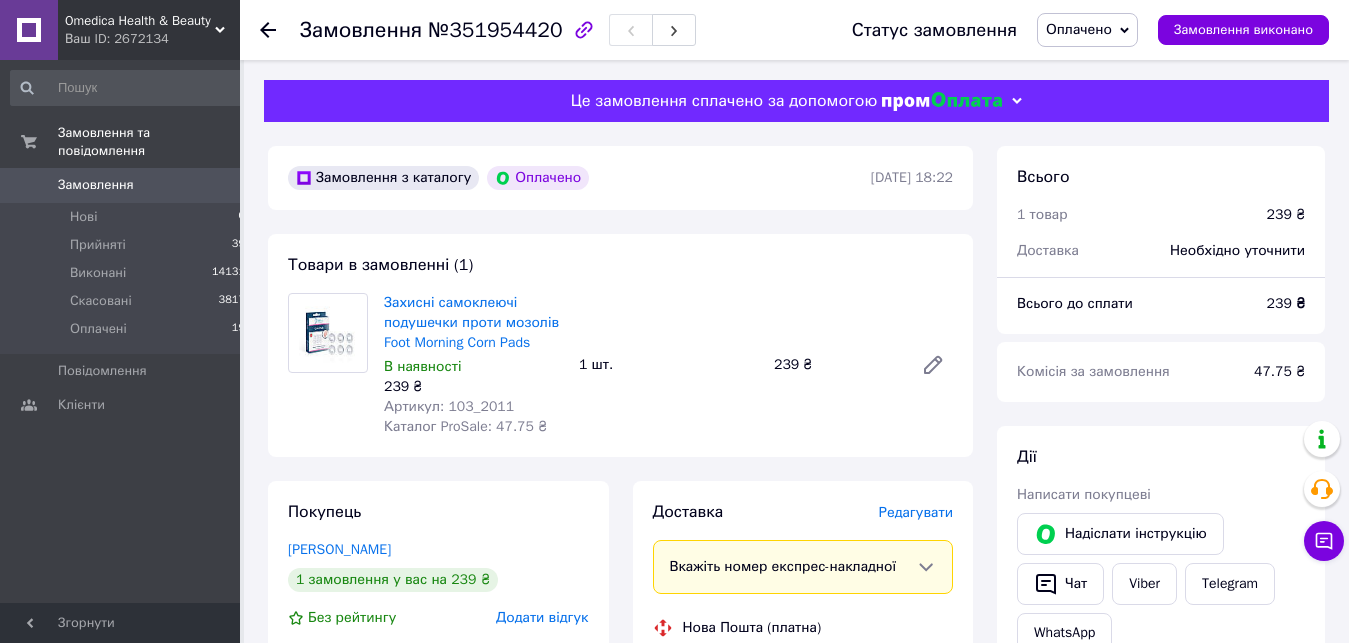 click on "Захисні самоклеючі подушечки проти мозолів Foot Morning Corn Pads В наявності 239 ₴ Артикул: 103_2011 Каталог ProSale: 47.75 ₴  1 шт. 239 ₴" at bounding box center [668, 365] 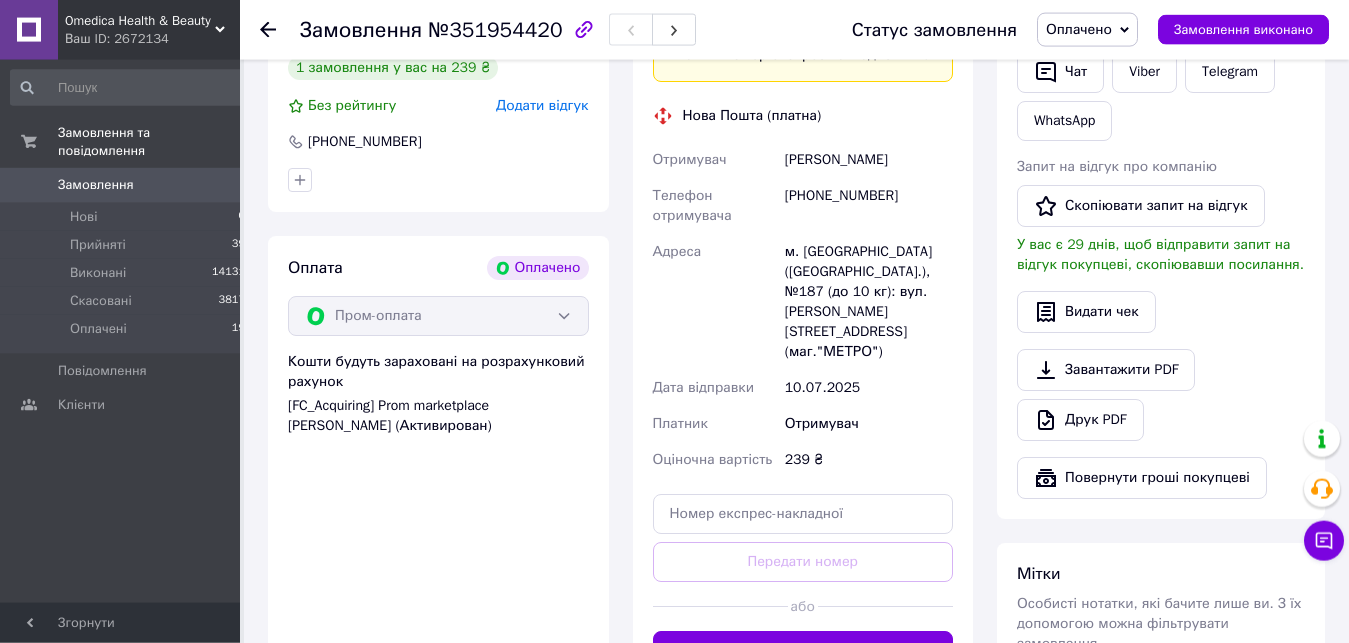 scroll, scrollTop: 612, scrollLeft: 0, axis: vertical 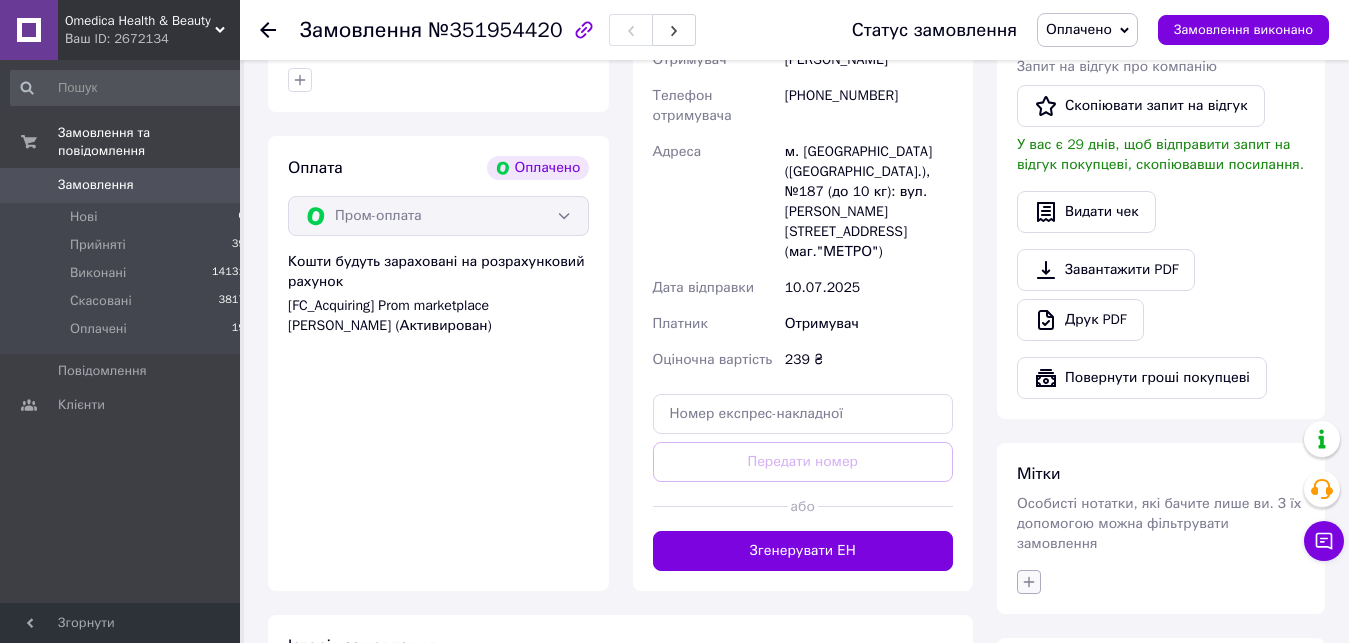 click 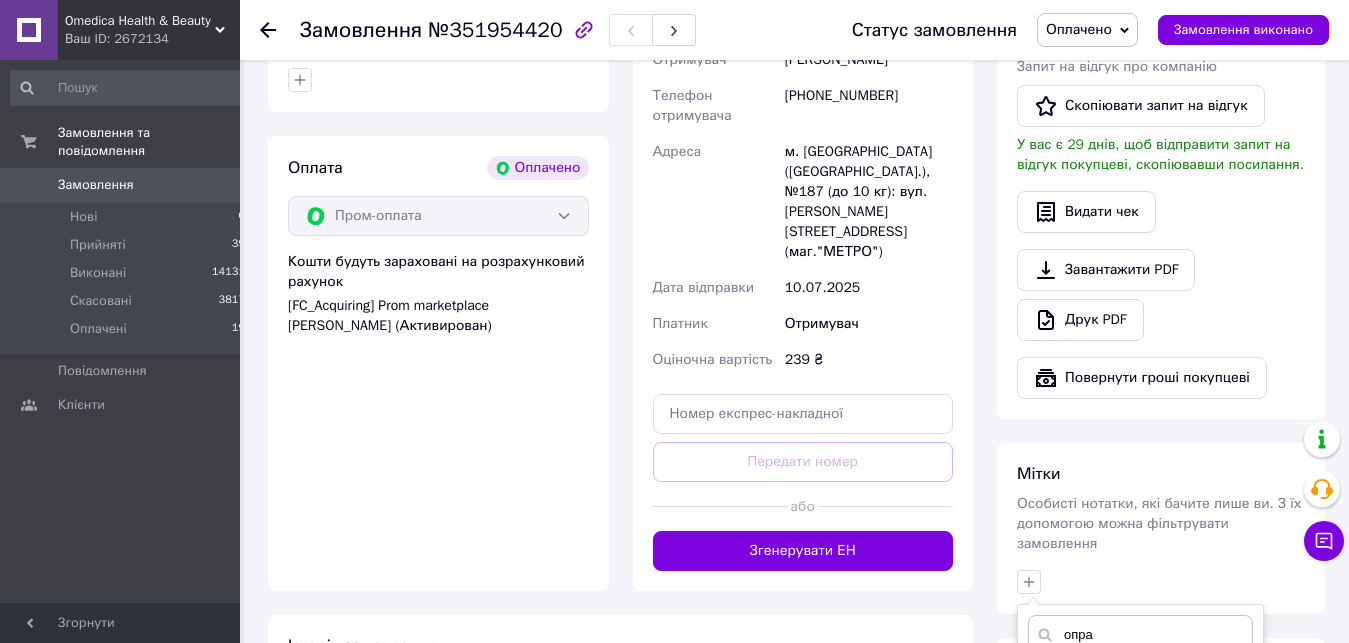scroll, scrollTop: 926, scrollLeft: 0, axis: vertical 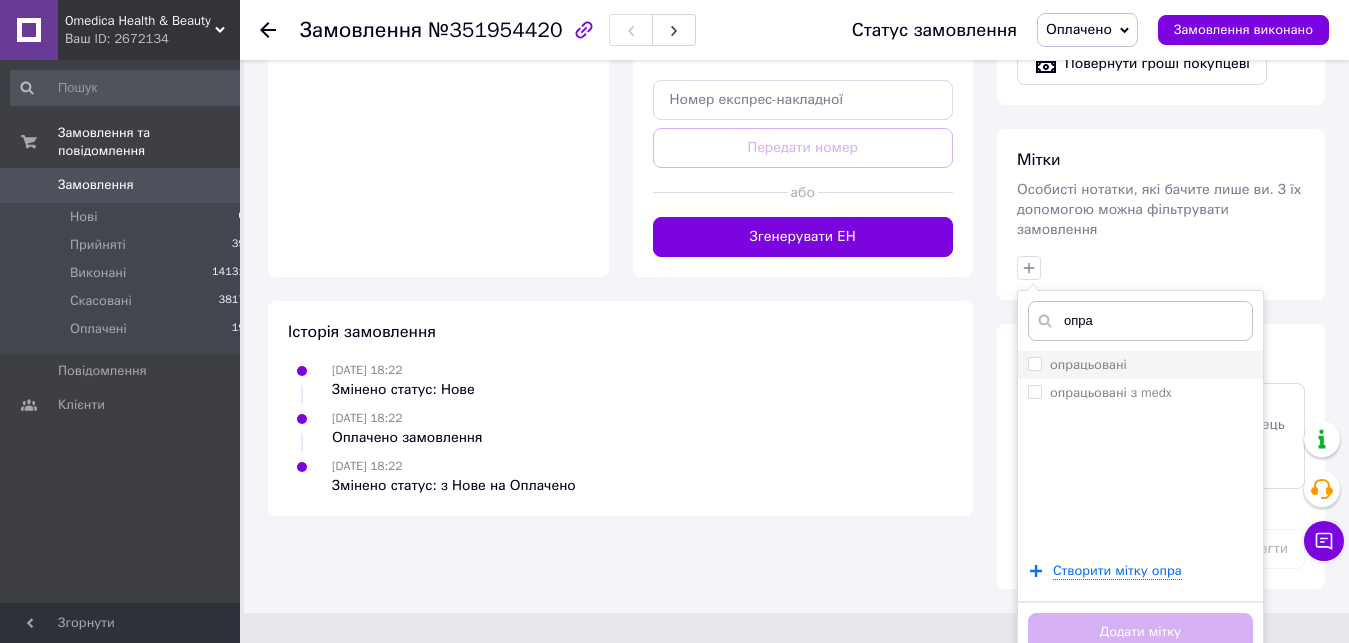 type on "опра" 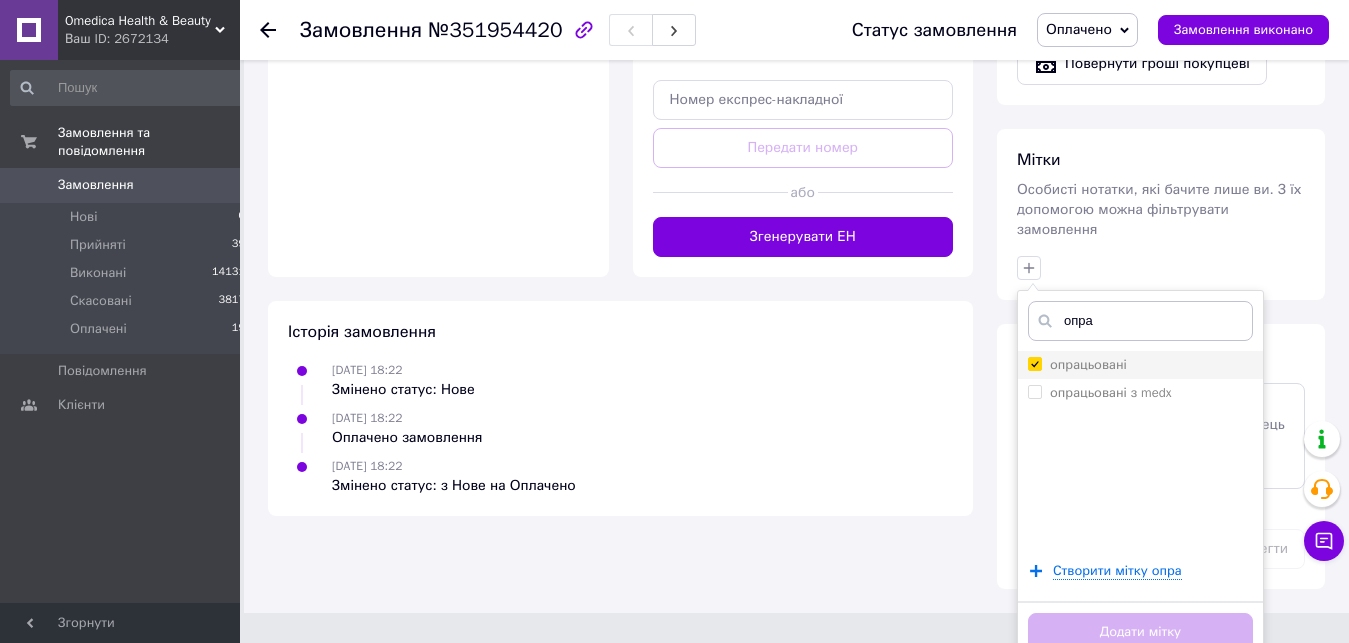 checkbox on "true" 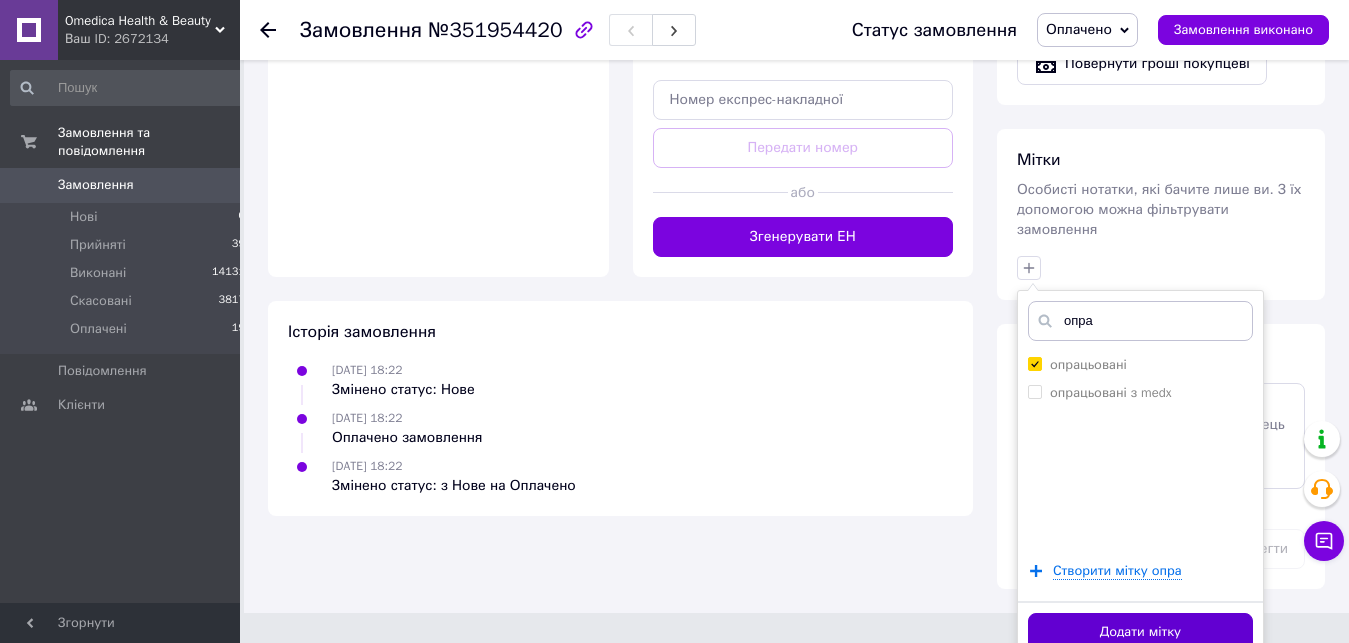 click on "Додати мітку" at bounding box center (1140, 632) 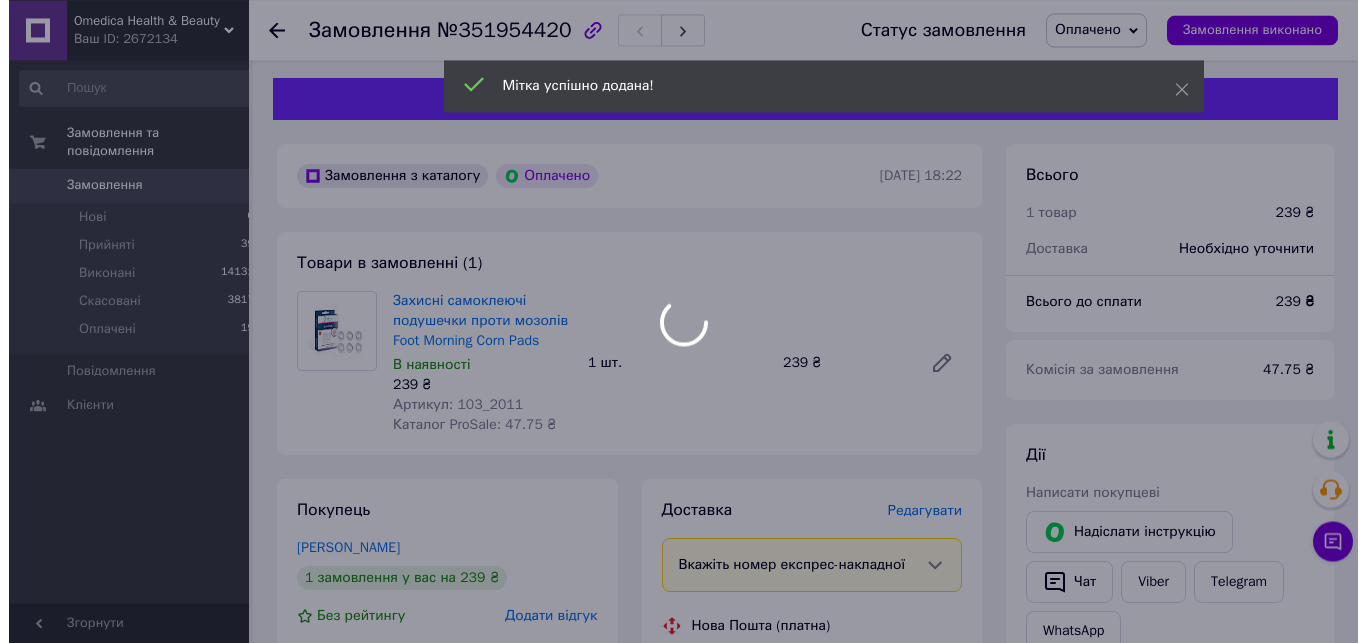 scroll, scrollTop: 0, scrollLeft: 0, axis: both 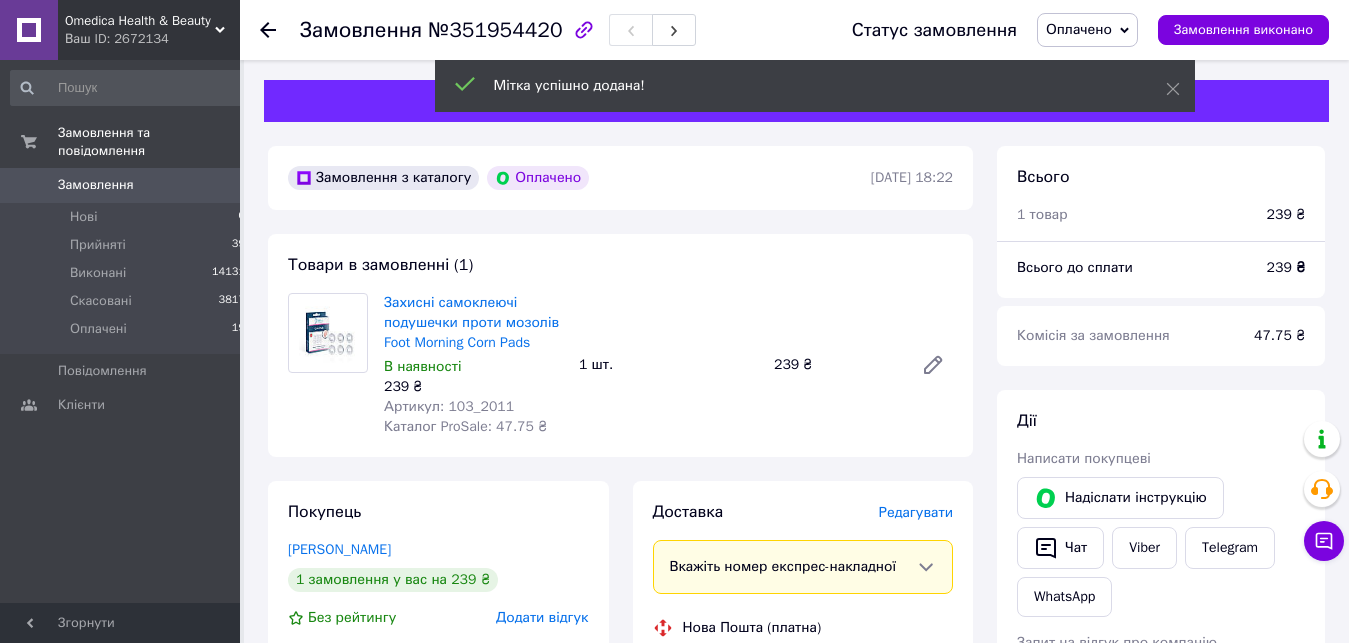 click on "Редагувати" at bounding box center (916, 513) 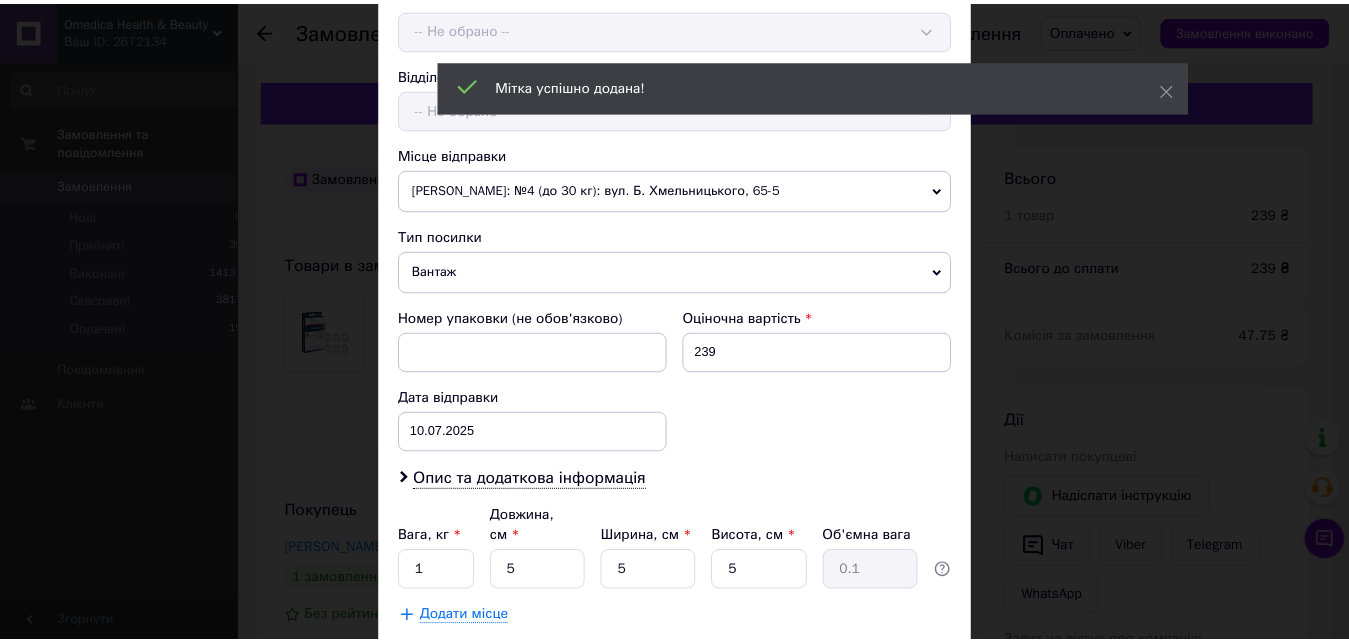 scroll, scrollTop: 685, scrollLeft: 0, axis: vertical 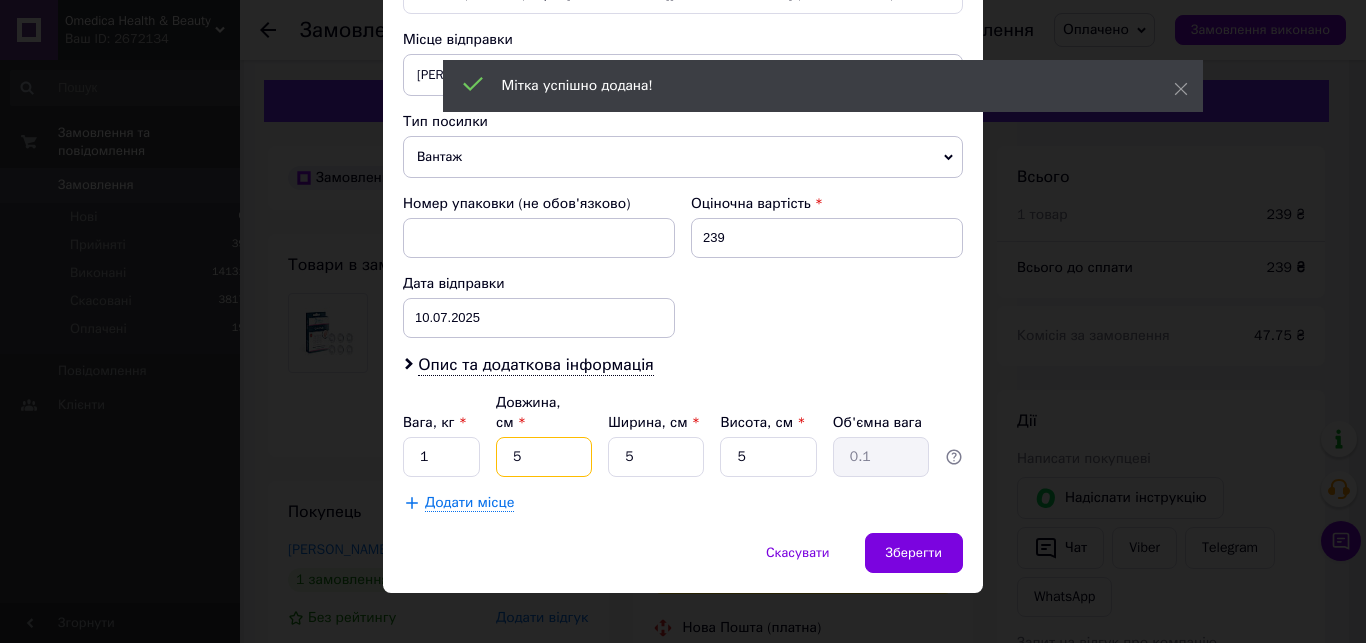 click on "5" at bounding box center [544, 457] 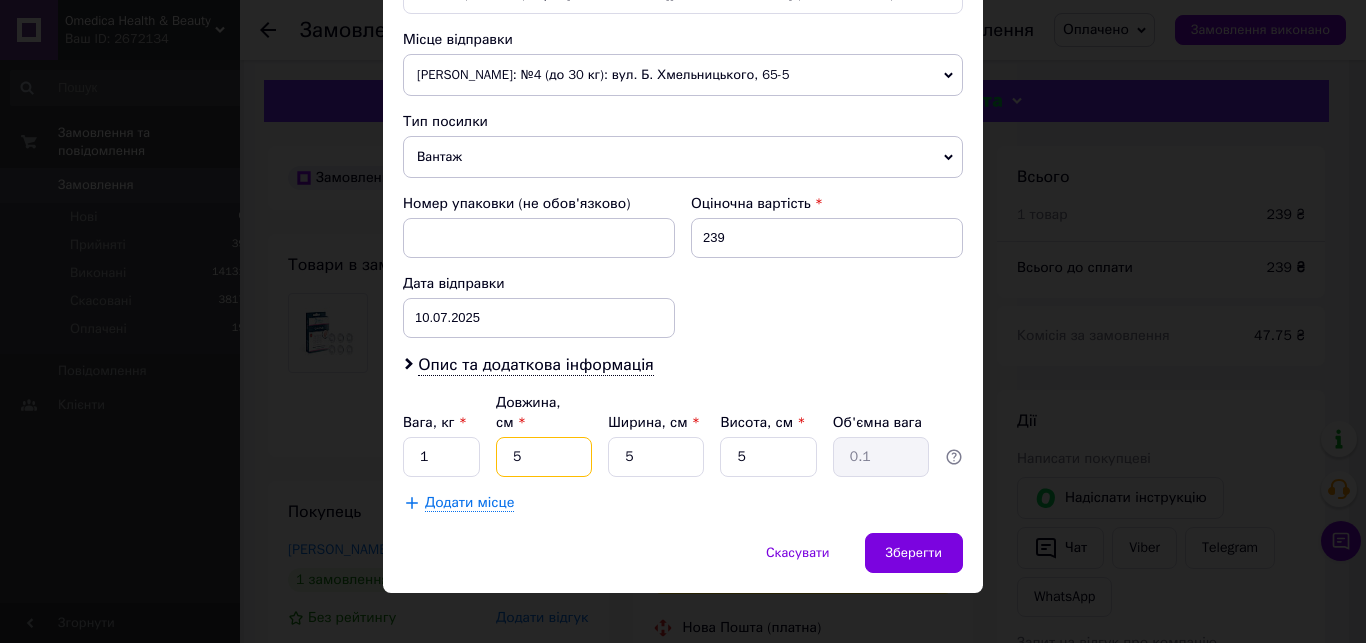 type 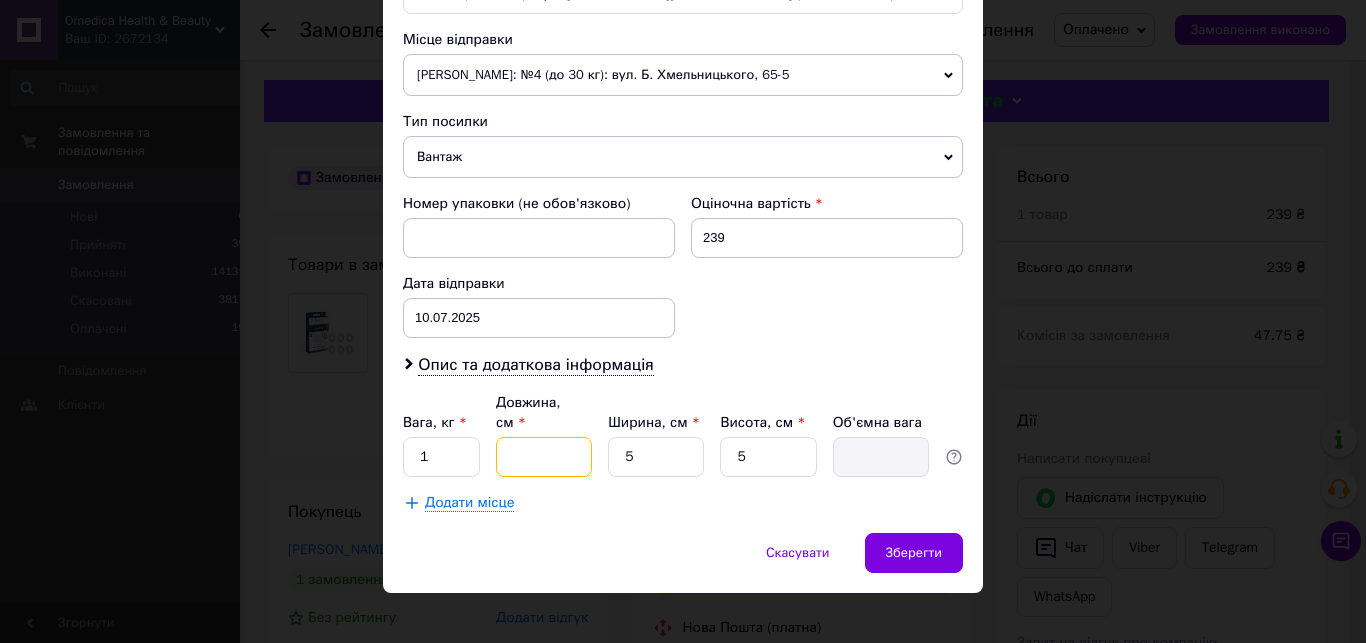 type on "2" 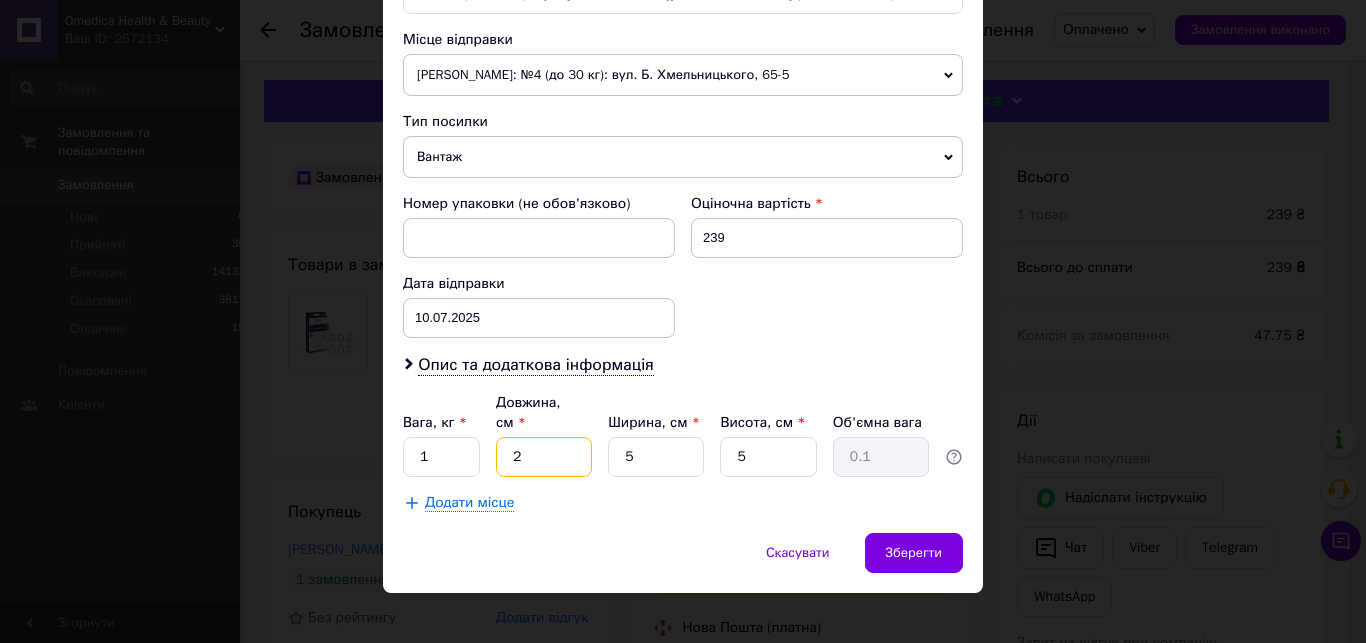type on "20" 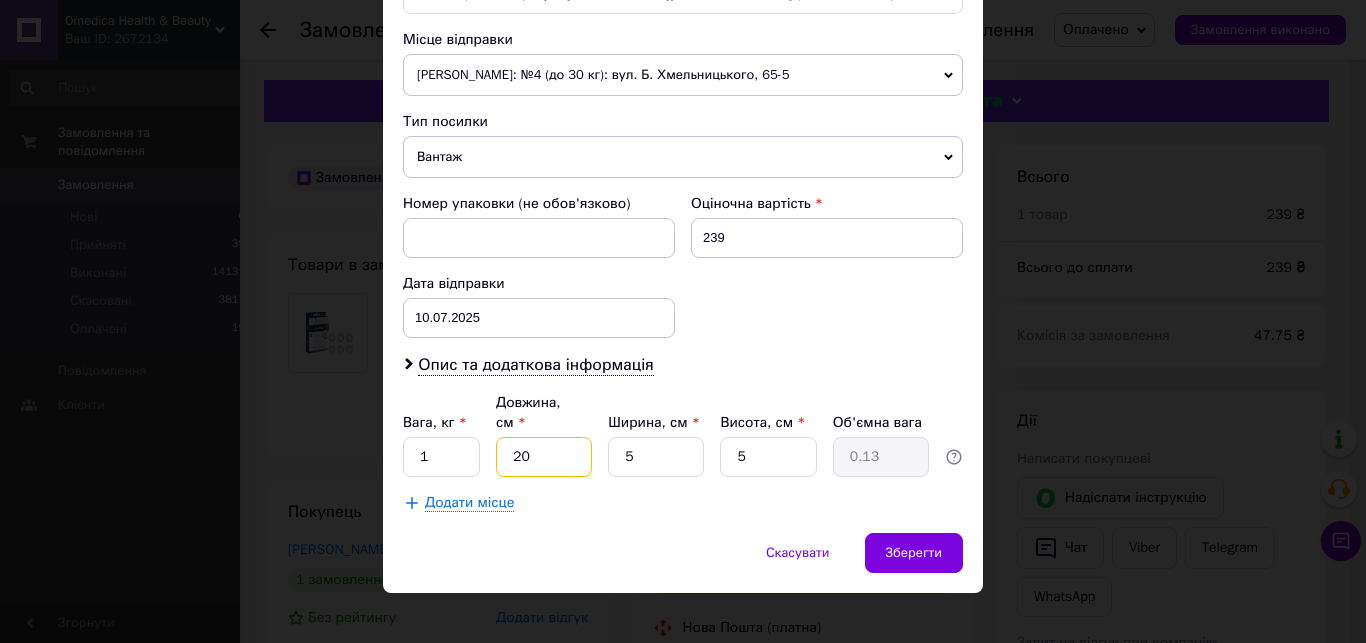 type on "20" 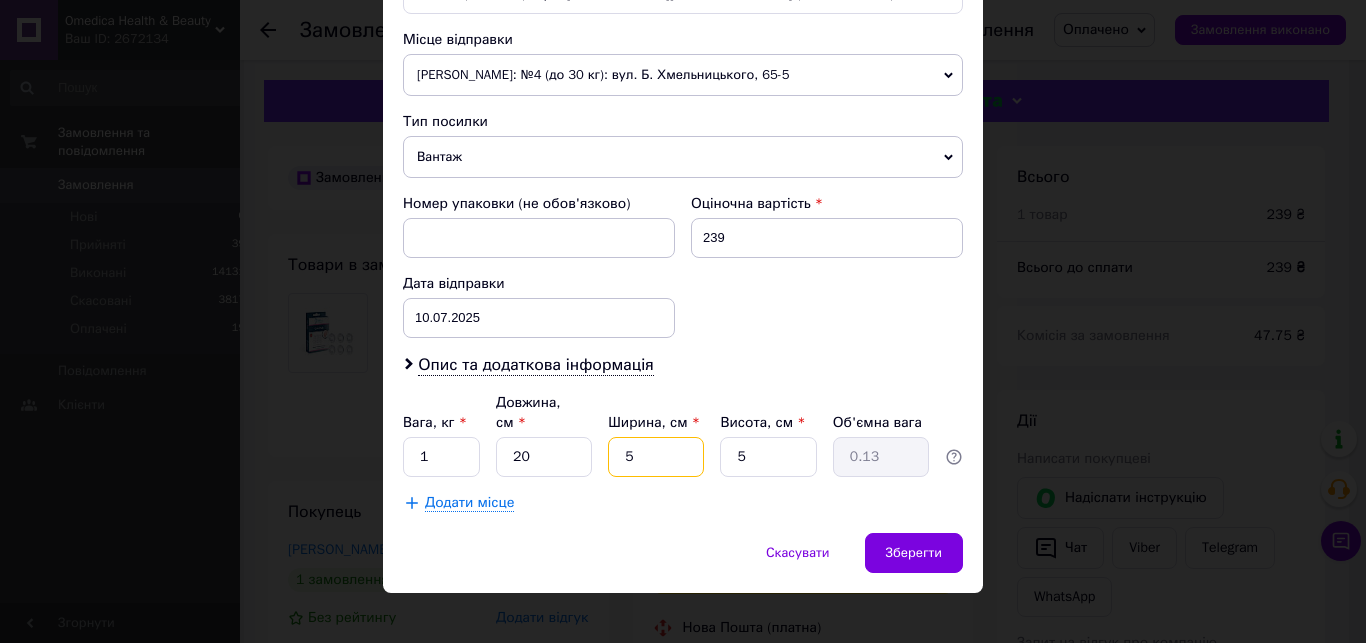 click on "5" at bounding box center (656, 457) 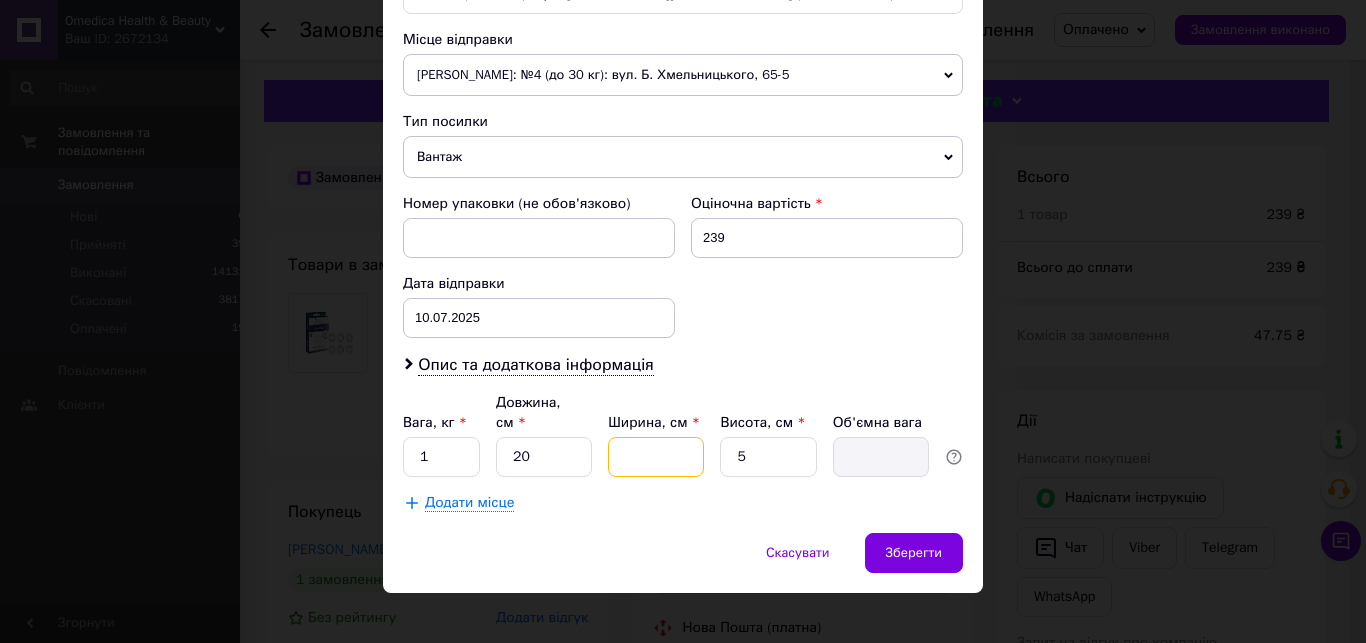 type on "1" 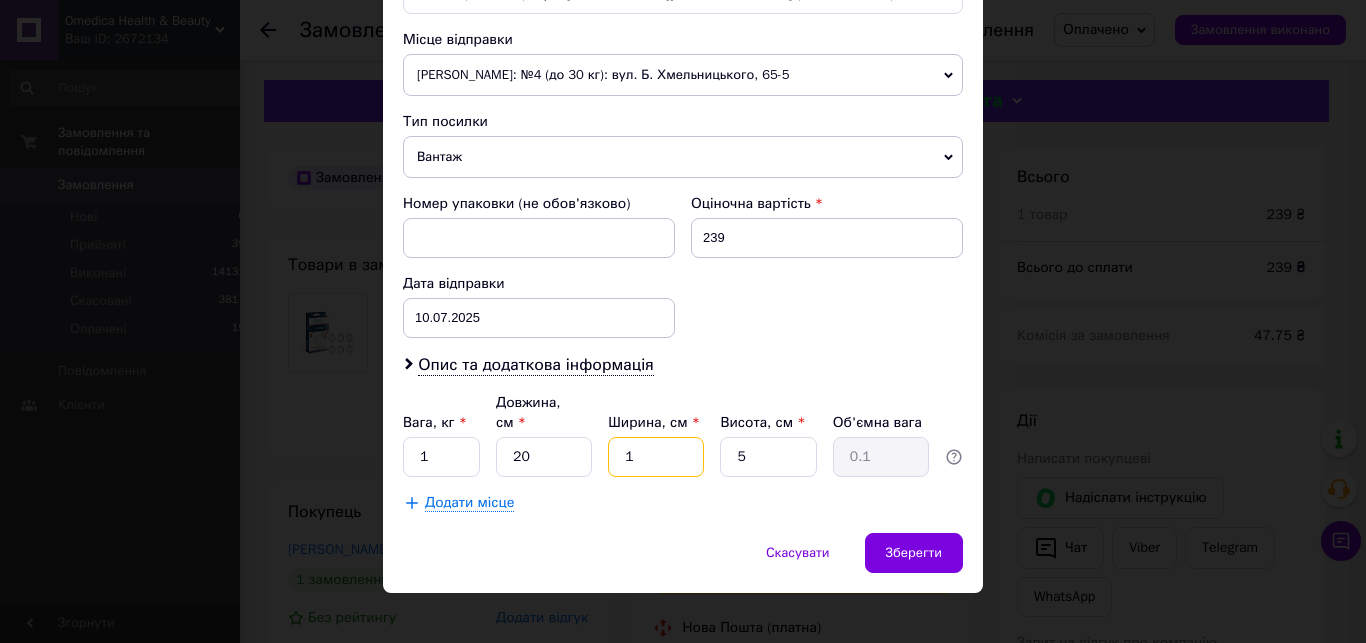 type on "10" 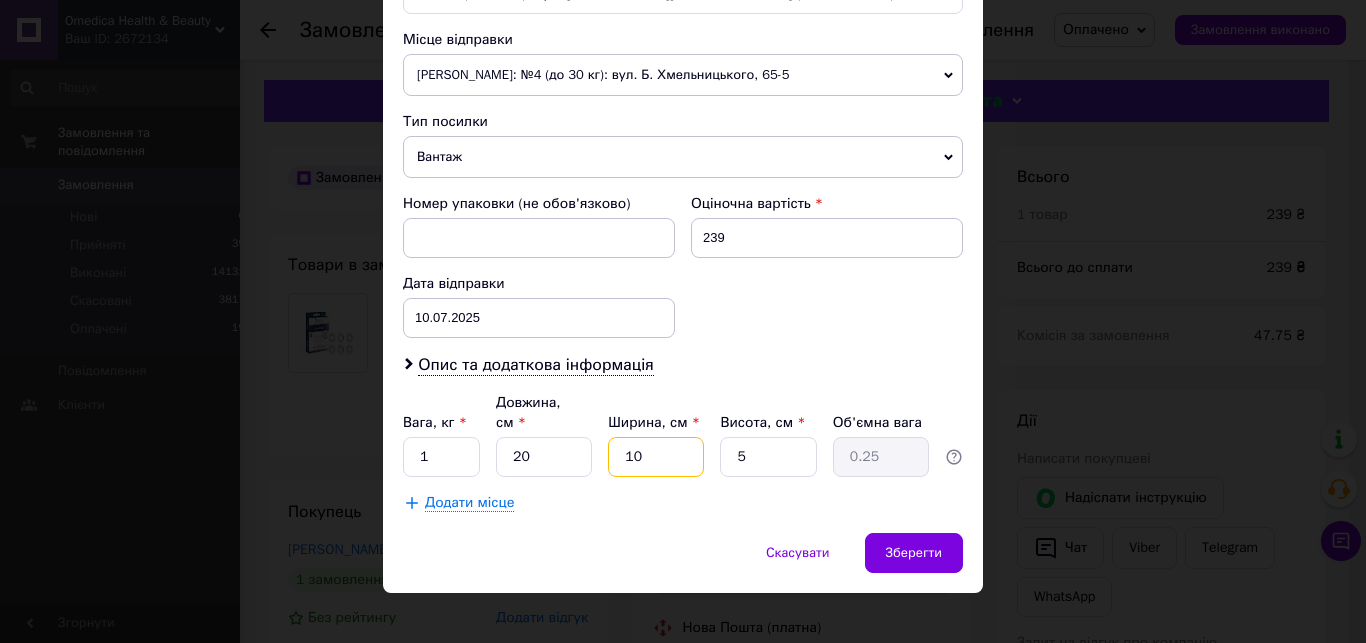 type on "10" 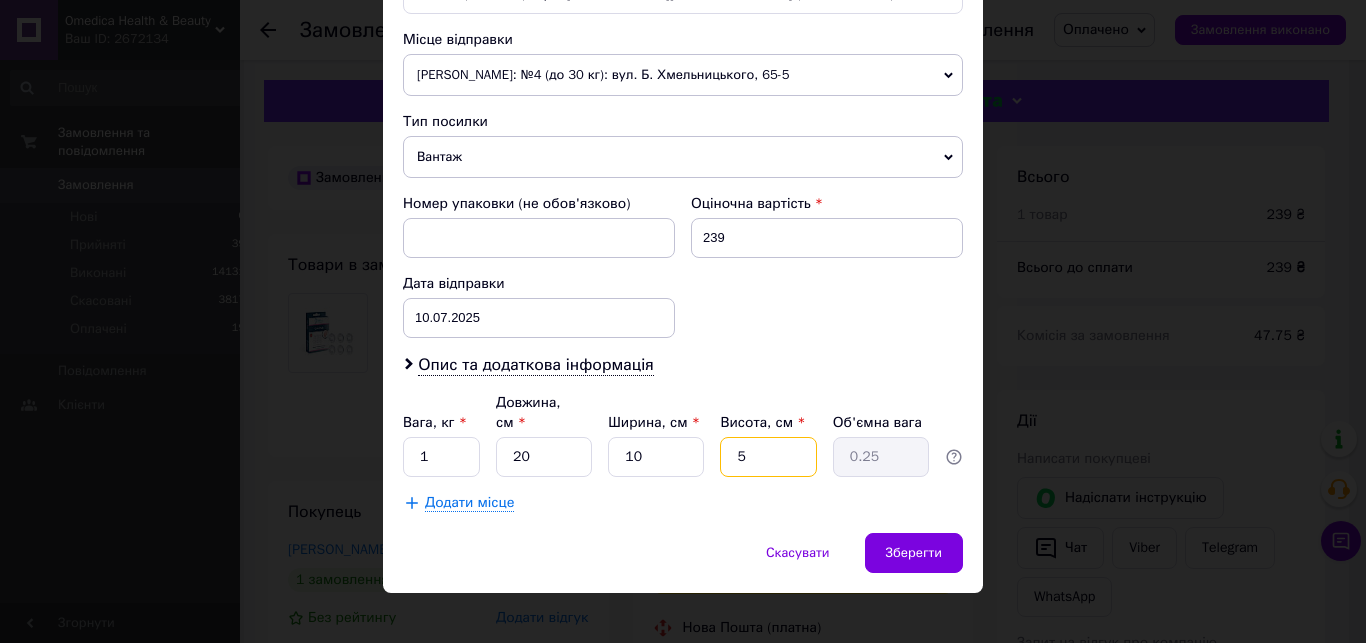 click on "5" at bounding box center [768, 457] 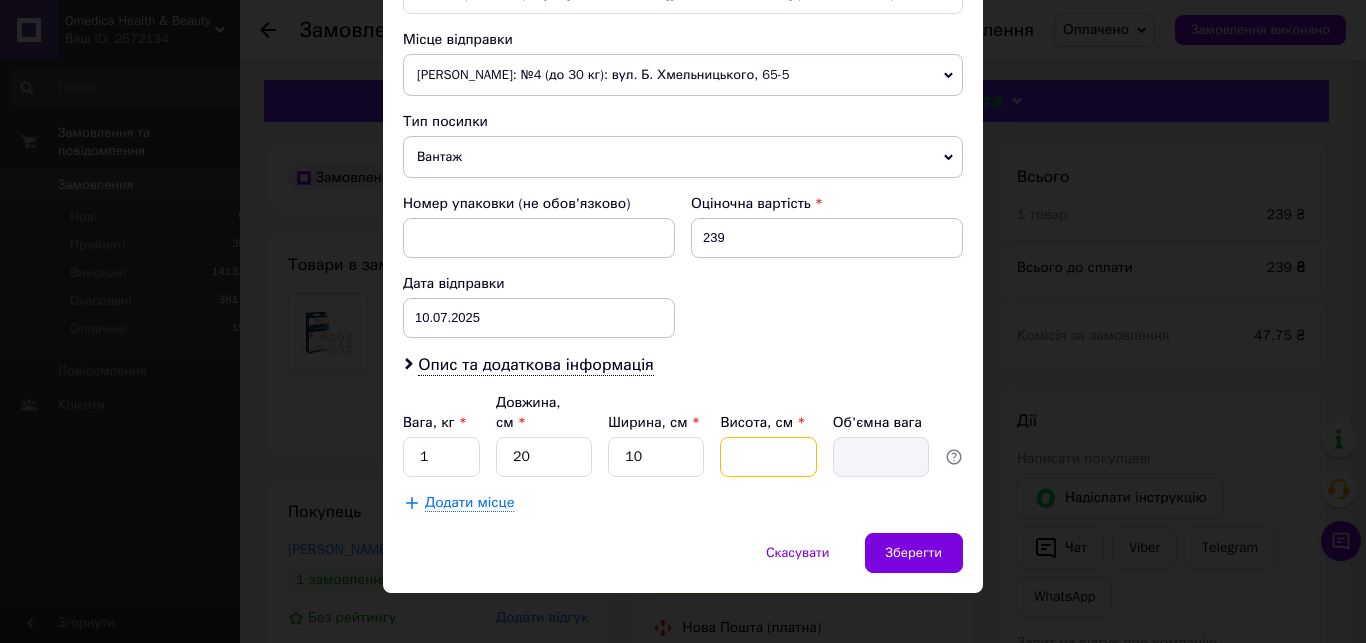 type on "2" 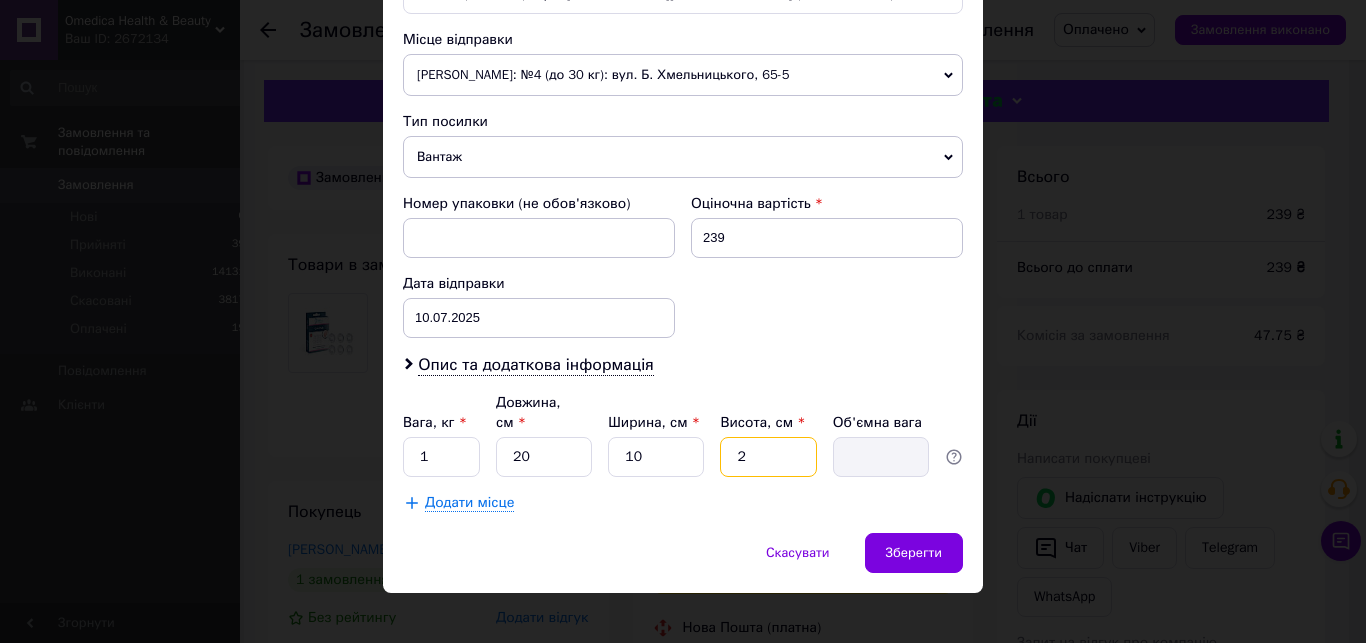 type on "0.1" 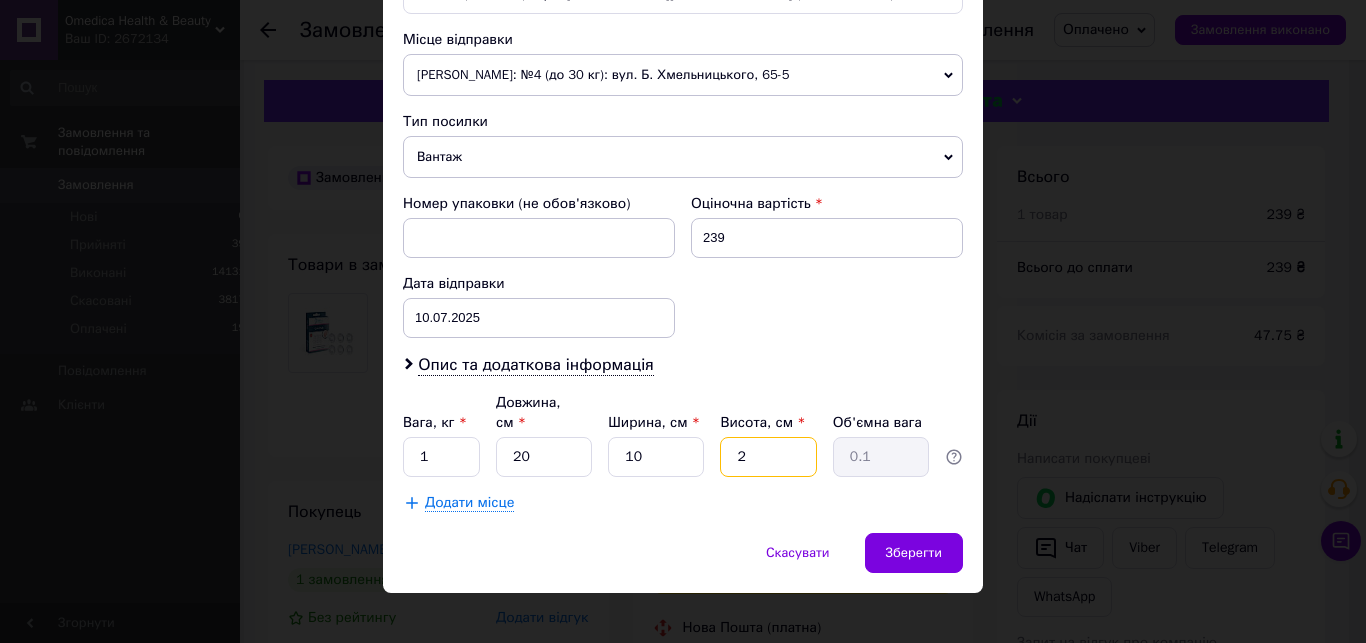 type on "29" 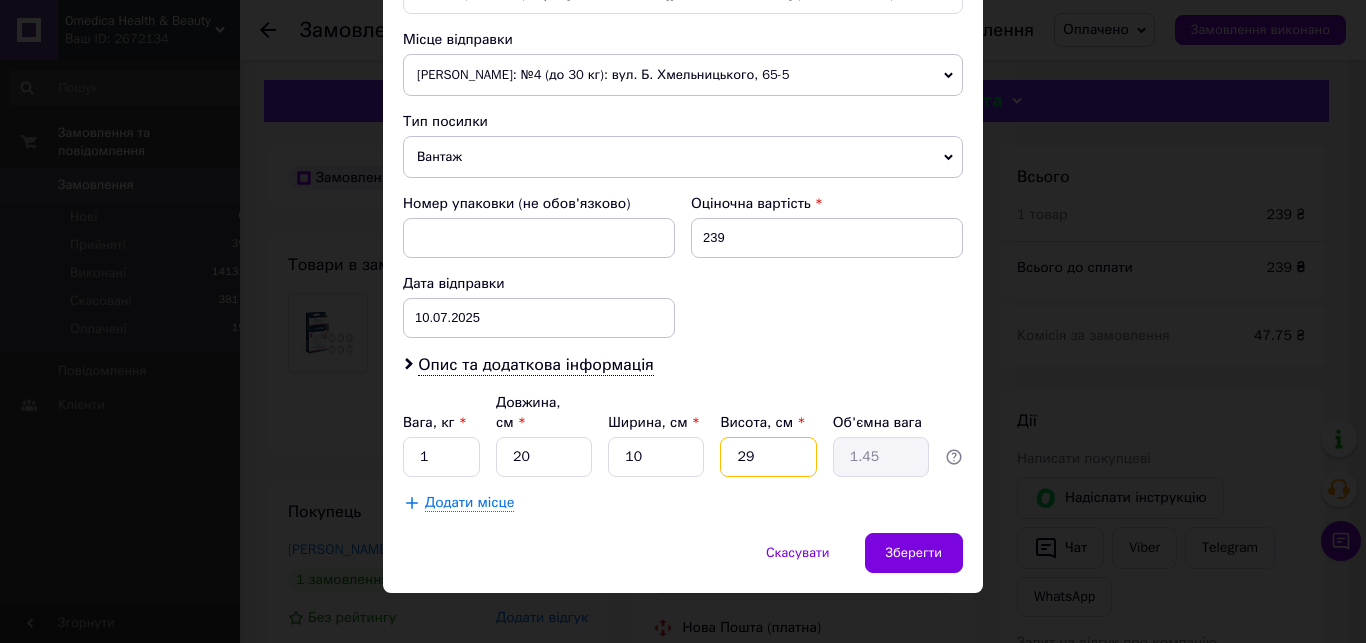type on "2" 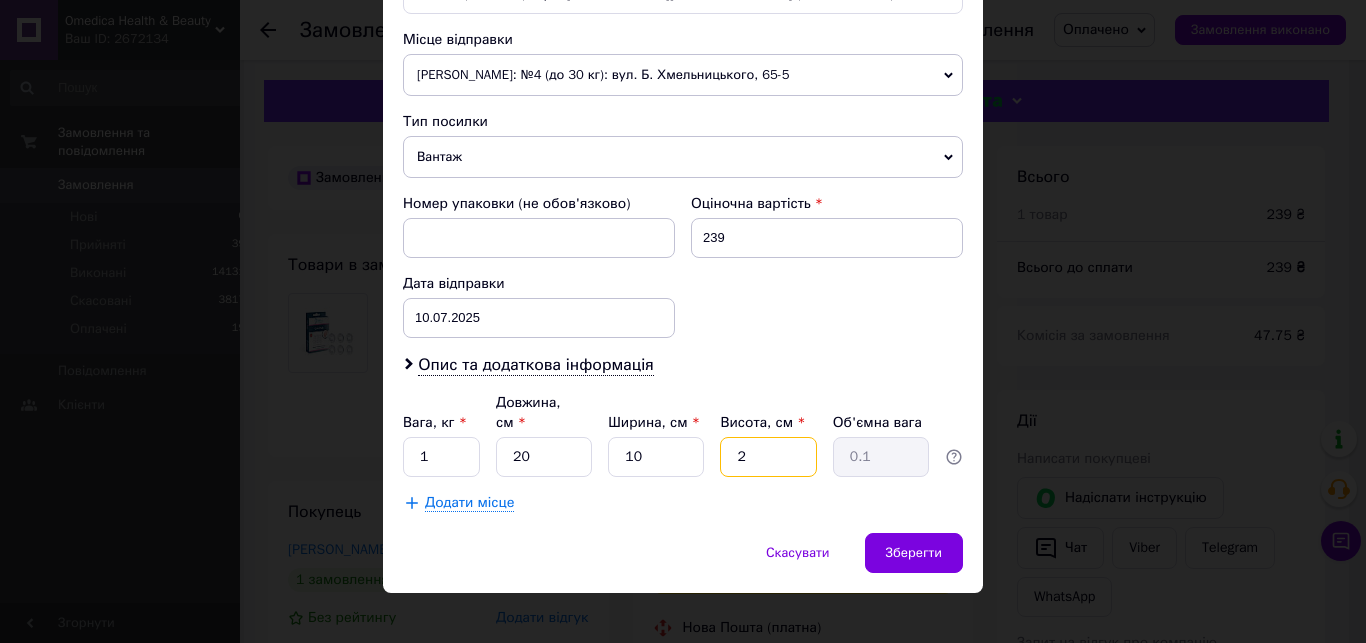 type on "20" 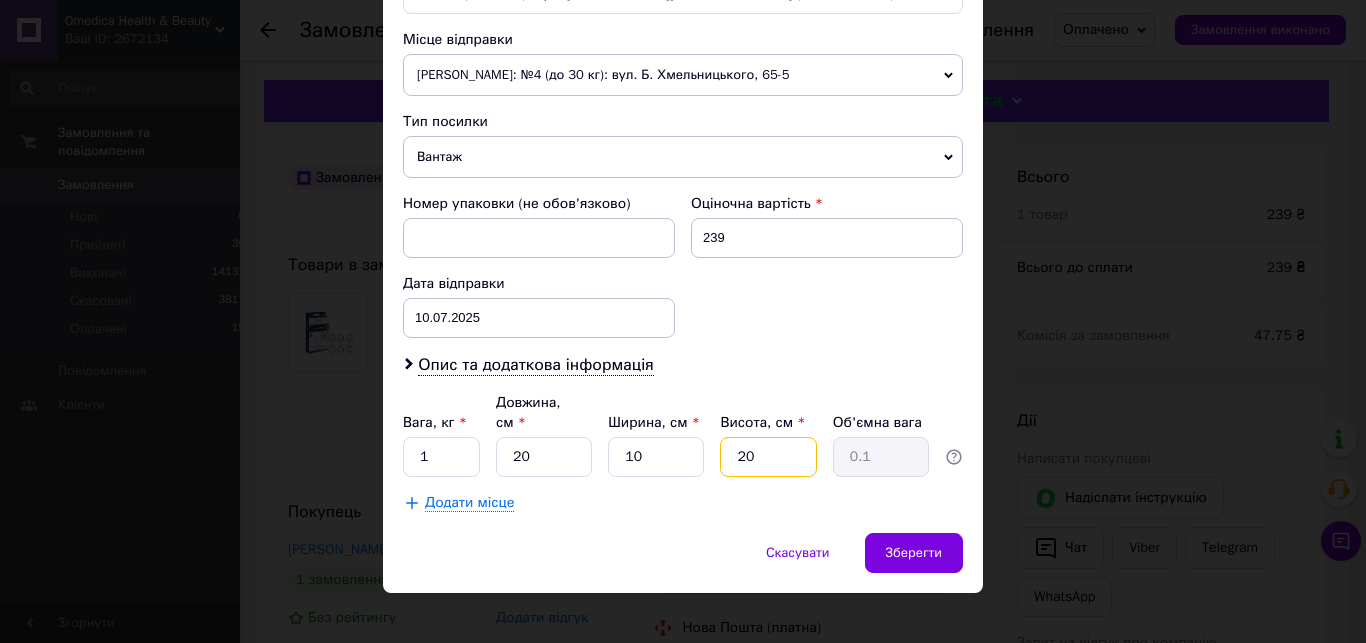 type on "1" 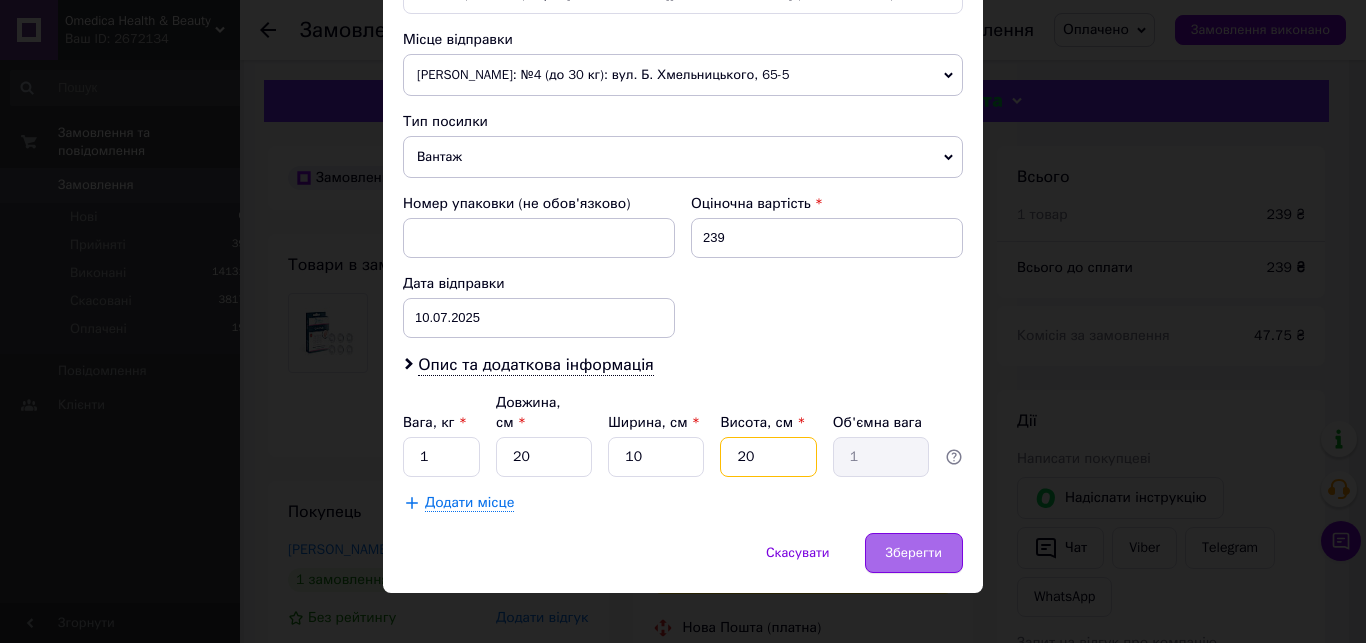 type on "20" 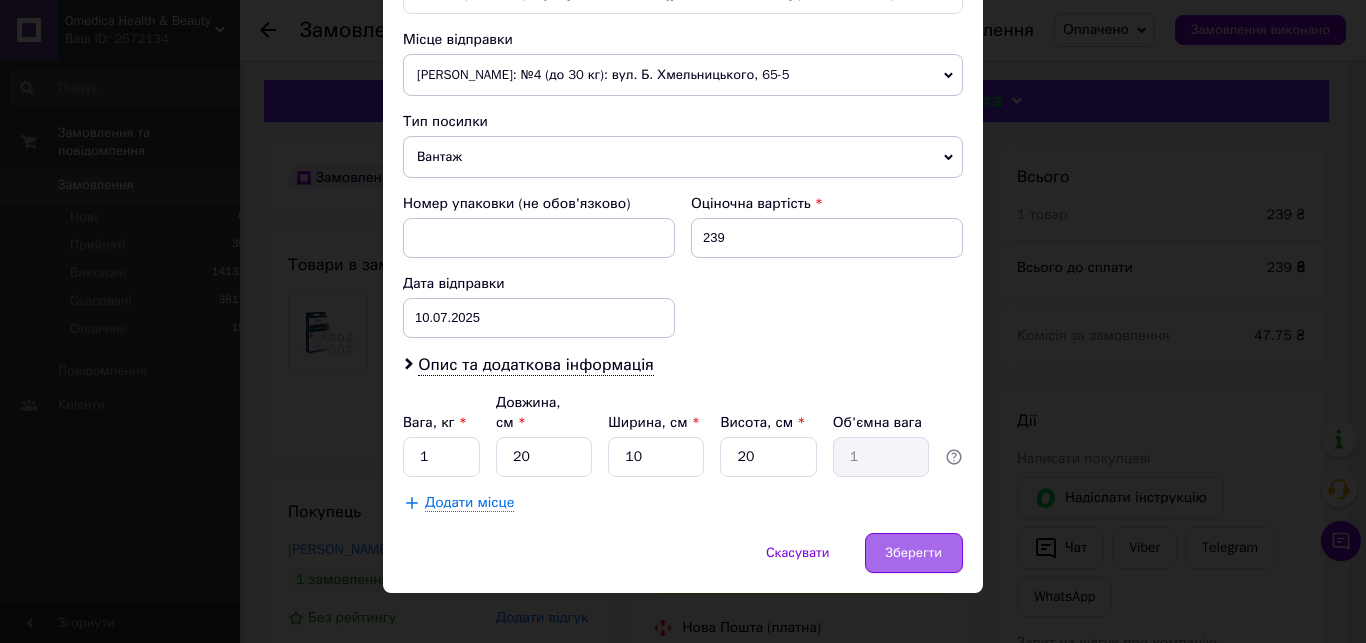 click on "Зберегти" at bounding box center (914, 553) 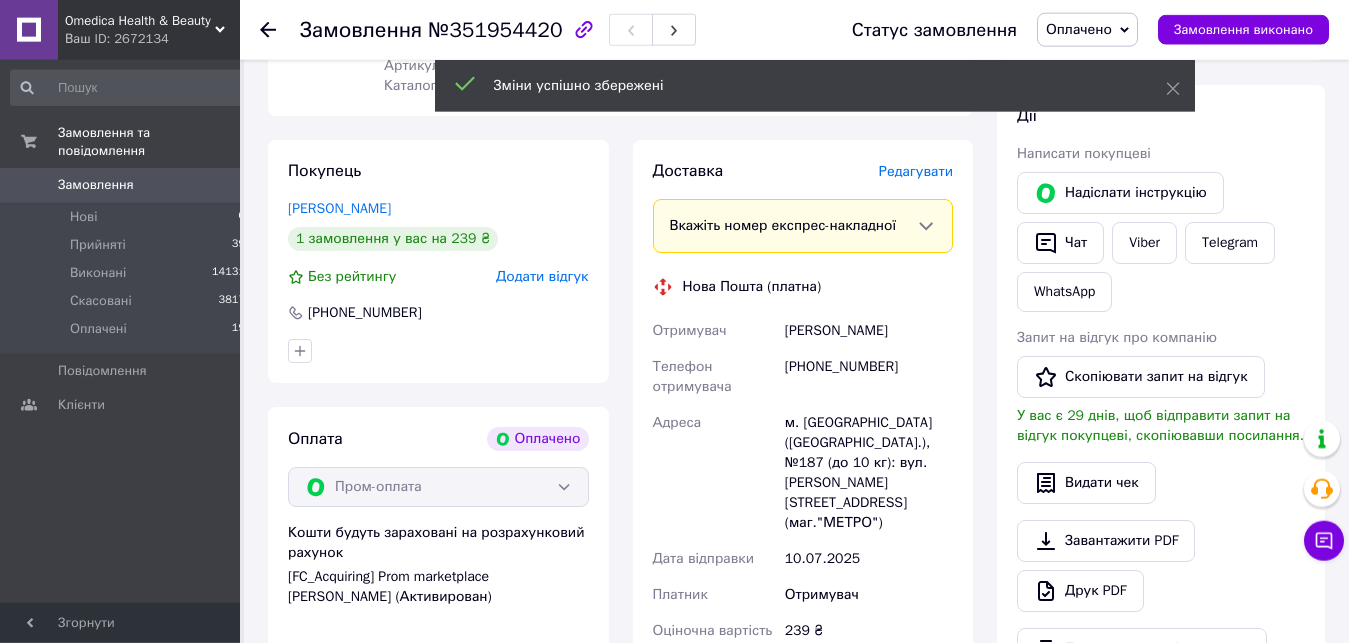 scroll, scrollTop: 612, scrollLeft: 0, axis: vertical 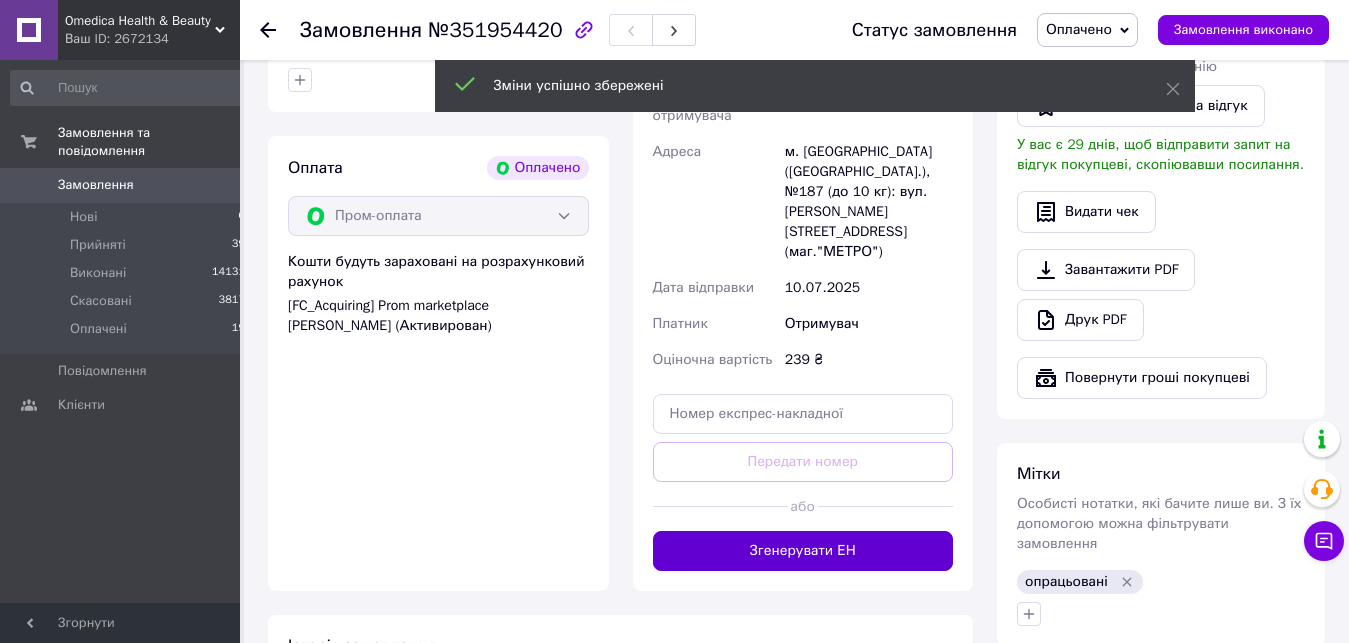 click on "Згенерувати ЕН" at bounding box center [803, 551] 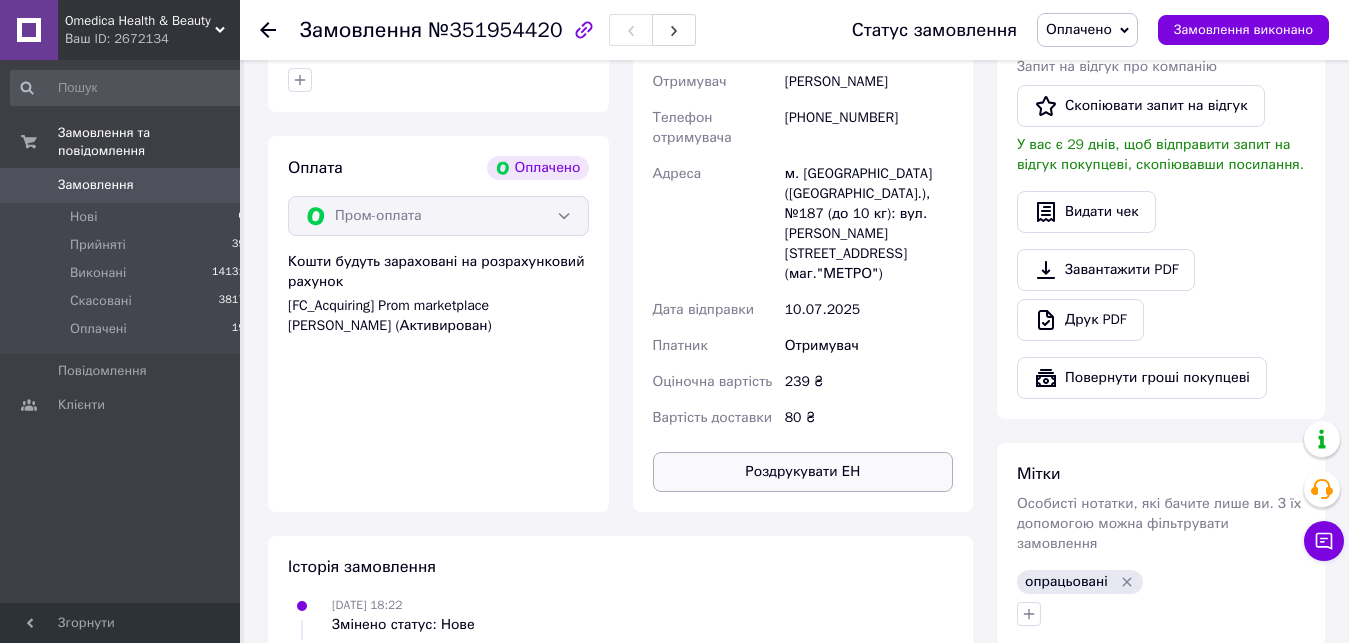 click on "Роздрукувати ЕН" at bounding box center [803, 472] 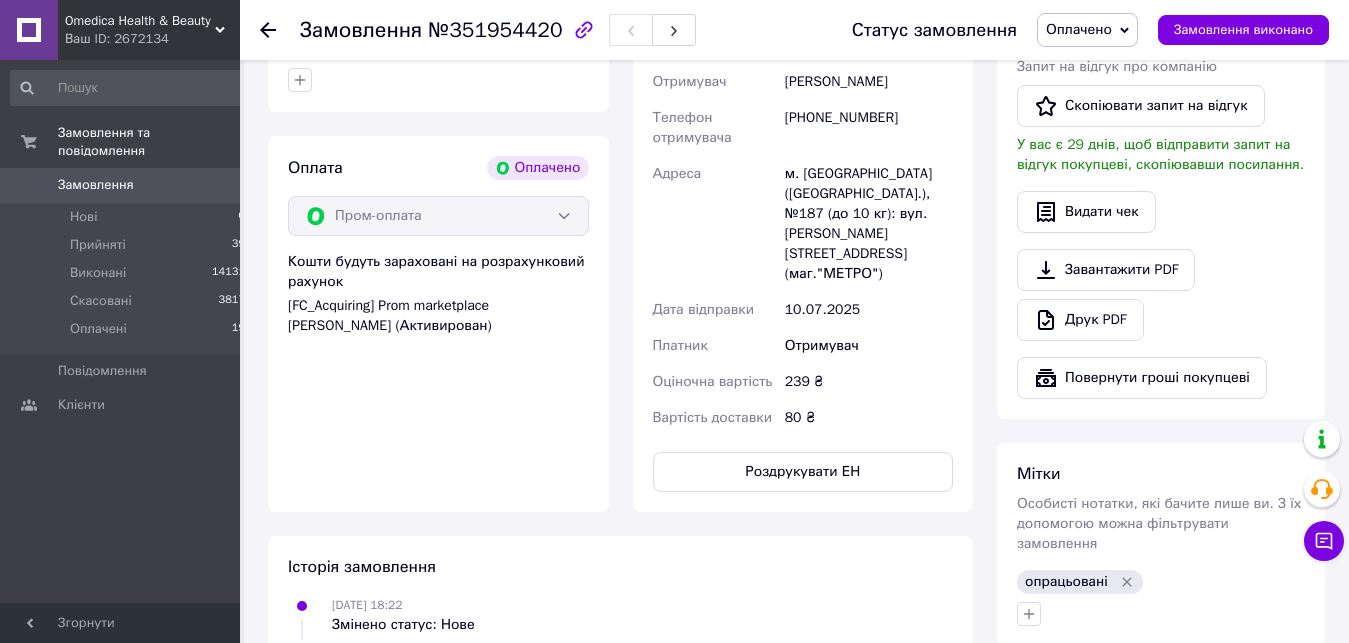 click on "м. [GEOGRAPHIC_DATA] ([GEOGRAPHIC_DATA].), №187 (до 10 кг): вул. [PERSON_NAME][STREET_ADDRESS] (маг."МЕТРО")" at bounding box center (869, 224) 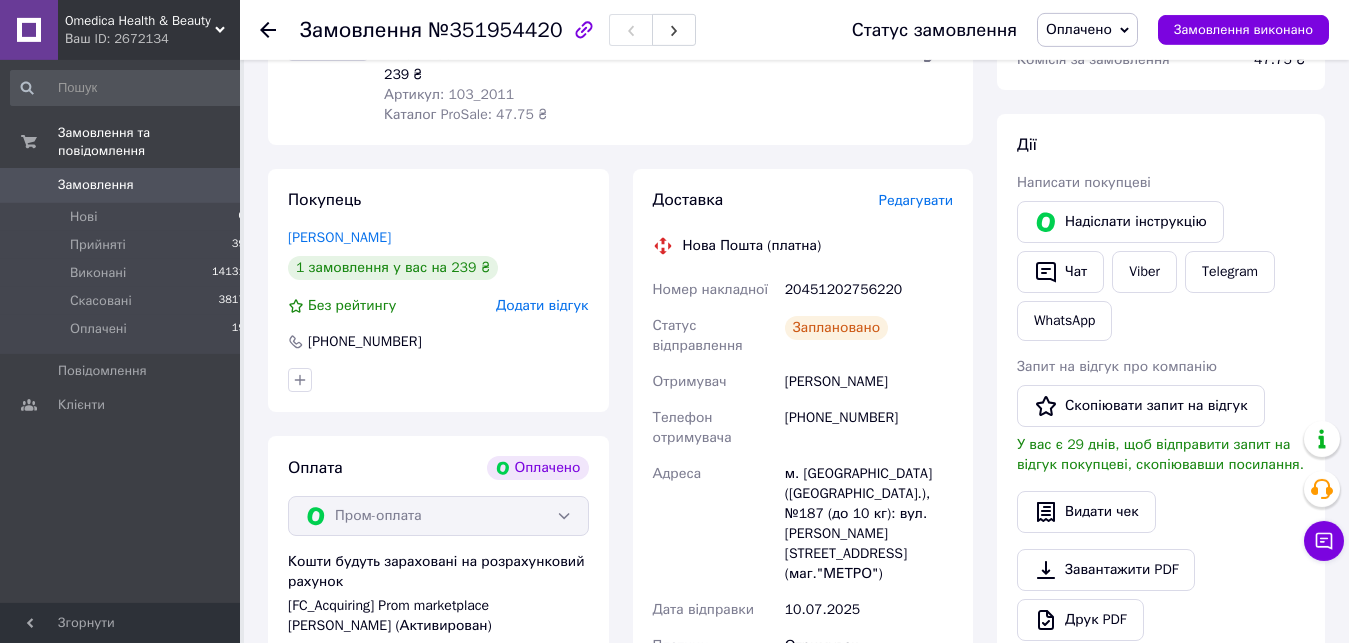 scroll, scrollTop: 306, scrollLeft: 0, axis: vertical 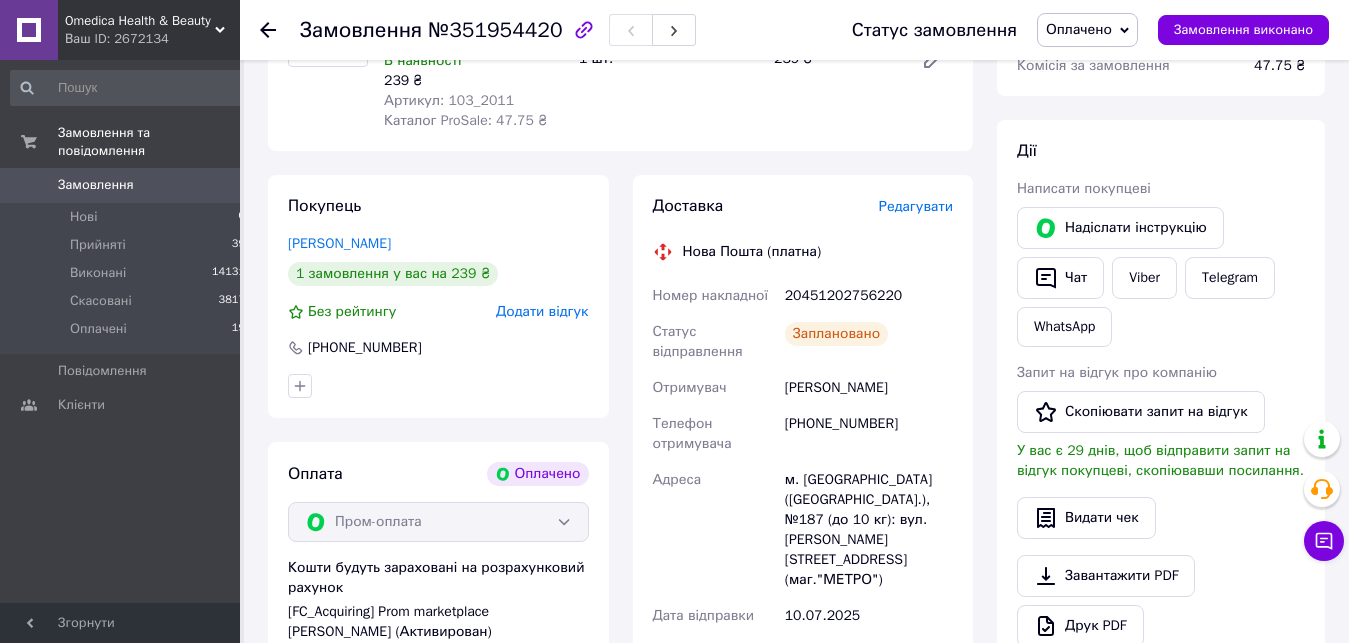 click on "20451202756220" at bounding box center (869, 296) 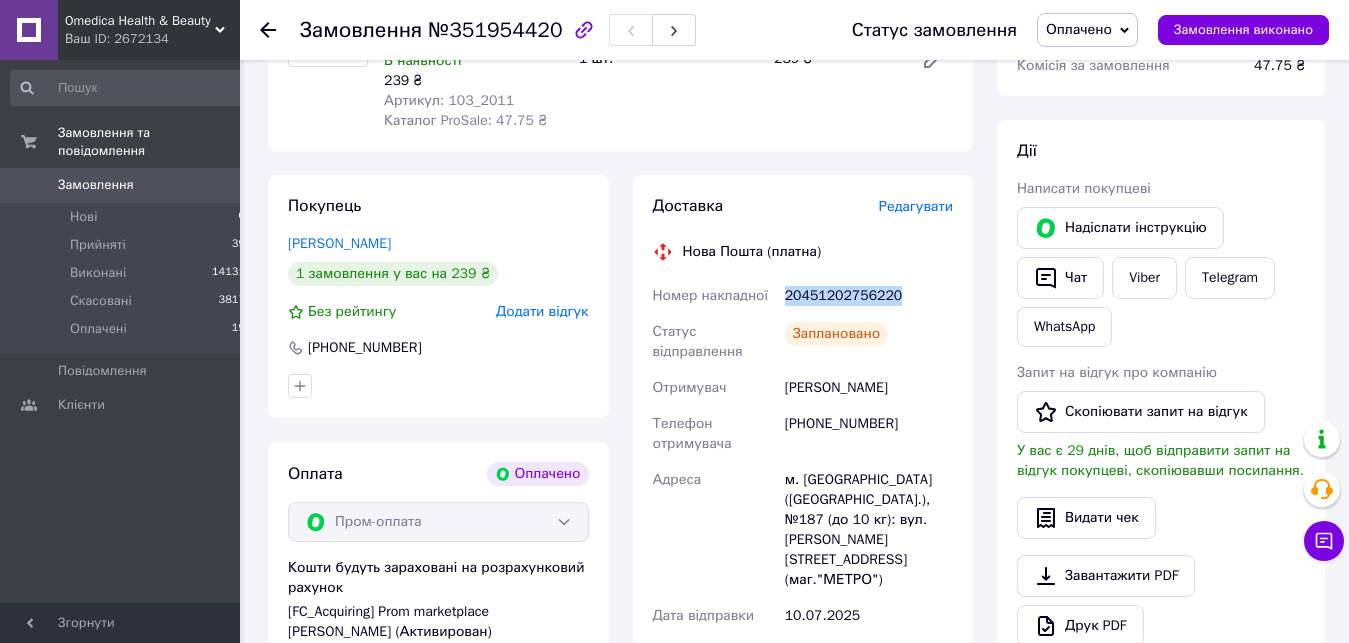click on "20451202756220" at bounding box center (869, 296) 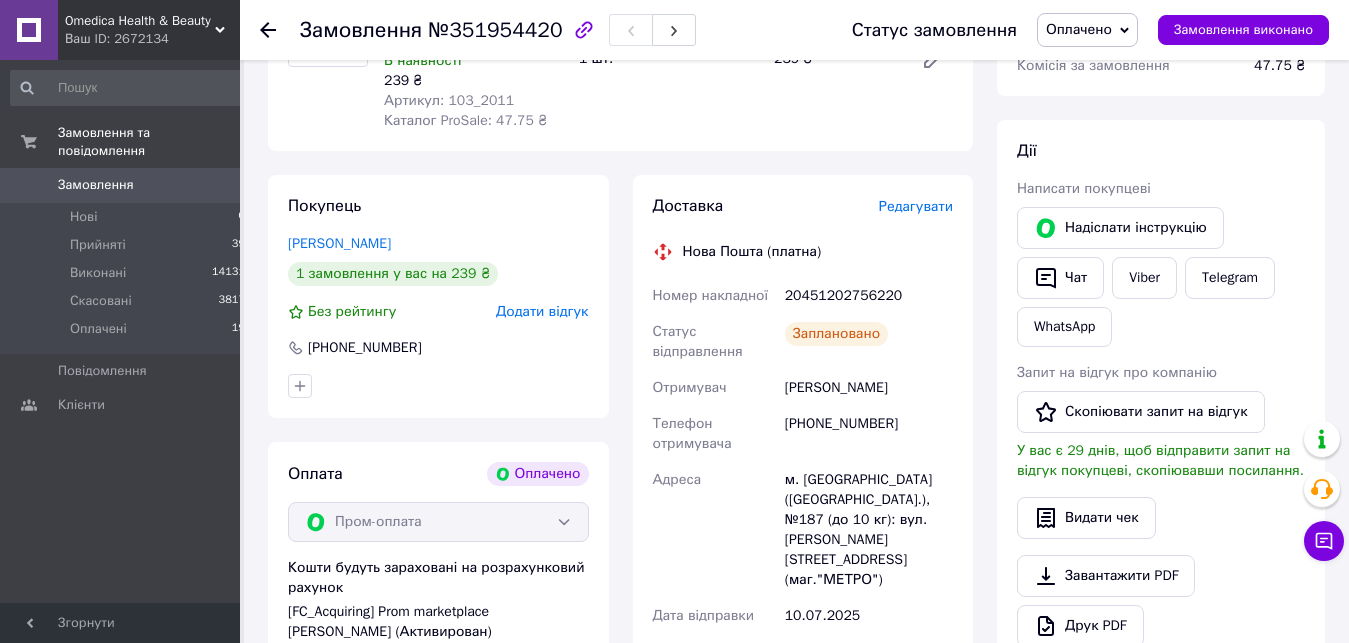 click on "[PERSON_NAME]" at bounding box center (869, 388) 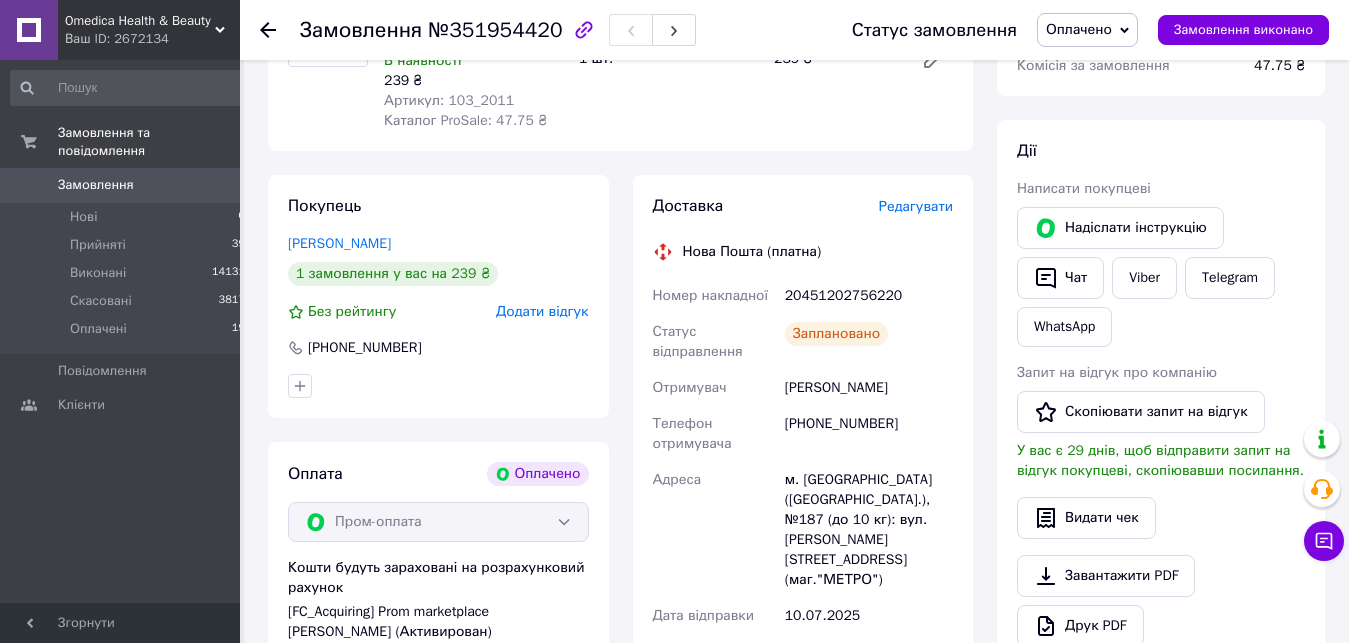 scroll, scrollTop: 0, scrollLeft: 0, axis: both 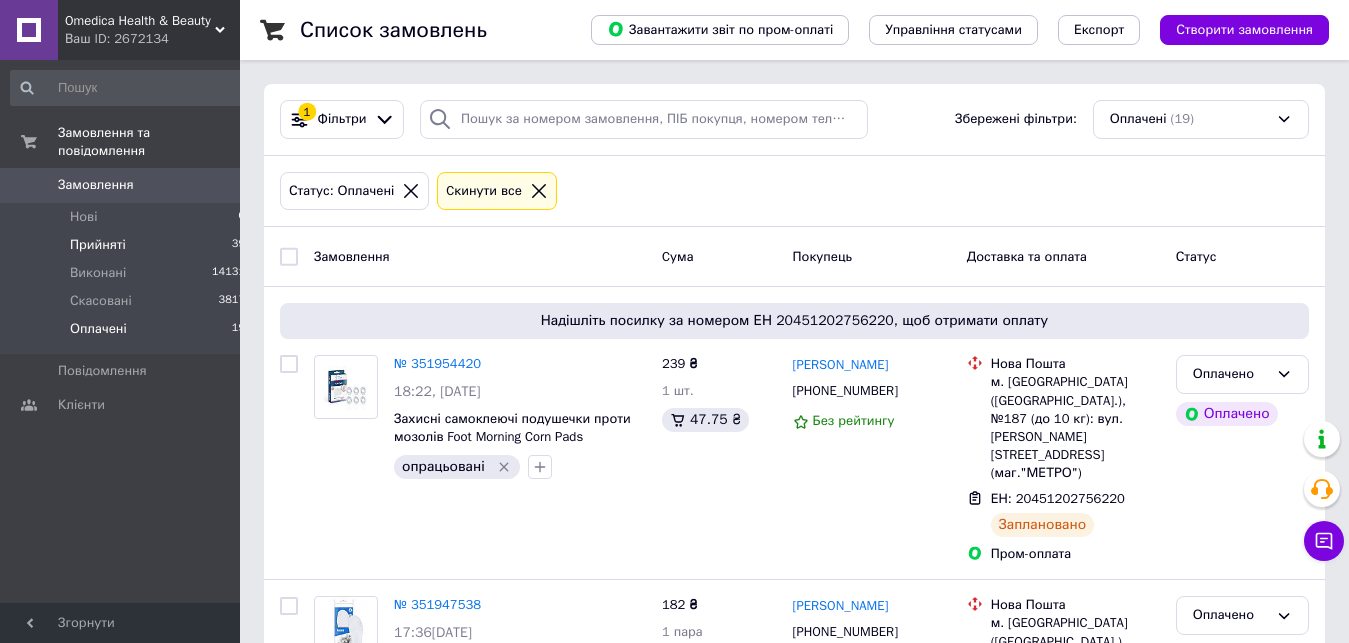 click on "Прийняті 39" at bounding box center [128, 245] 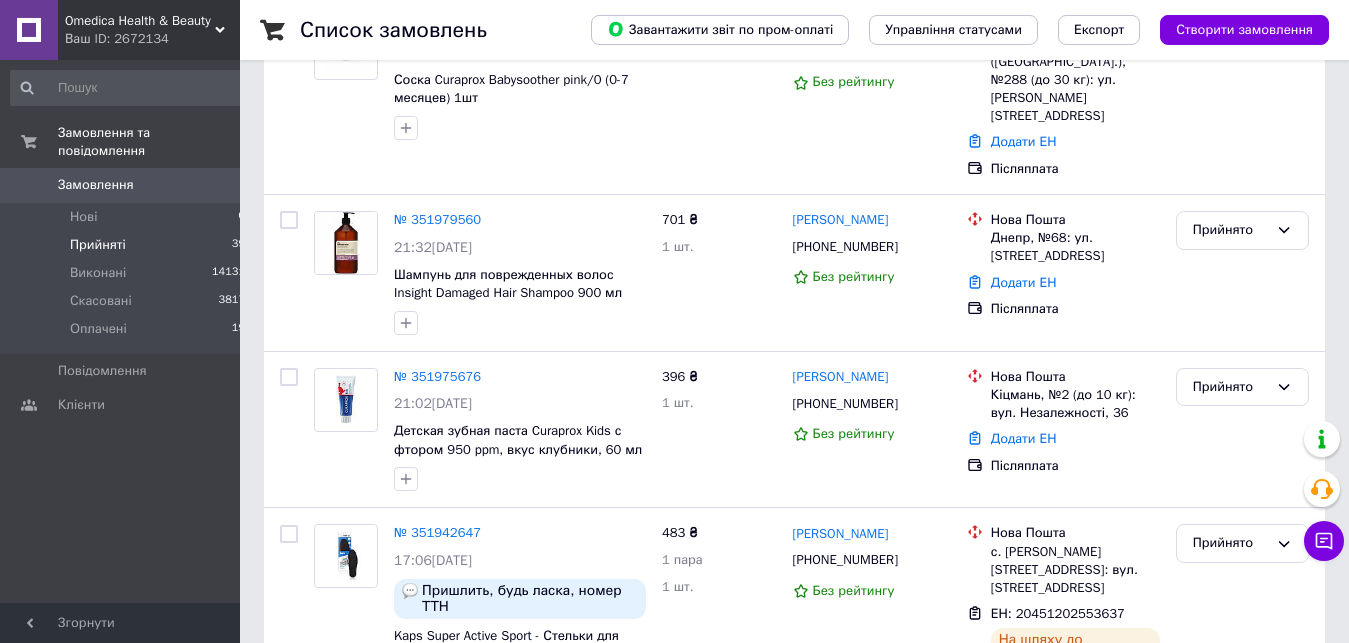 scroll, scrollTop: 408, scrollLeft: 0, axis: vertical 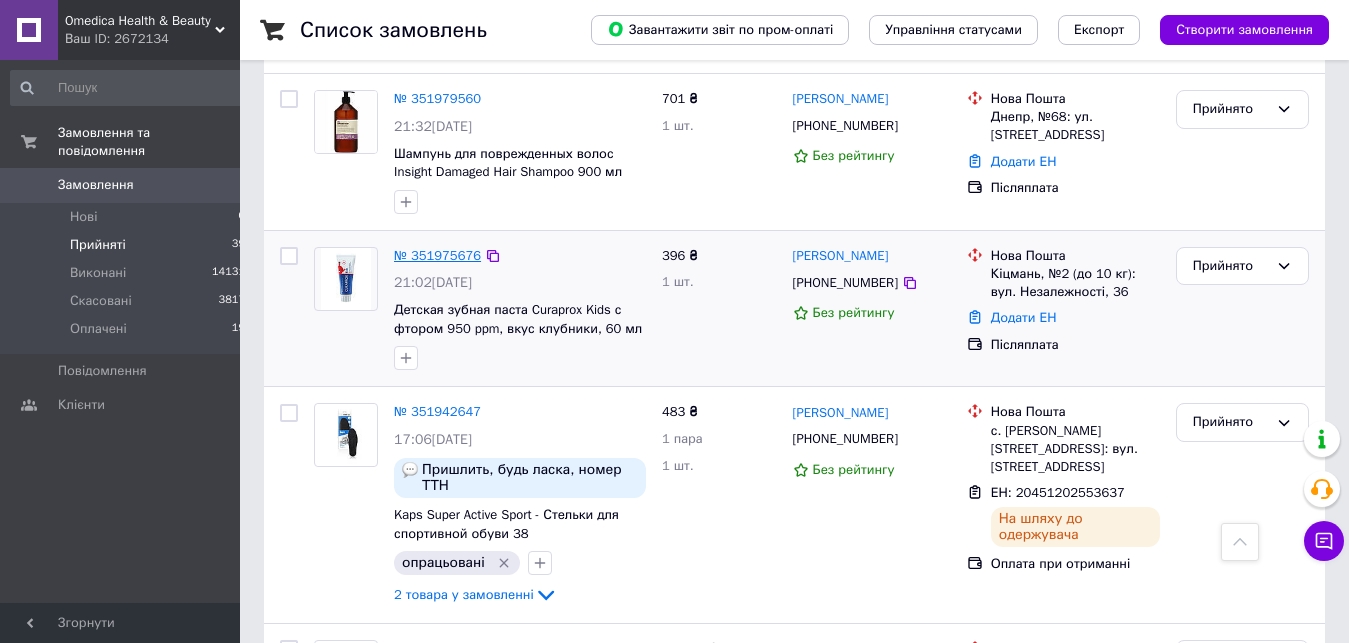 click on "№ 351975676" at bounding box center [437, 255] 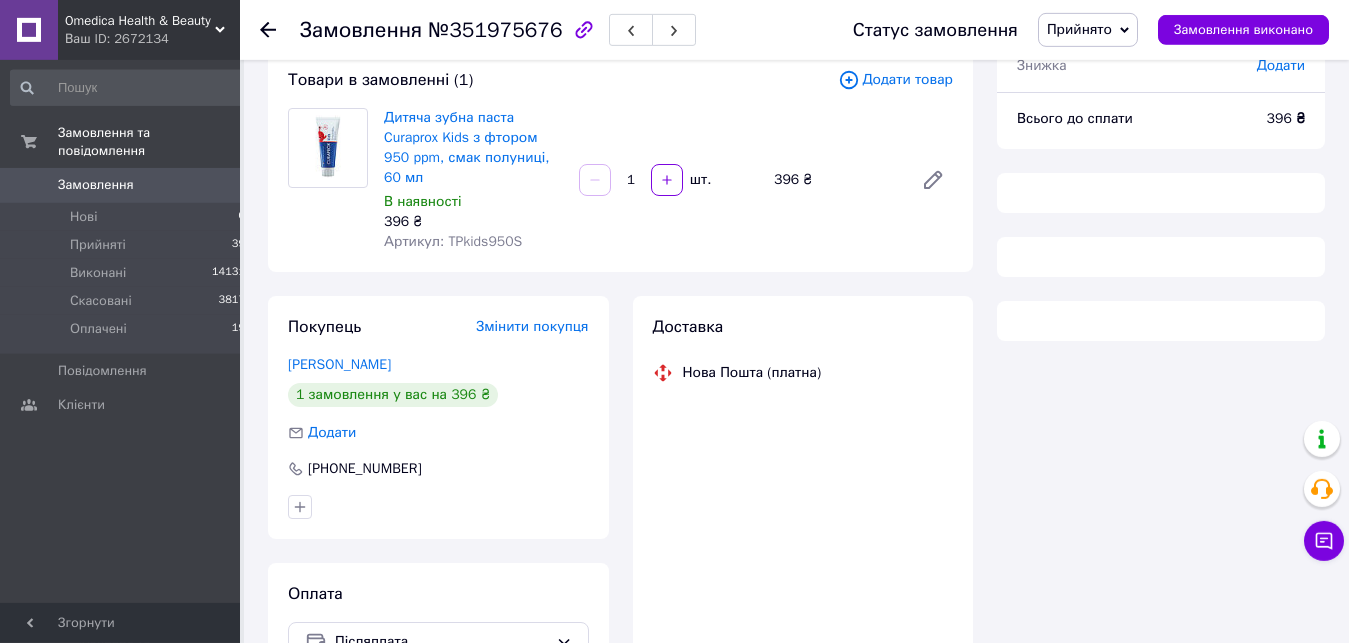 scroll, scrollTop: 0, scrollLeft: 0, axis: both 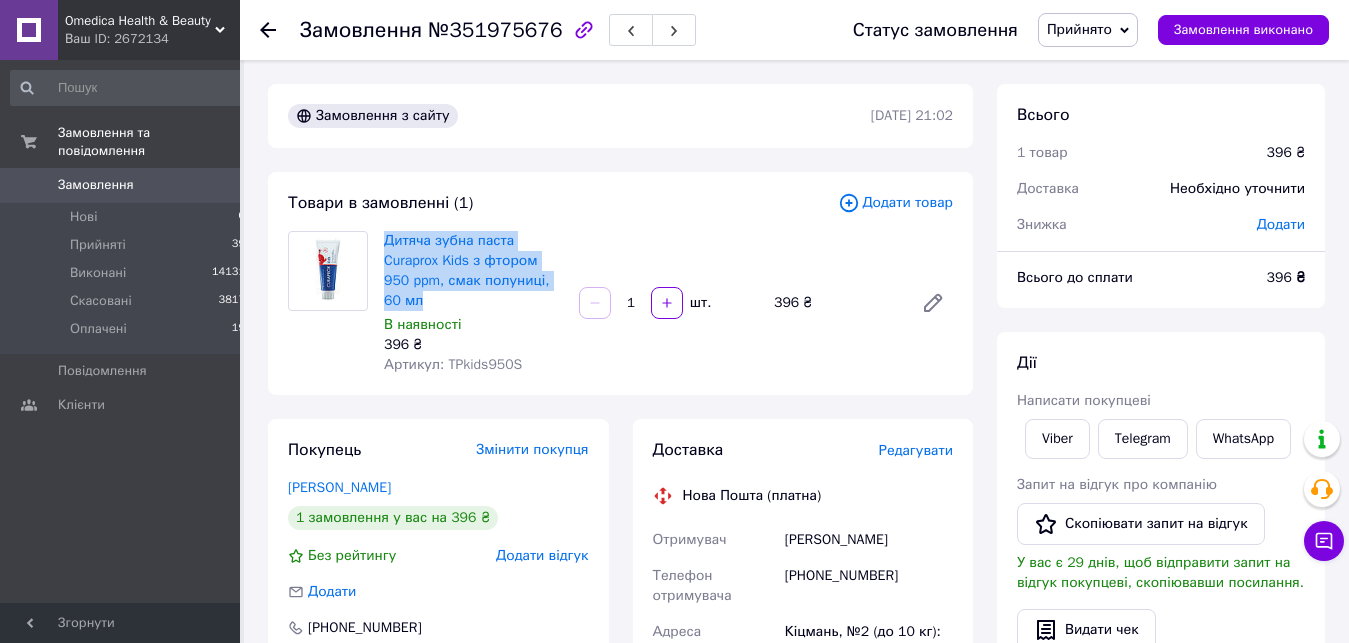 drag, startPoint x: 561, startPoint y: 276, endPoint x: 381, endPoint y: 235, distance: 184.6104 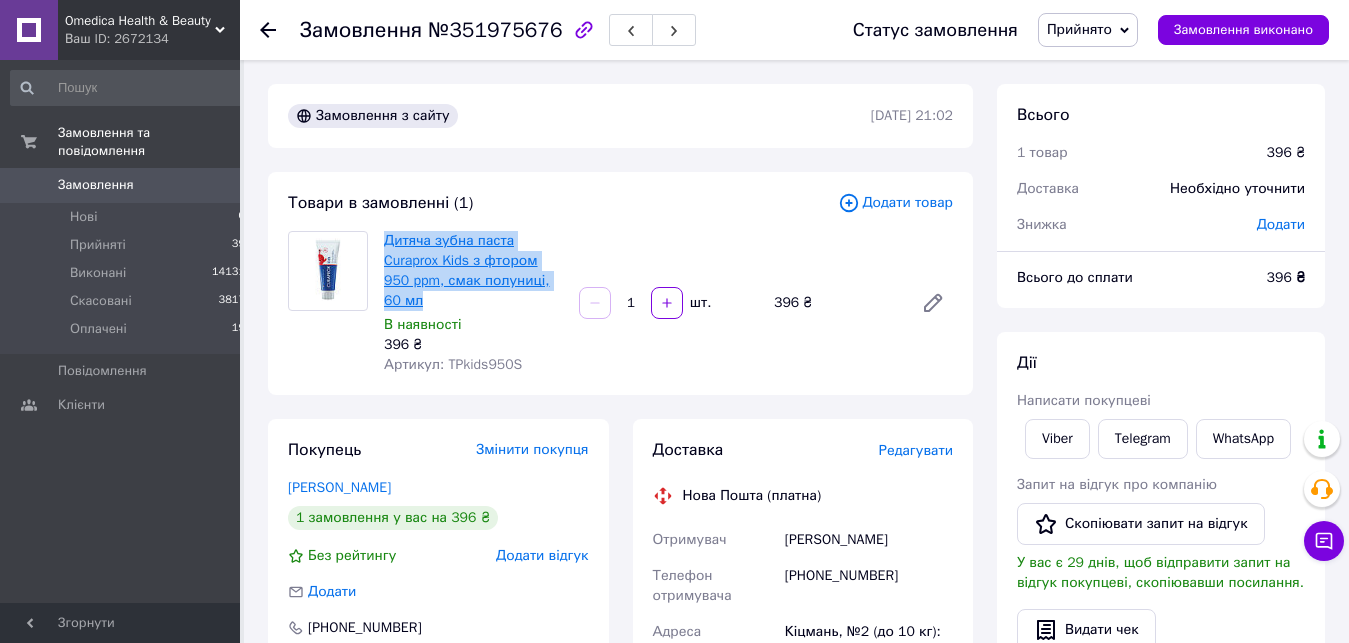 copy on "Дитяча зубна паста Curaprox Kids з фтором 950 ppm, смак полуниці, 60 мл" 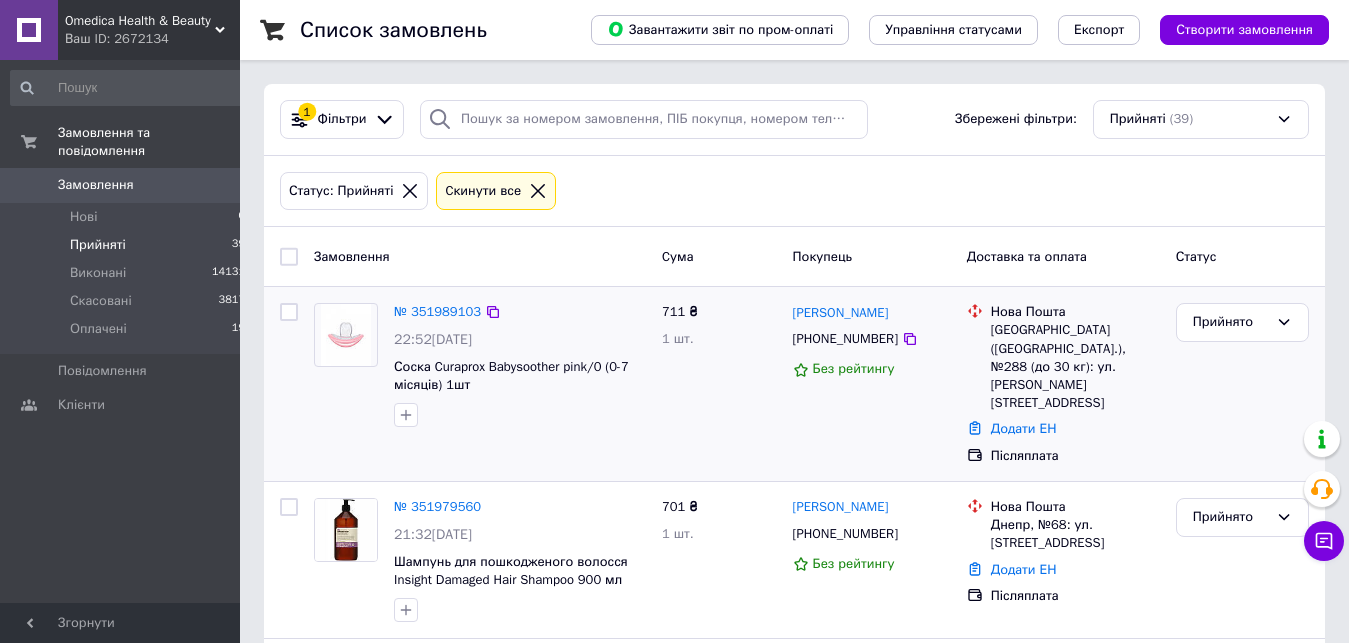 scroll, scrollTop: 102, scrollLeft: 0, axis: vertical 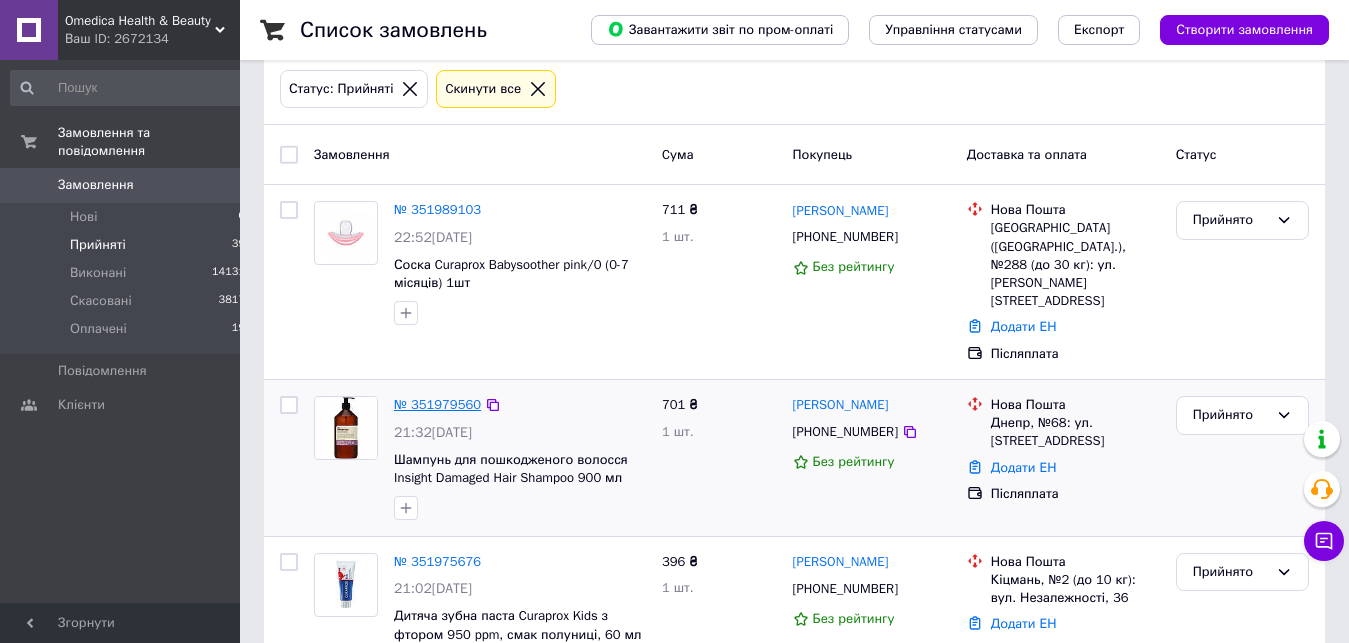 click on "№ 351979560" at bounding box center (437, 404) 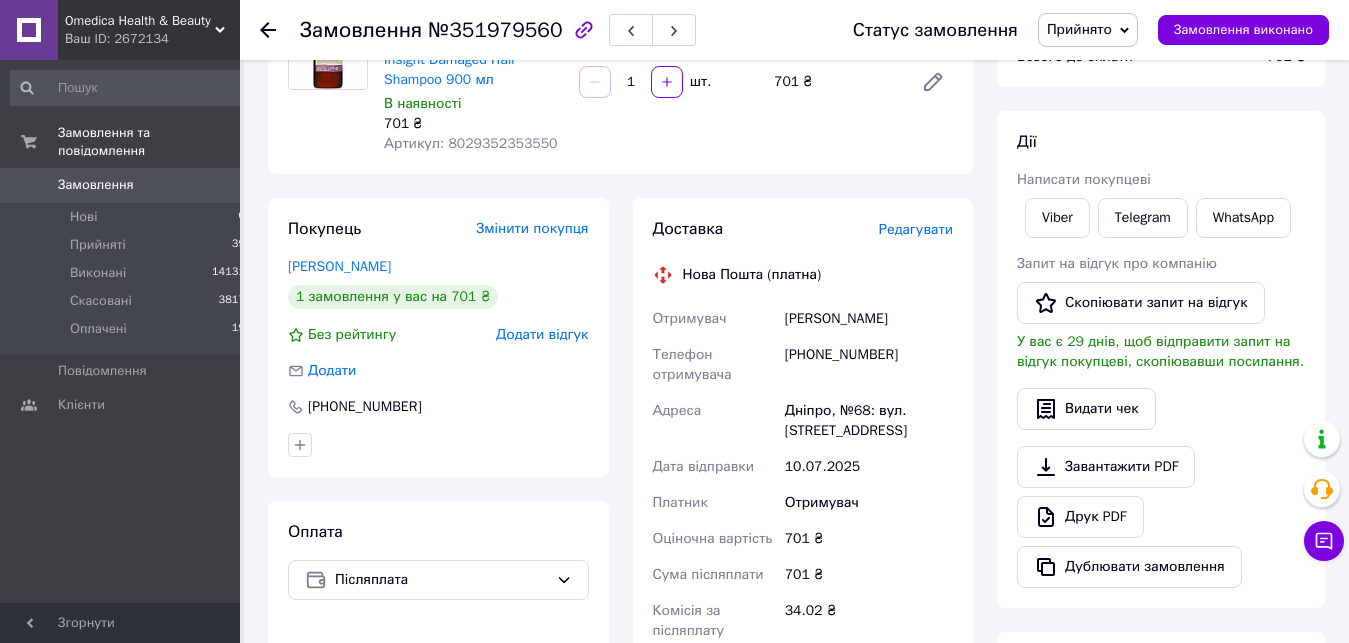 scroll, scrollTop: 0, scrollLeft: 0, axis: both 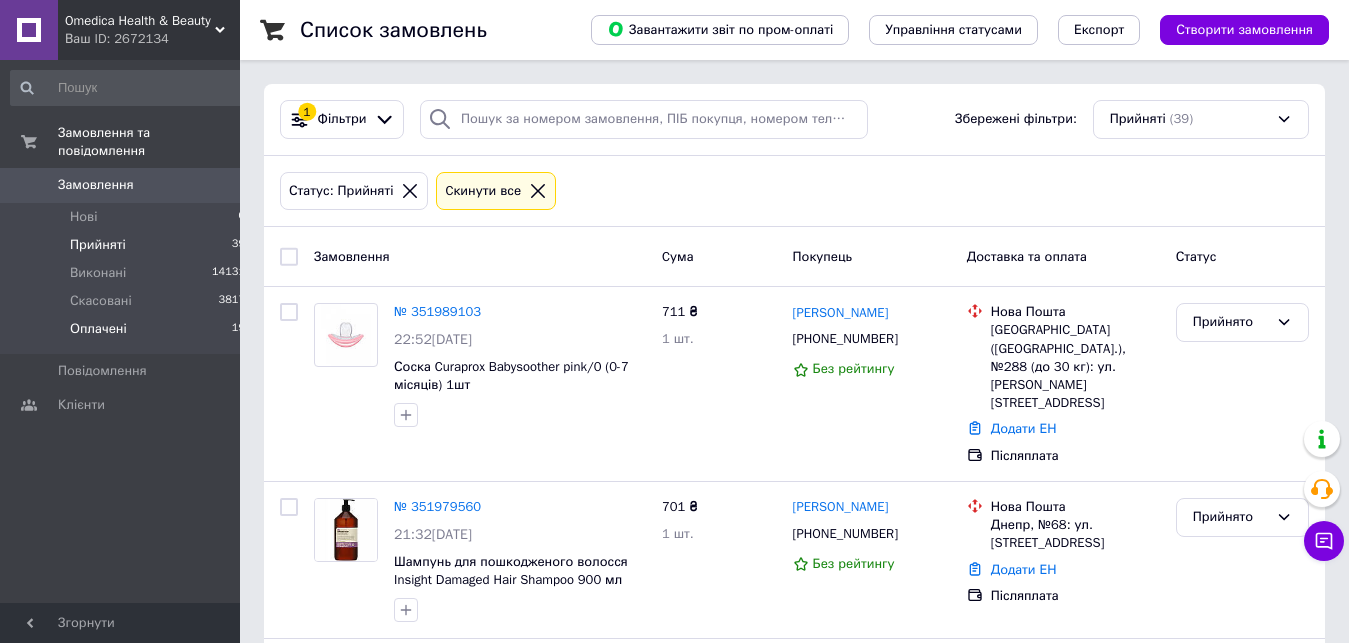 click on "Оплачені 19" at bounding box center (128, 334) 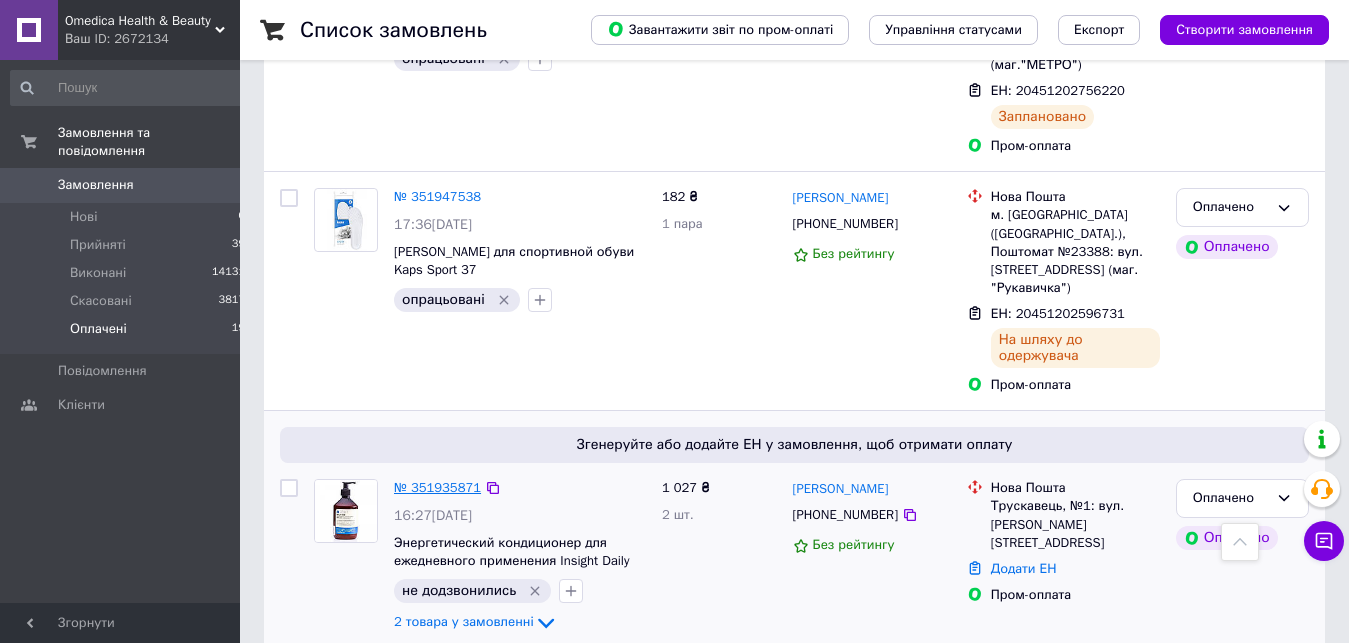 click on "№ 351935871" at bounding box center (437, 487) 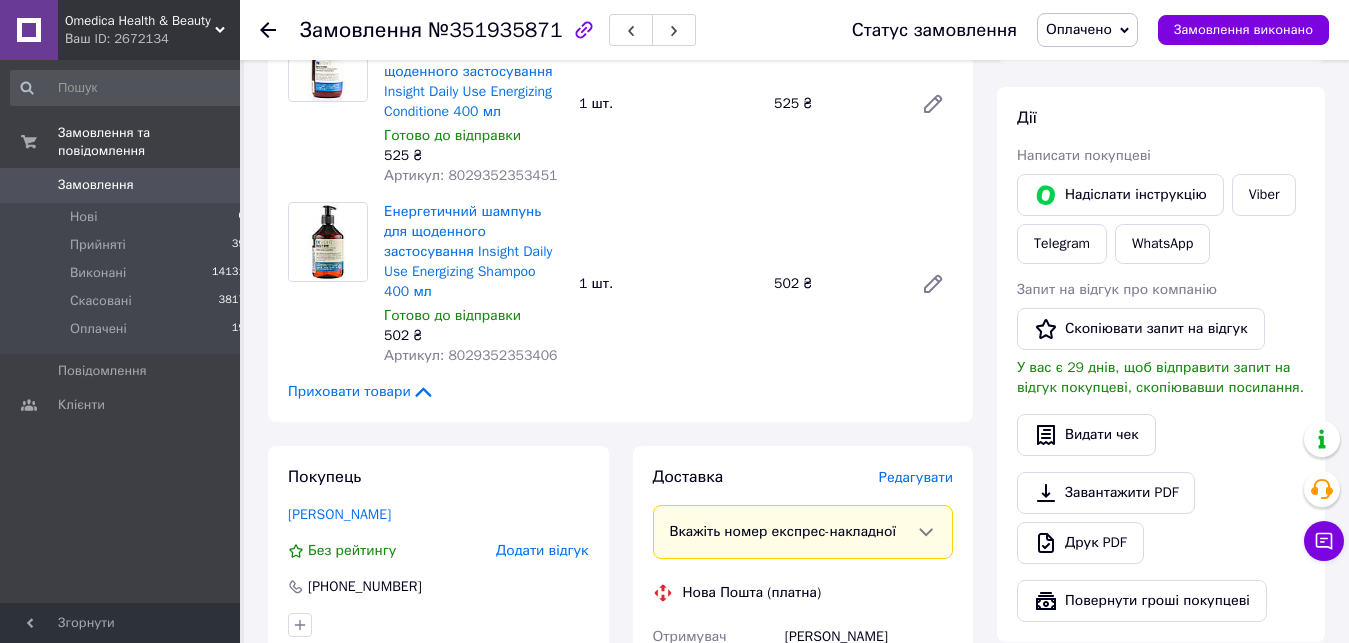 click on "Артикул: 8029352353406" at bounding box center [471, 355] 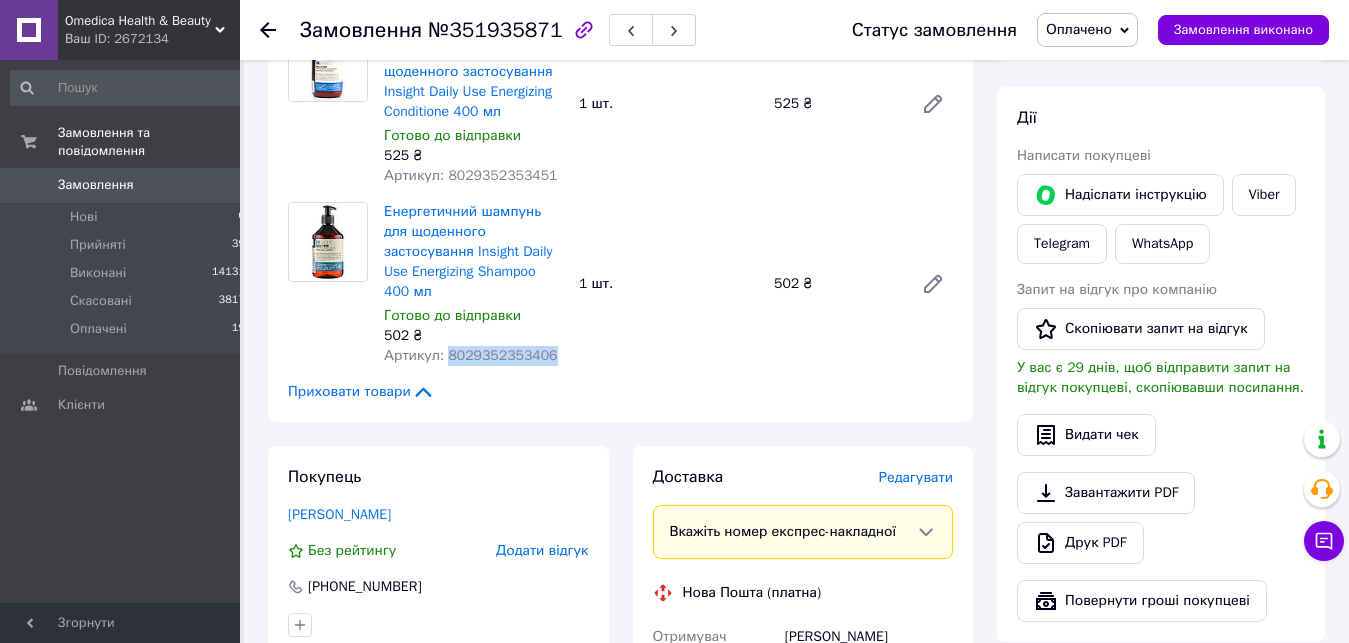 click on "Артикул: 8029352353406" at bounding box center (471, 355) 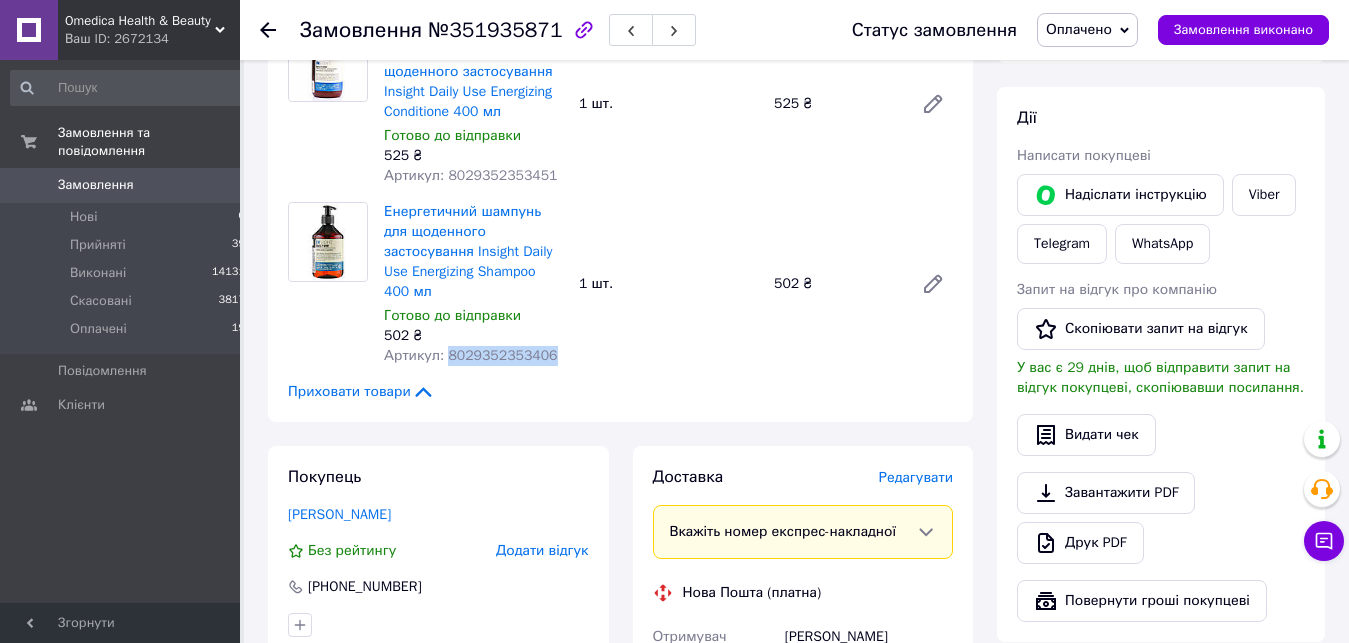 copy on "8029352353406" 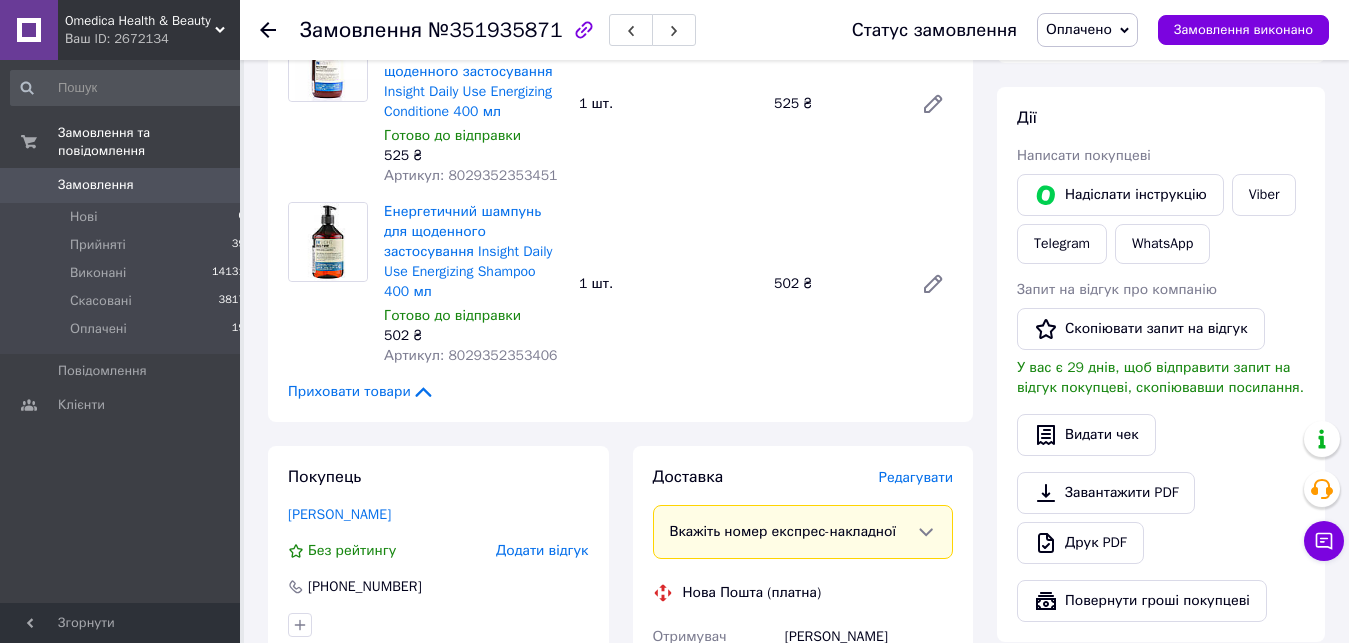 click on "Товари в замовленні (2) Енергетичний кондиціонер для щоденного застосування Insight Daily Use Energizing Conditione 400 мл Готово до відправки 525 ₴ Артикул: 8029352353451 1 шт. 525 ₴ Енергетичний шампунь для щоденного застосування Insight Daily Use Energizing Shampoo 400 мл Готово до відправки 502 ₴ Артикул: 8029352353406 1 шт. 502 ₴ Приховати товари" at bounding box center [620, 192] 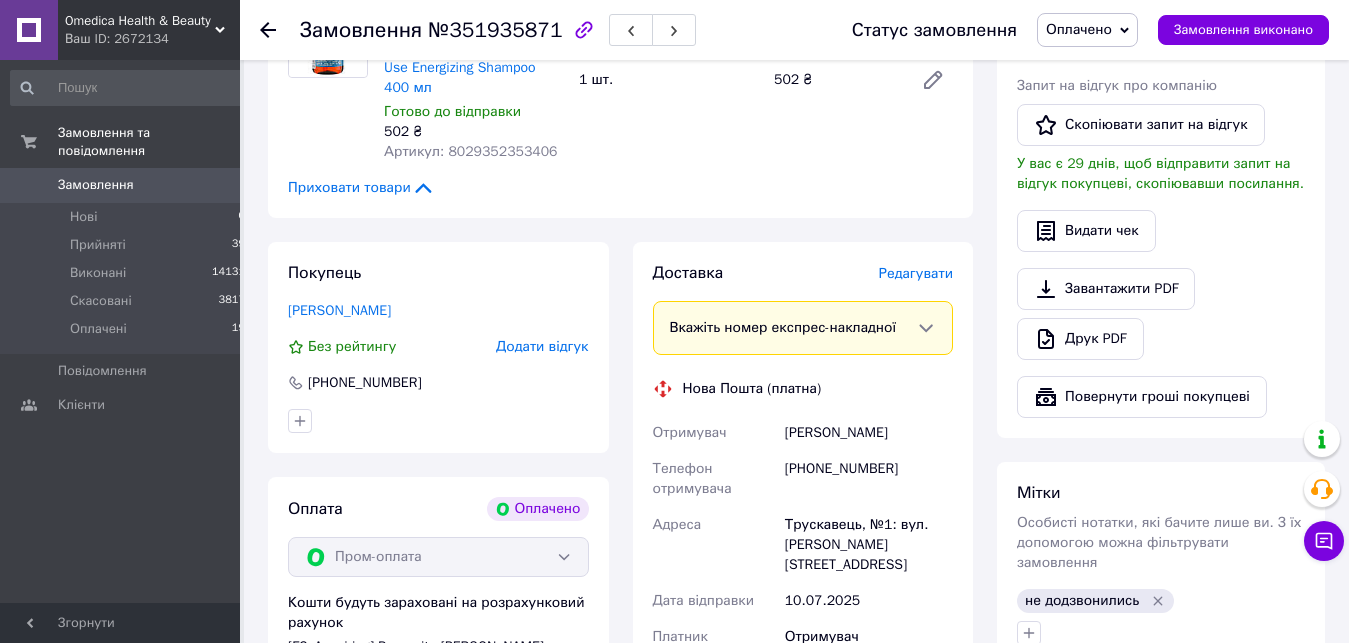 scroll, scrollTop: 169, scrollLeft: 0, axis: vertical 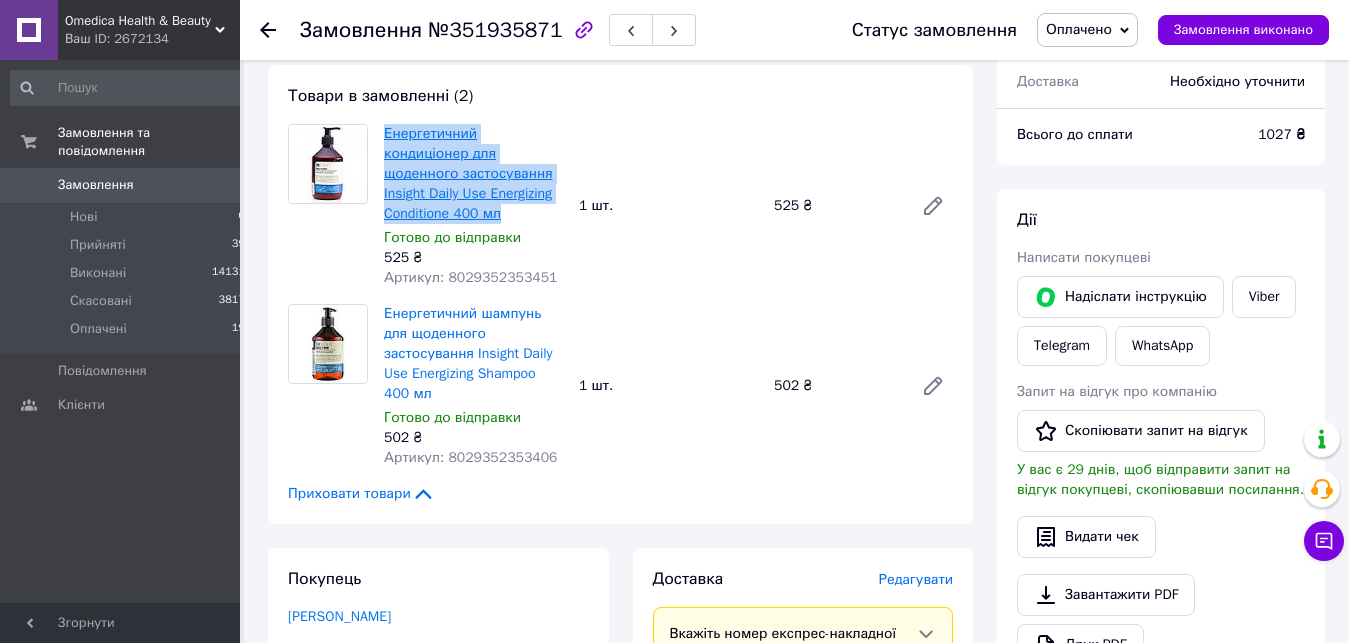 drag, startPoint x: 435, startPoint y: 217, endPoint x: 385, endPoint y: 131, distance: 99.47864 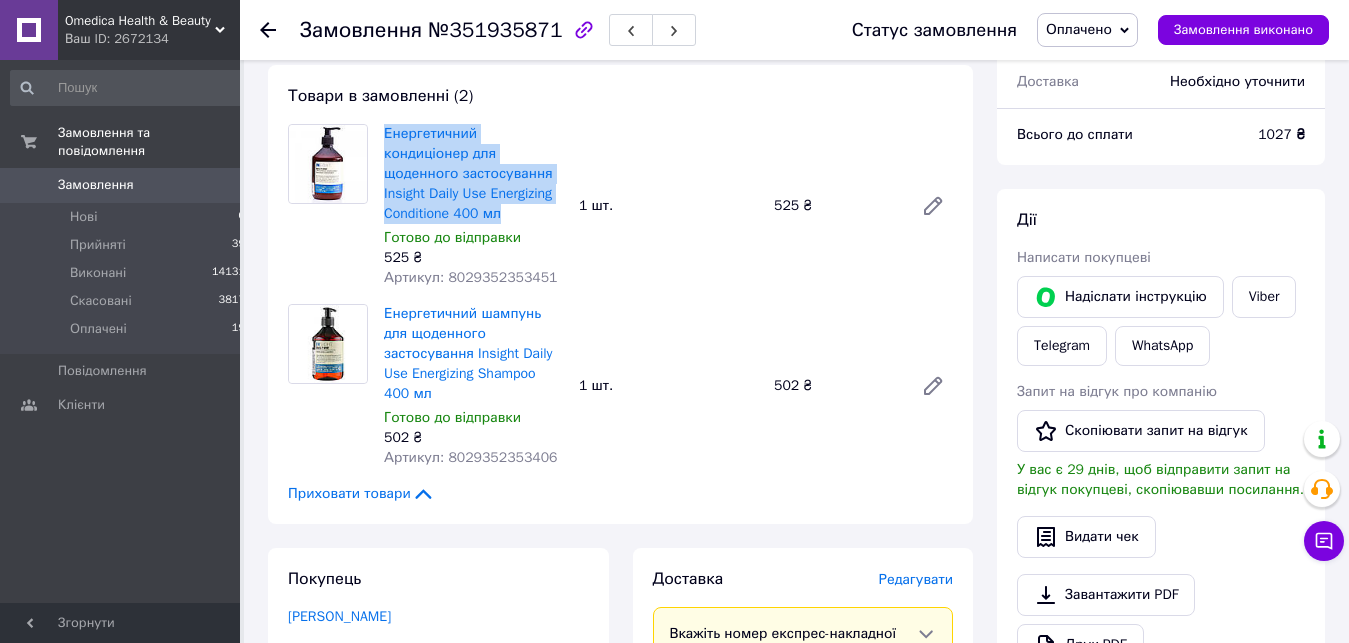 click on "Замовлення та повідомлення Замовлення 0 Нові 0 Прийняті 39 Виконані 14131 Скасовані 3817 Оплачені 19 Повідомлення 0 Клієнти" at bounding box center (128, 340) 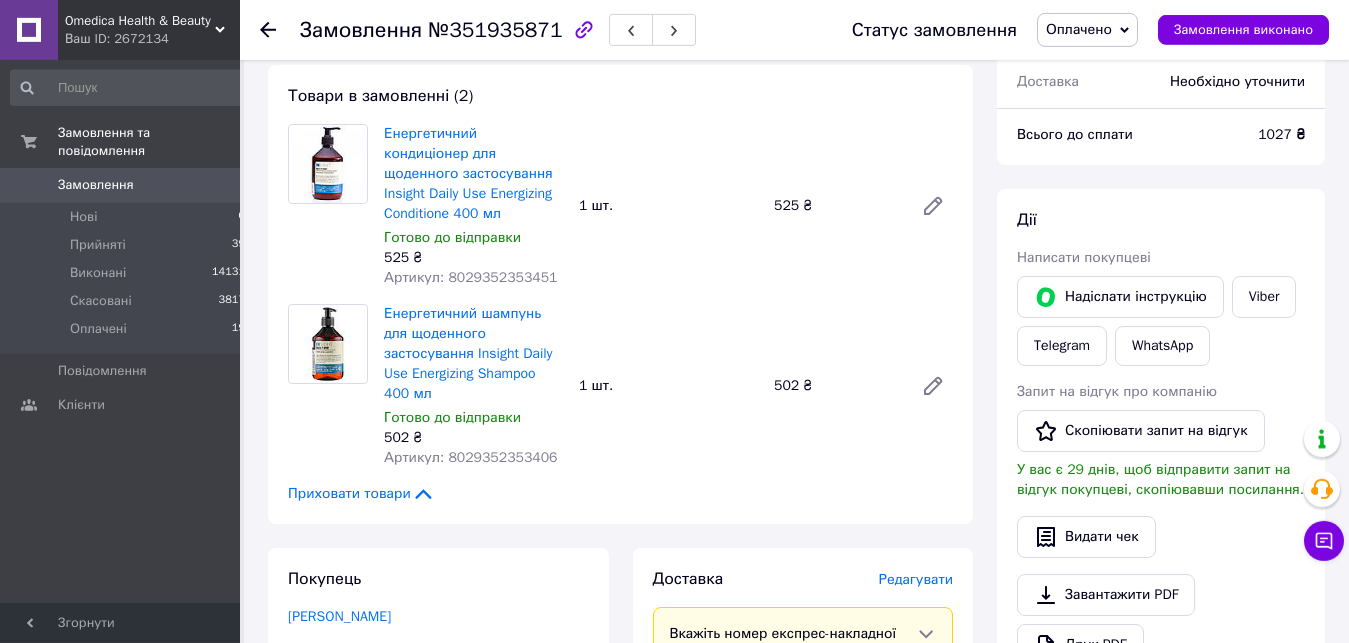scroll, scrollTop: 271, scrollLeft: 0, axis: vertical 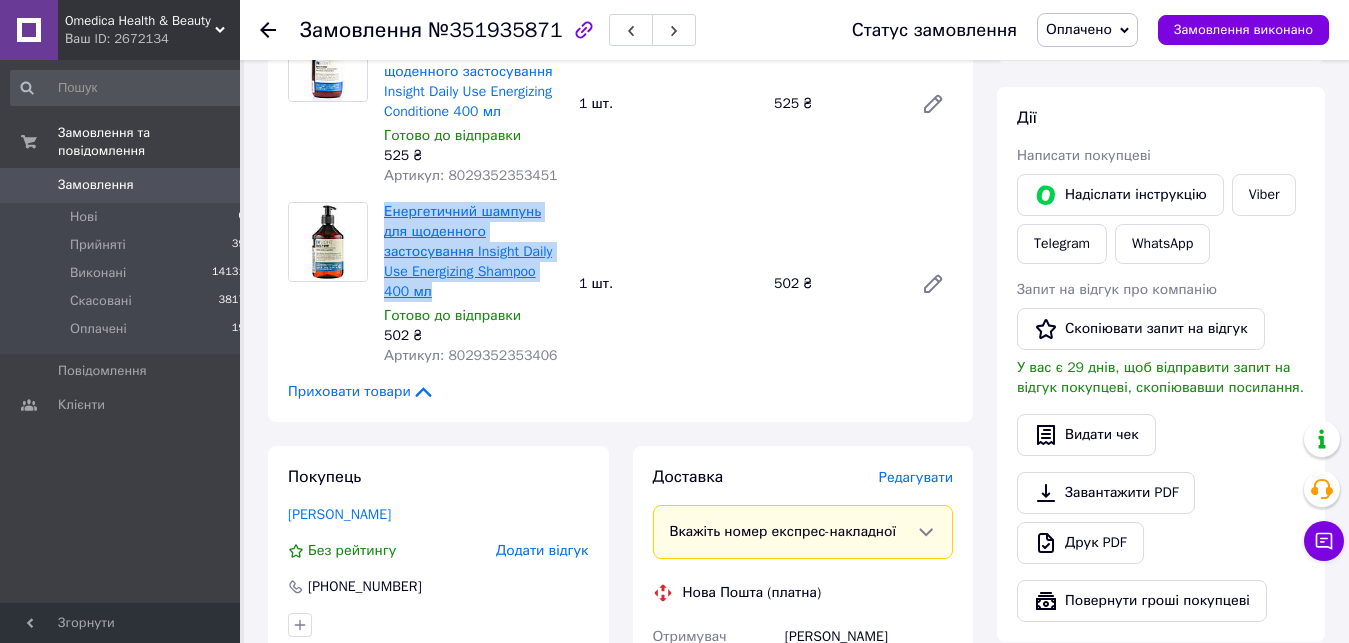 drag, startPoint x: 497, startPoint y: 272, endPoint x: 385, endPoint y: 206, distance: 130 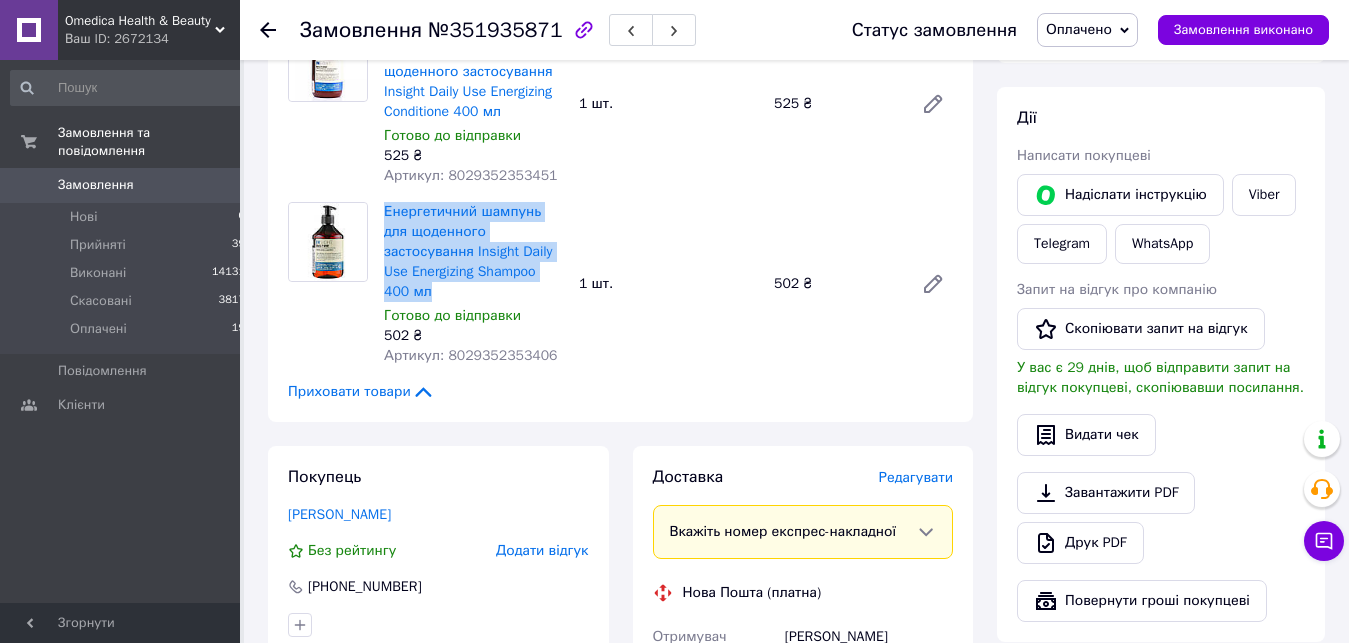 click on "Замовлення та повідомлення Замовлення 0 Нові 0 Прийняті 39 Виконані 14131 Скасовані 3817 Оплачені 19 Повідомлення 0 Клієнти" at bounding box center (128, 340) 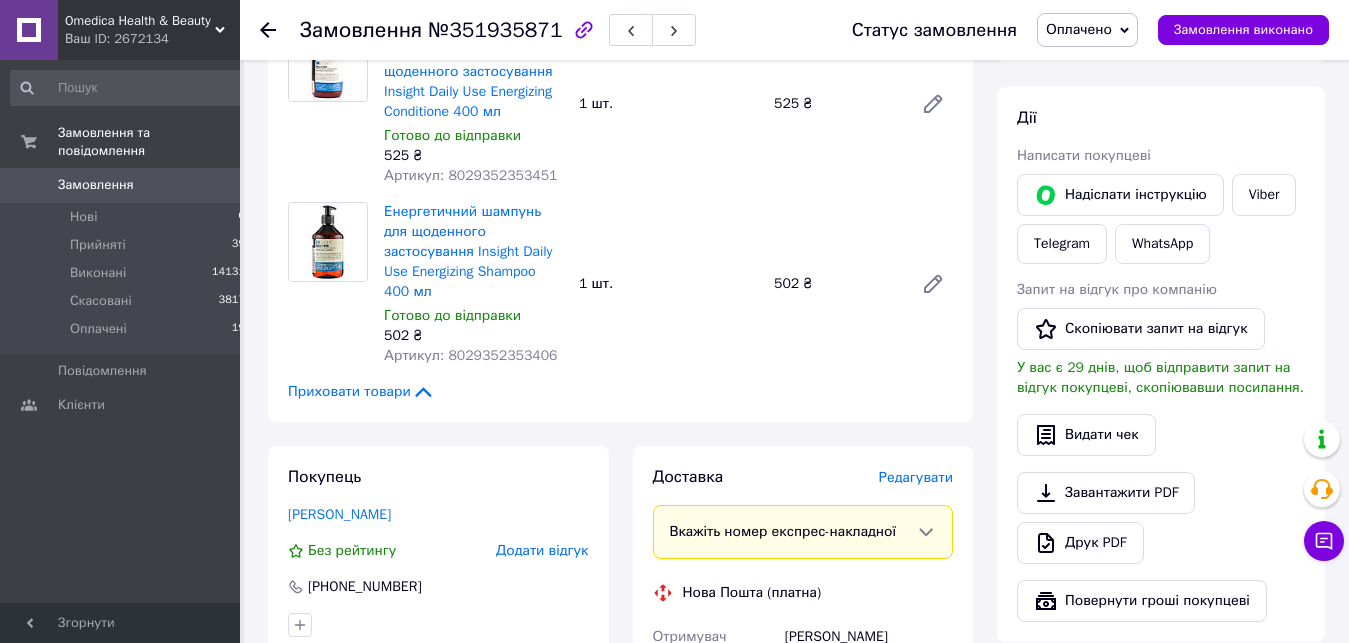 scroll, scrollTop: 0, scrollLeft: 0, axis: both 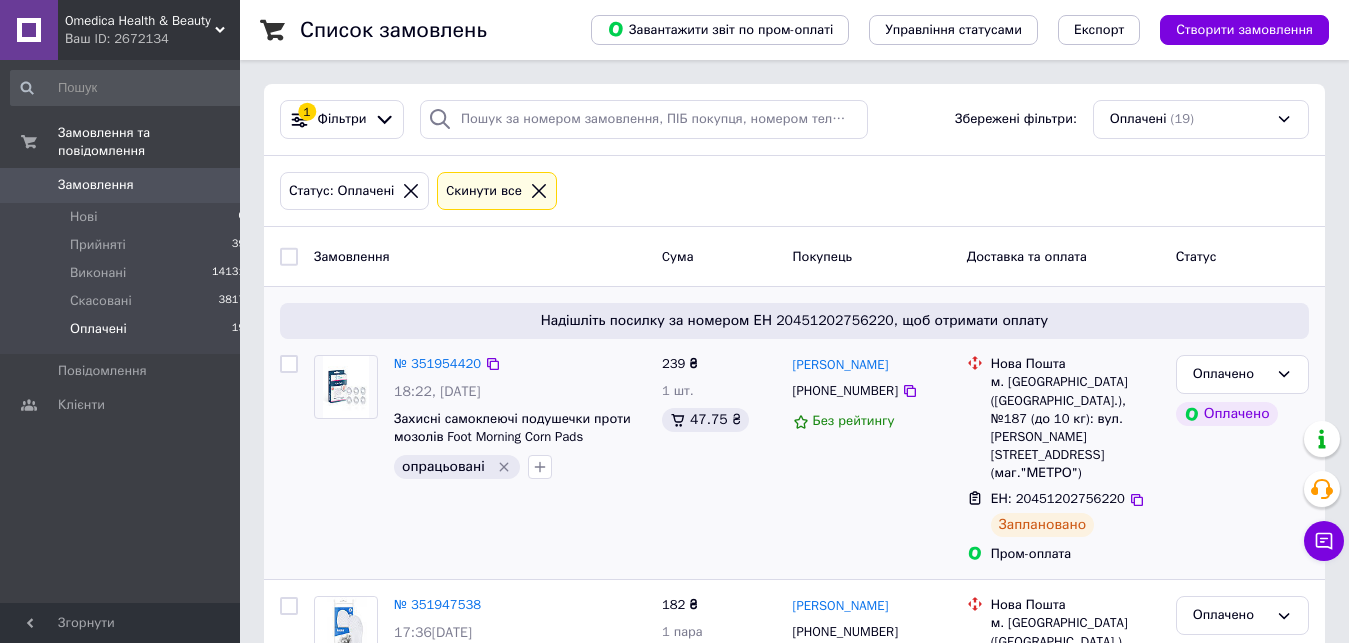 click on "239 ₴ 1 шт. 47.75 ₴" at bounding box center [719, 459] 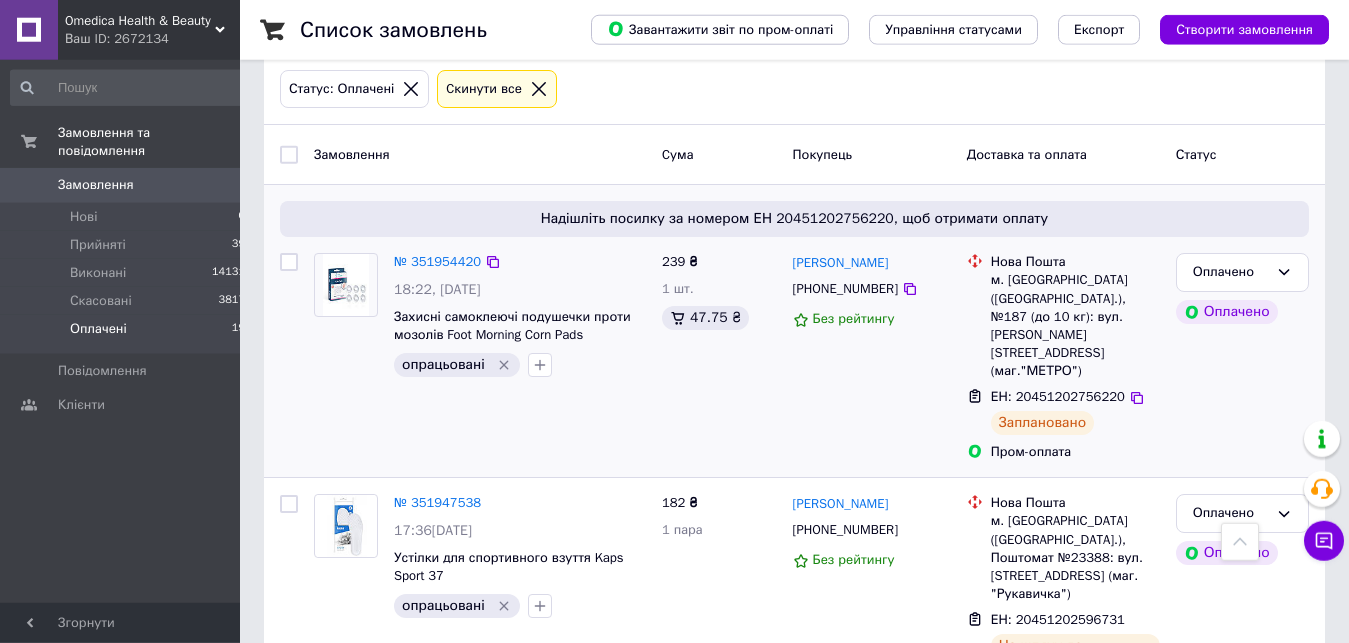 scroll, scrollTop: 0, scrollLeft: 0, axis: both 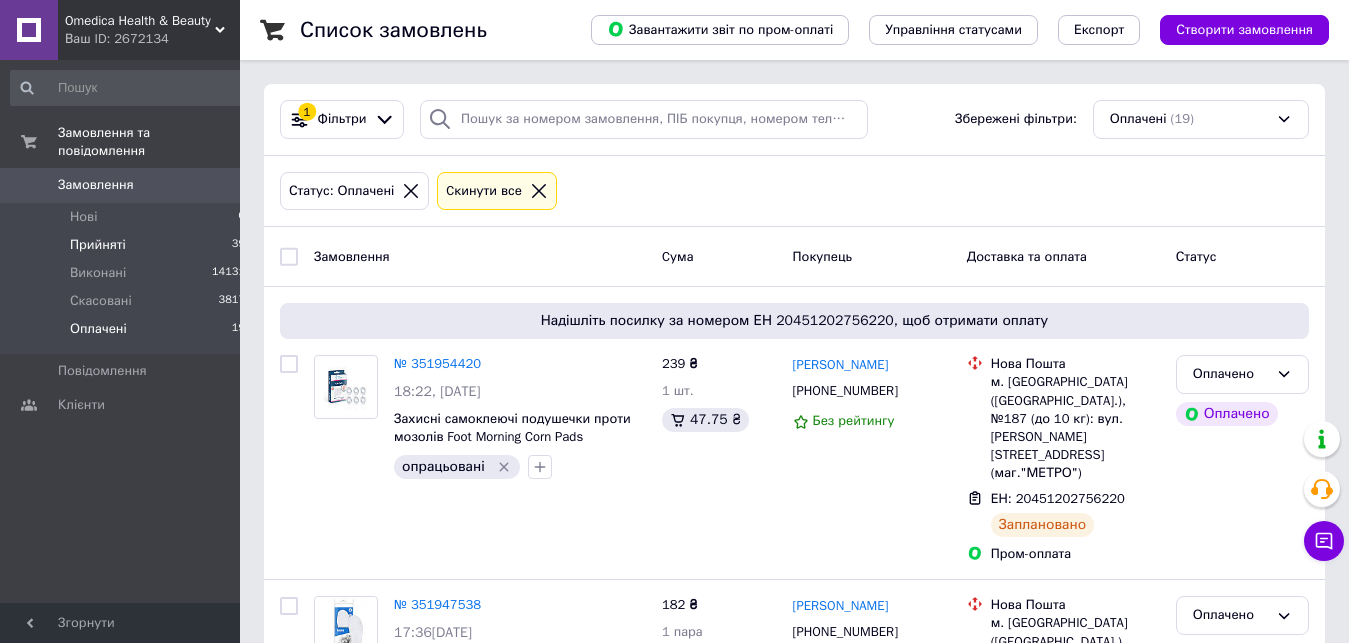 click on "Прийняті 39" at bounding box center (128, 245) 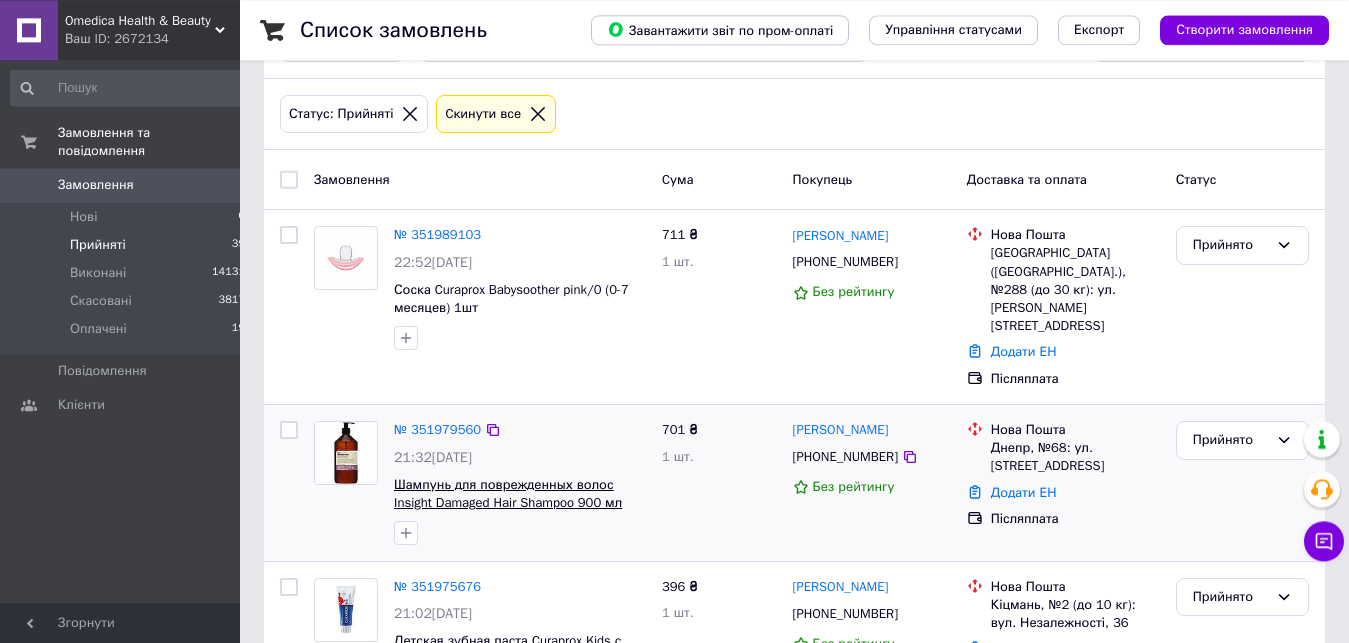 scroll, scrollTop: 102, scrollLeft: 0, axis: vertical 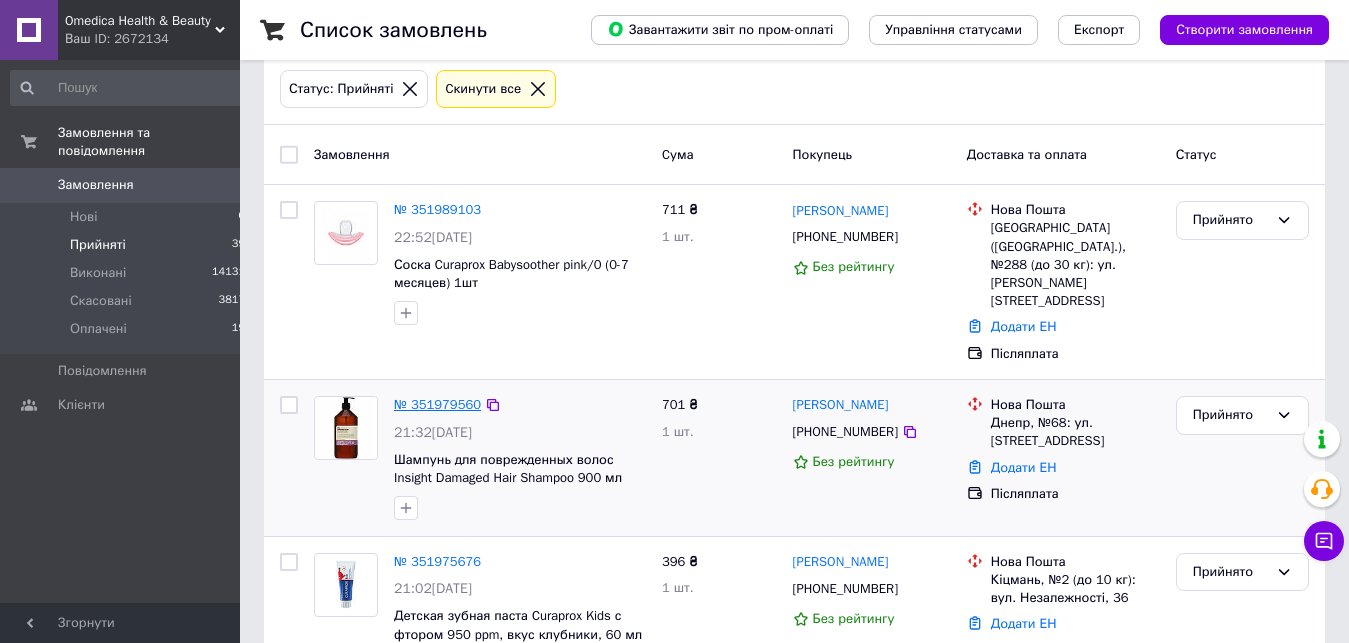 click on "№ 351979560" at bounding box center [437, 404] 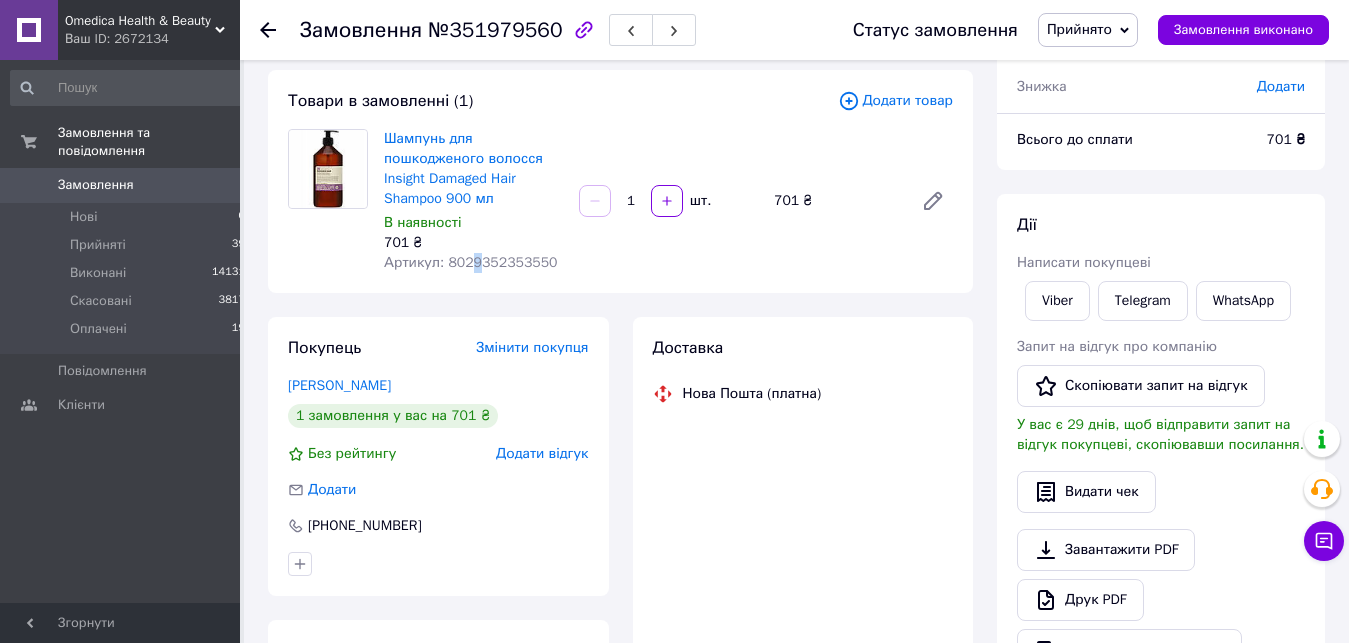 click on "Артикул: 8029352353550" at bounding box center (471, 262) 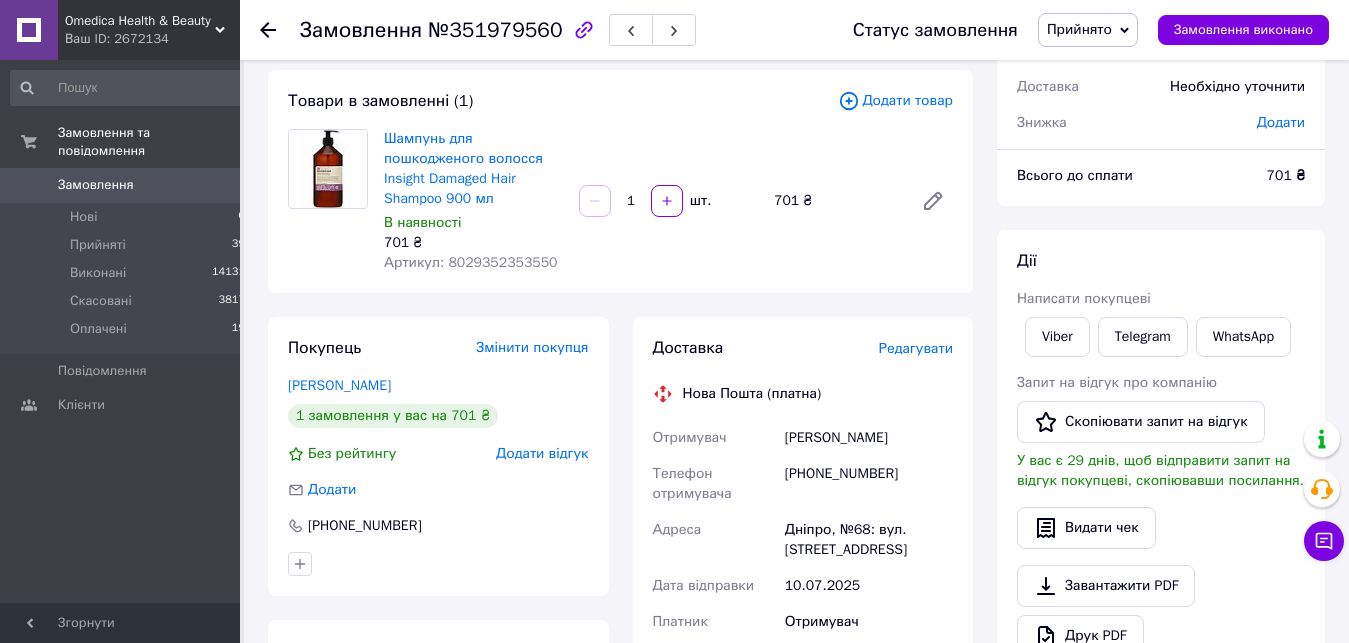 click on "Артикул: 8029352353550" at bounding box center [471, 262] 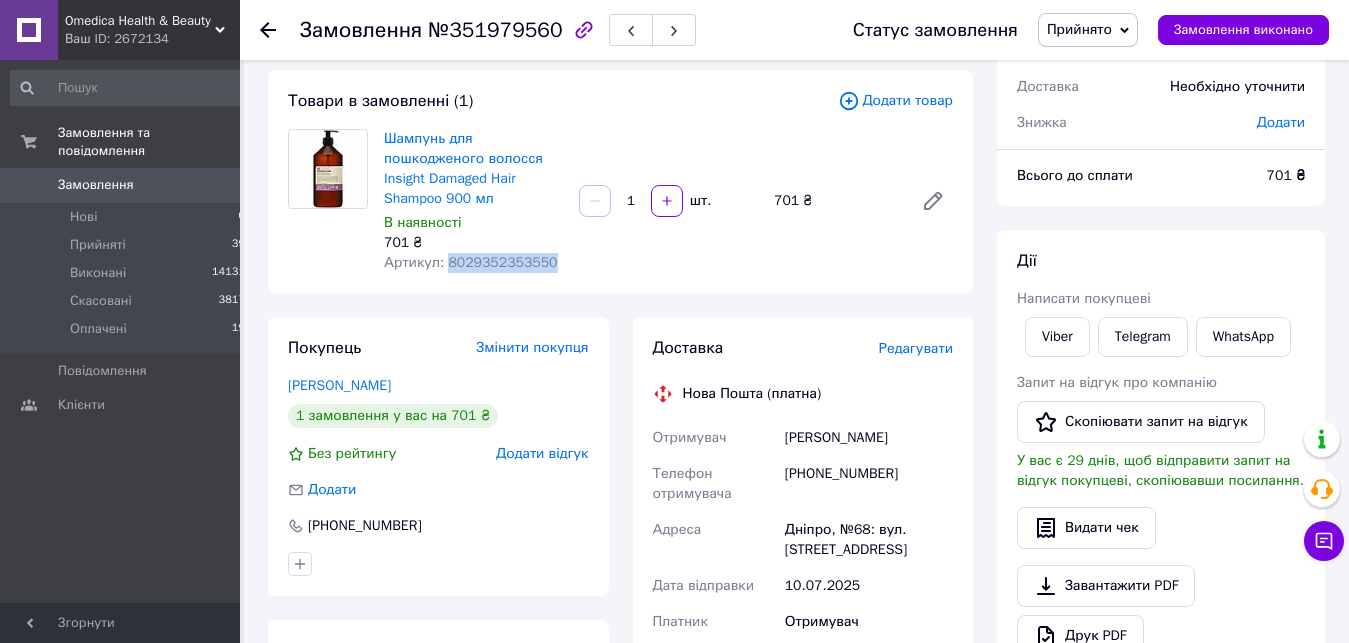 click on "Артикул: 8029352353550" at bounding box center (471, 262) 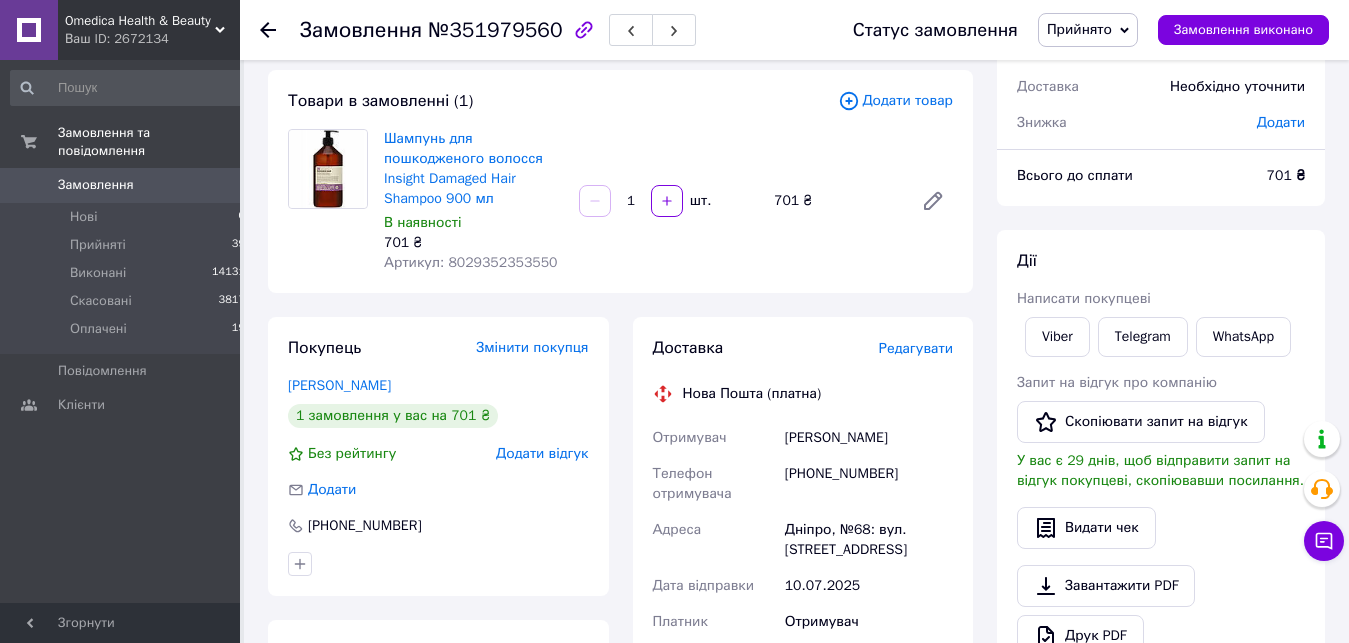 click on "Шампунь для пошкодженого волосся Insight Damaged Hair Shampoo 900 мл В наявності 701 ₴ Артикул: 8029352353550 1   шт. 701 ₴" at bounding box center (668, 201) 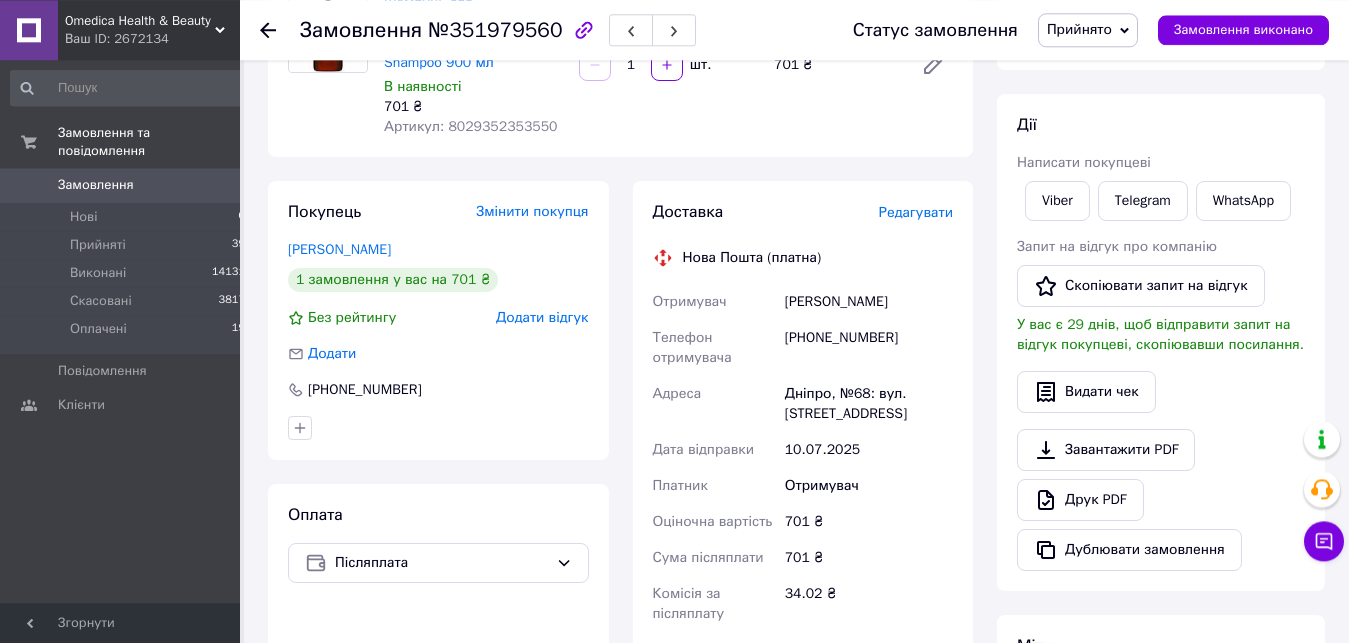 scroll, scrollTop: 306, scrollLeft: 0, axis: vertical 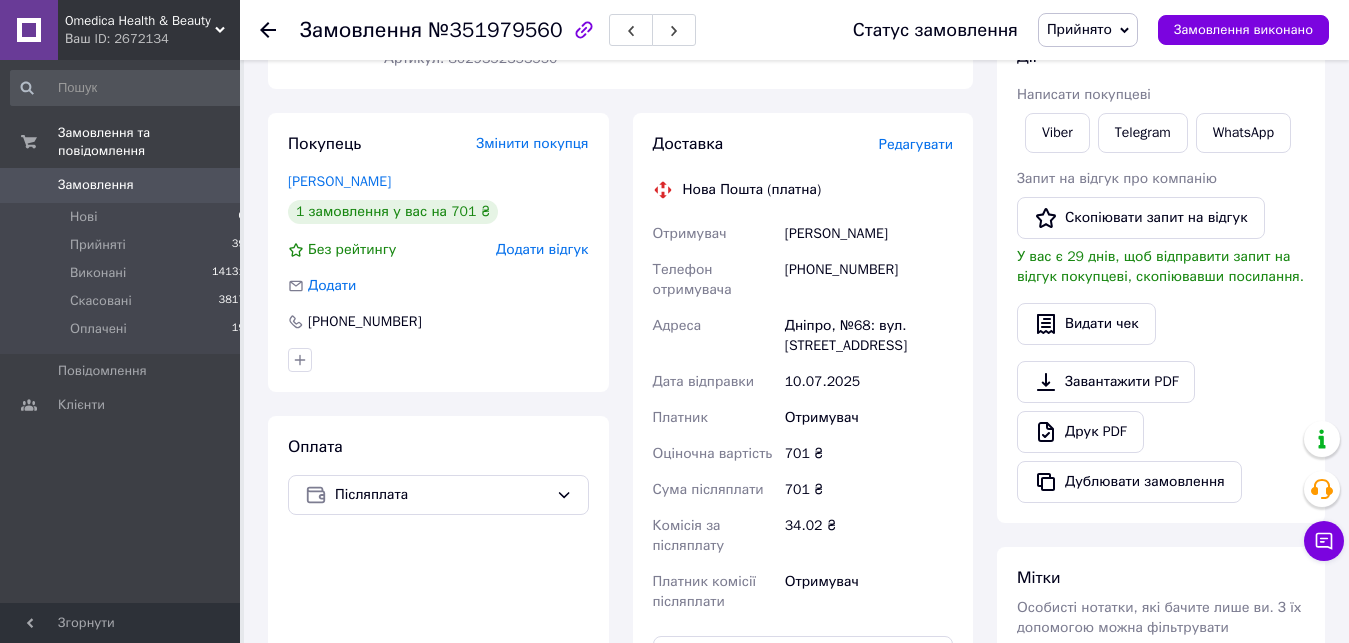 click on "[PERSON_NAME]" at bounding box center (869, 234) 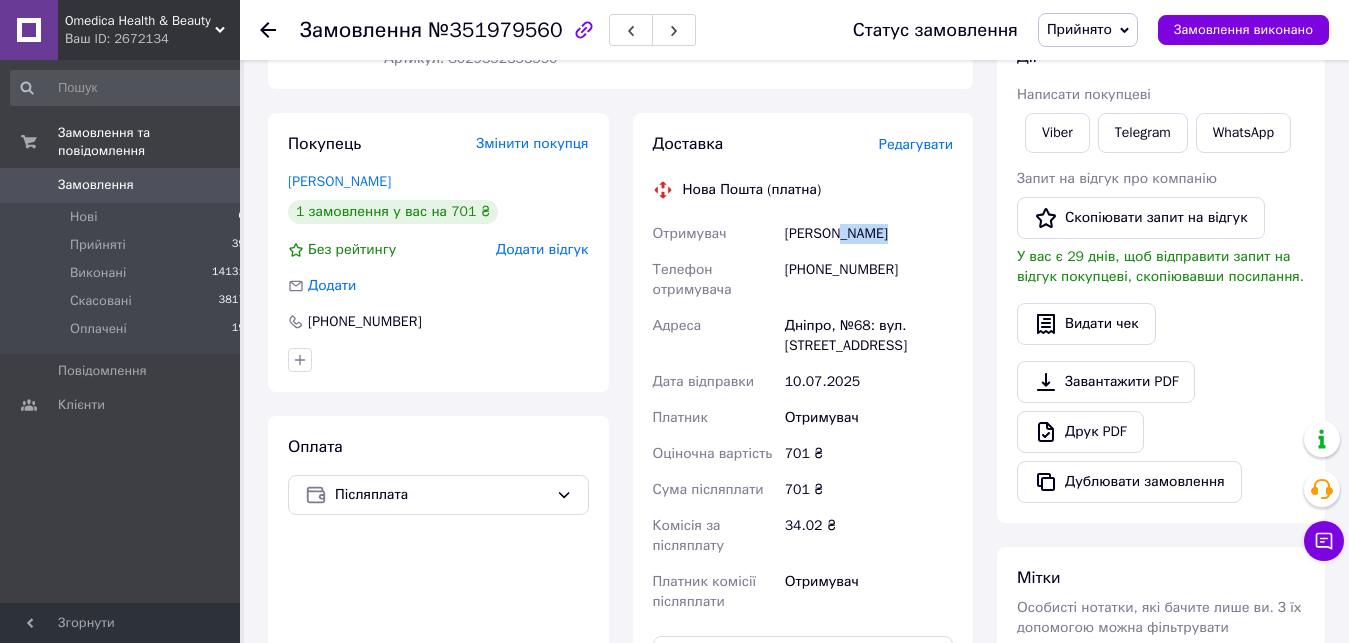 click on "[PERSON_NAME]" at bounding box center [869, 234] 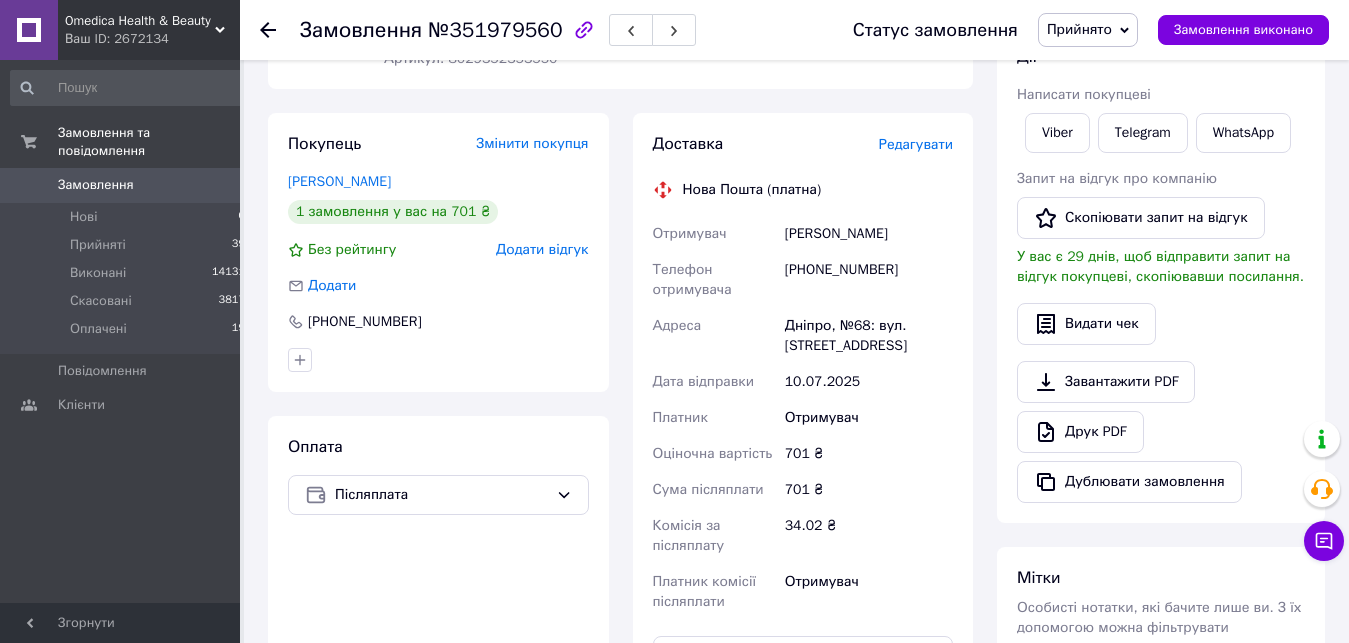 click on "[PERSON_NAME]" at bounding box center [869, 234] 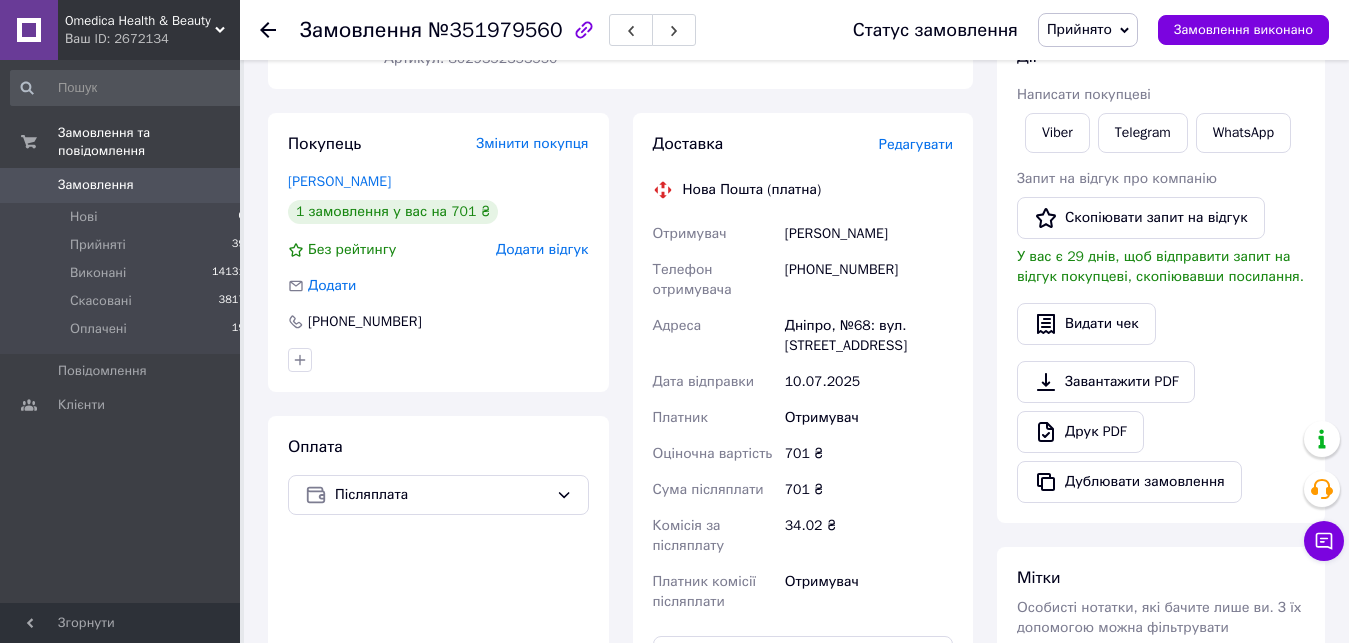 click on "[PHONE_NUMBER]" at bounding box center [869, 280] 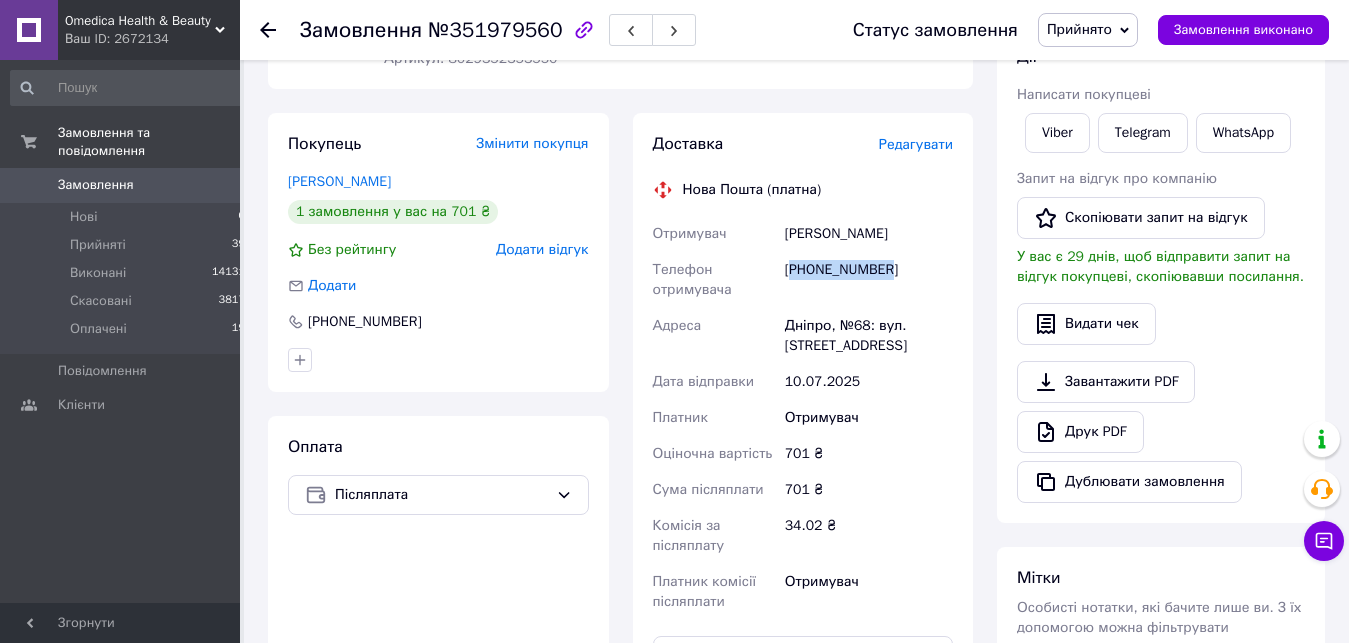 click on "[PHONE_NUMBER]" at bounding box center (869, 280) 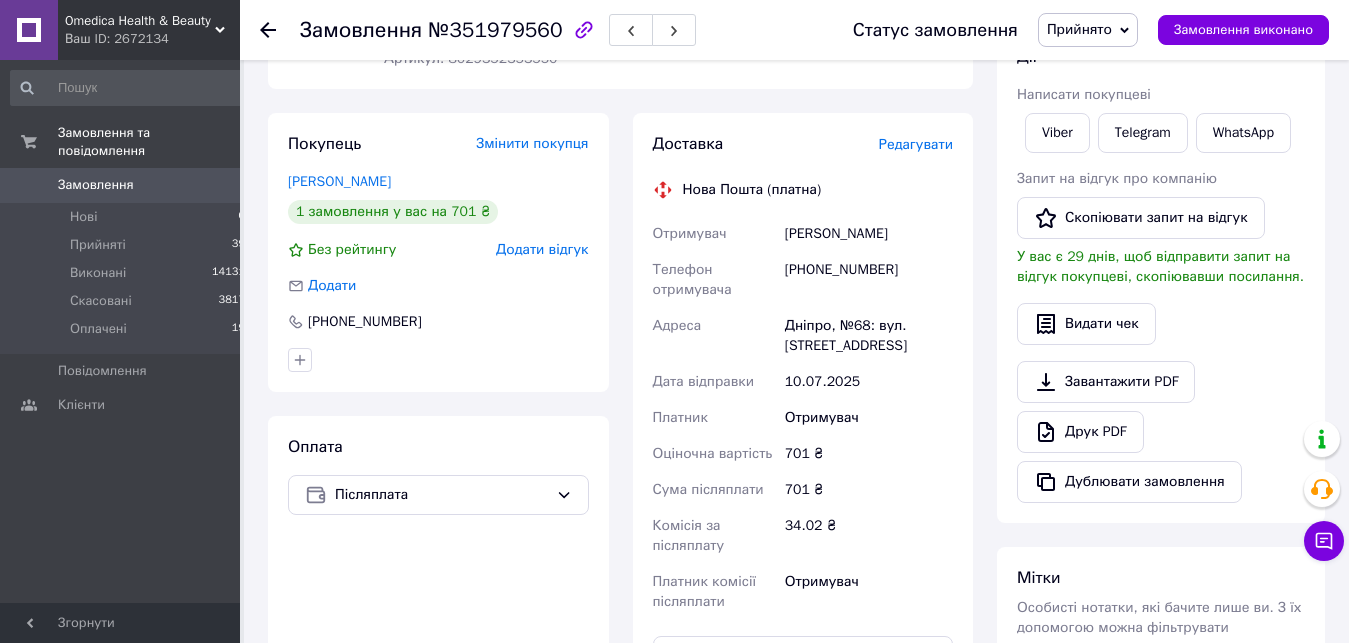 click on "[PHONE_NUMBER]" at bounding box center (869, 280) 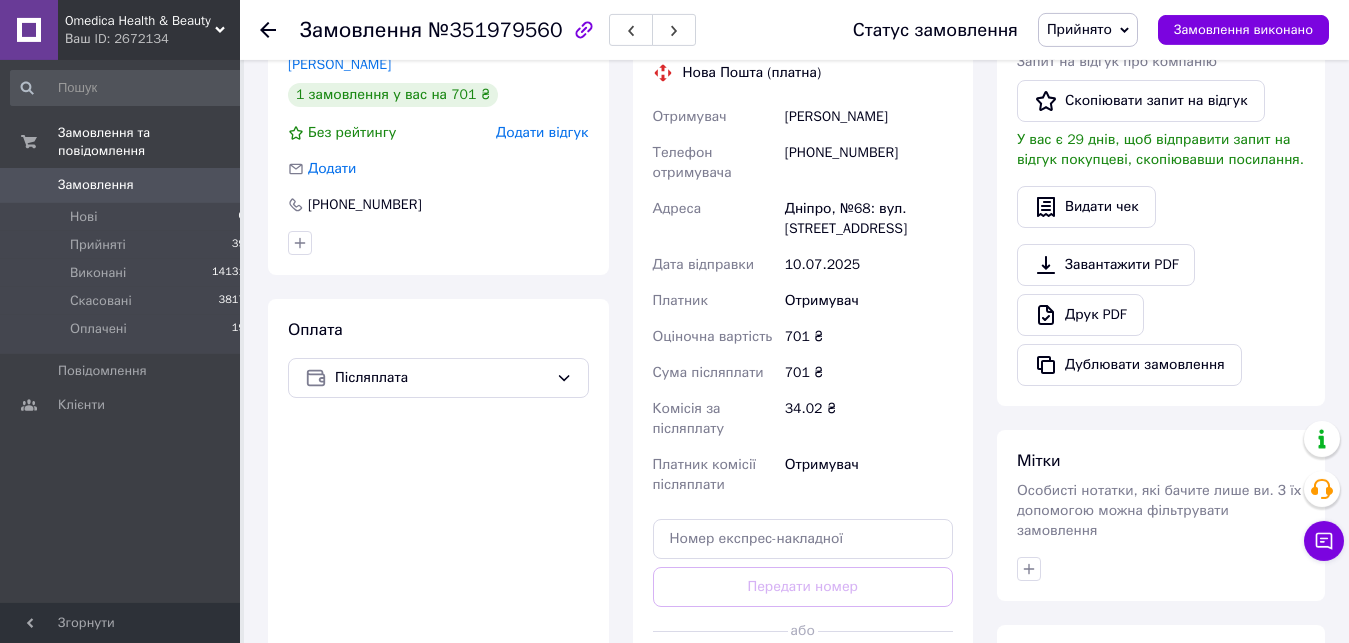 scroll, scrollTop: 510, scrollLeft: 0, axis: vertical 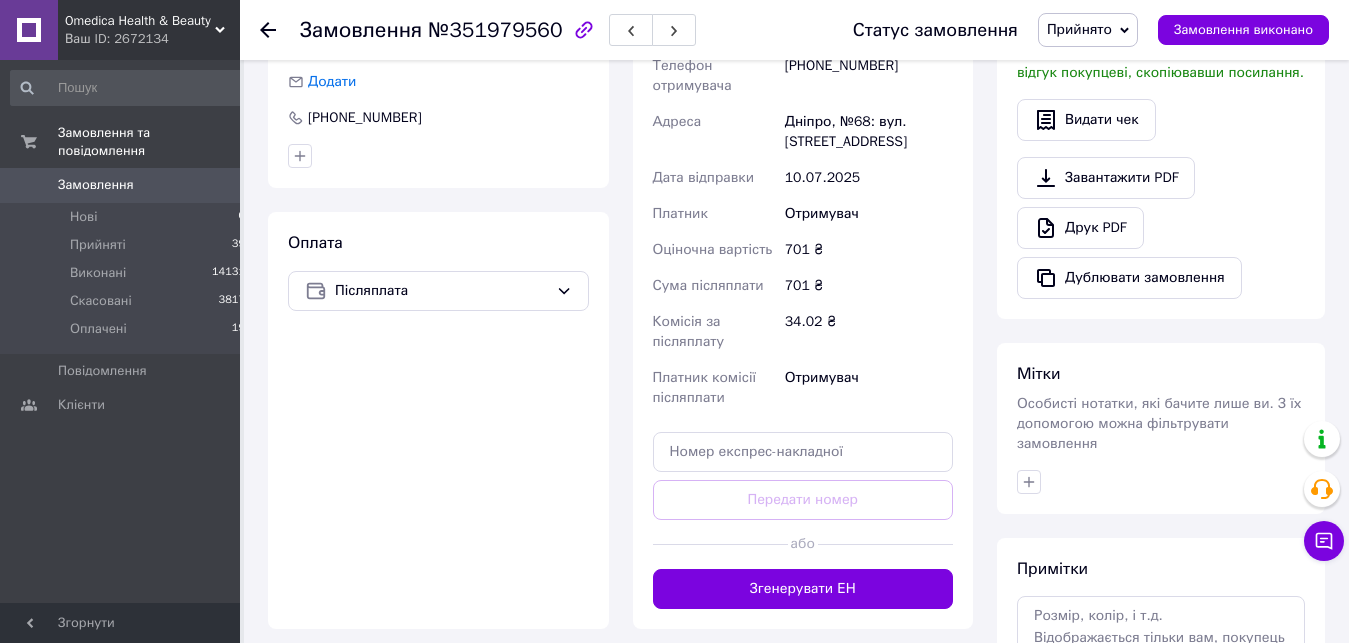 click on "Дніпро, №68: вул. [STREET_ADDRESS]" at bounding box center (869, 132) 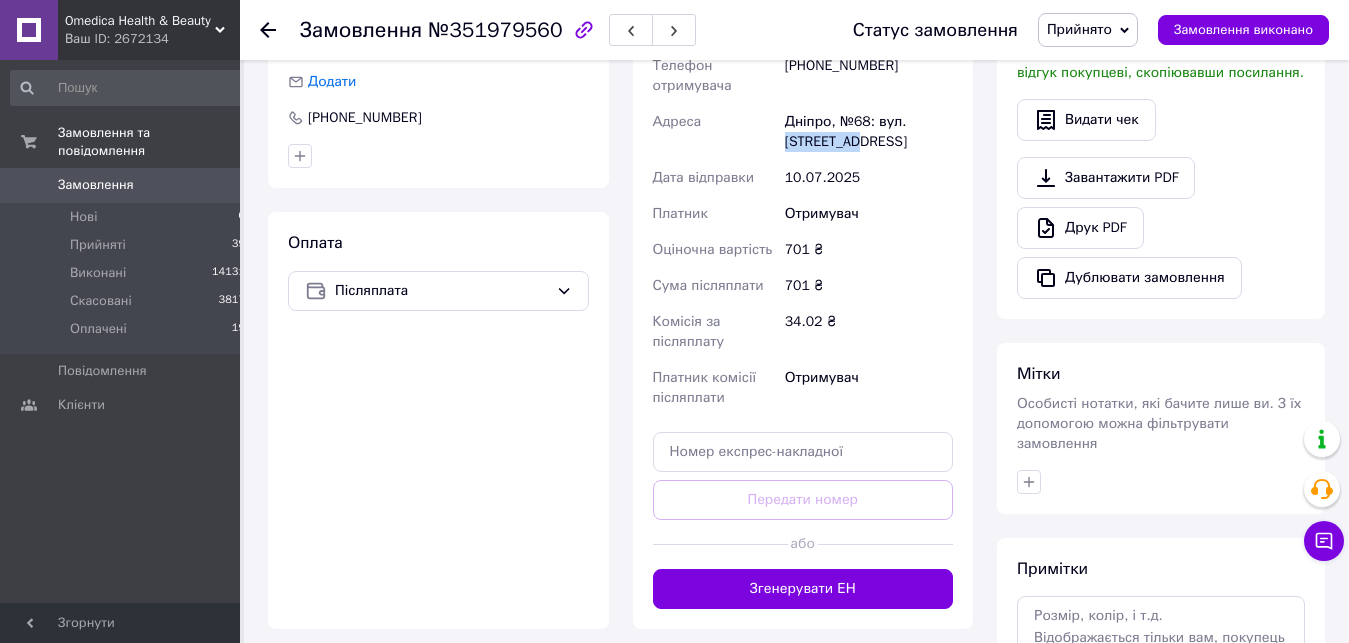 click on "Дніпро, №68: вул. [STREET_ADDRESS]" at bounding box center [869, 132] 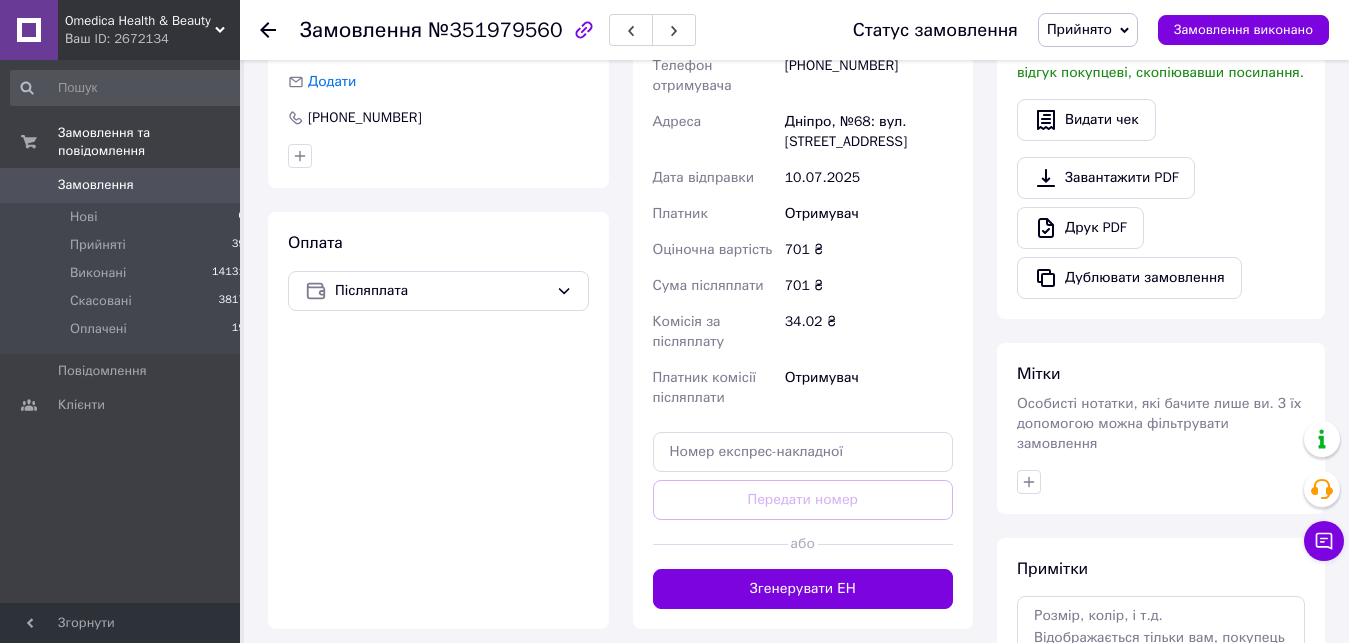 click on "Дніпро, №68: вул. [STREET_ADDRESS]" at bounding box center (869, 132) 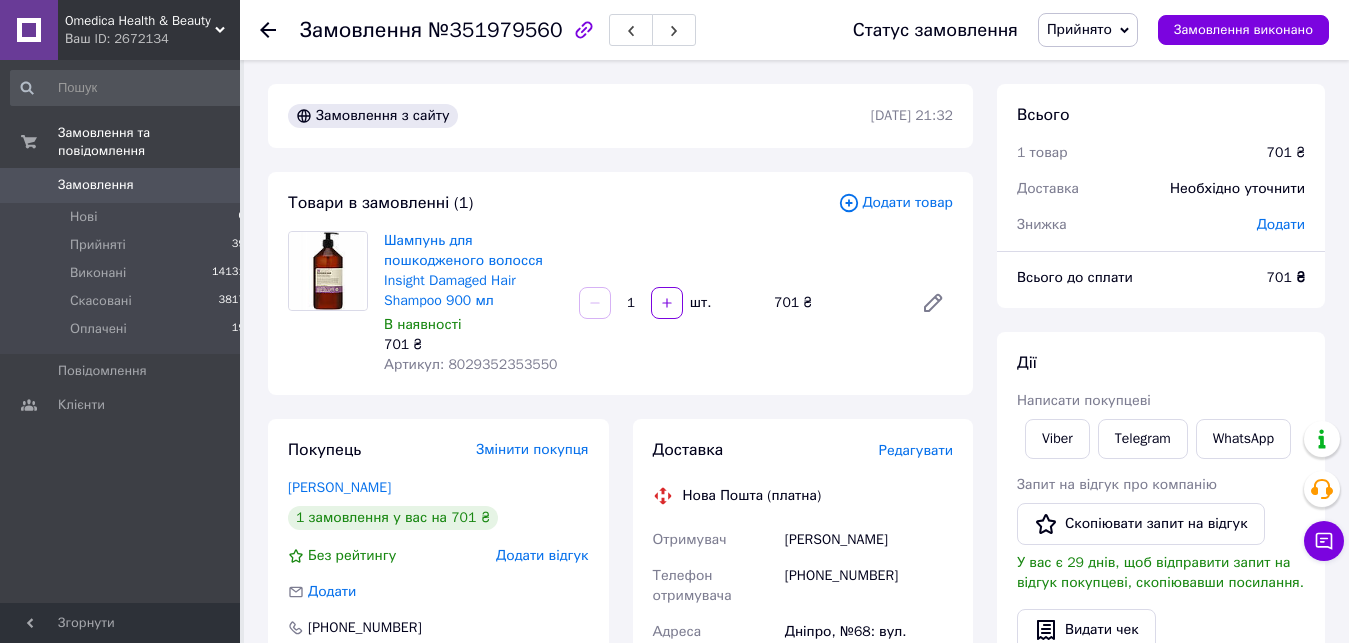 click on "Артикул: 8029352353550" at bounding box center [471, 364] 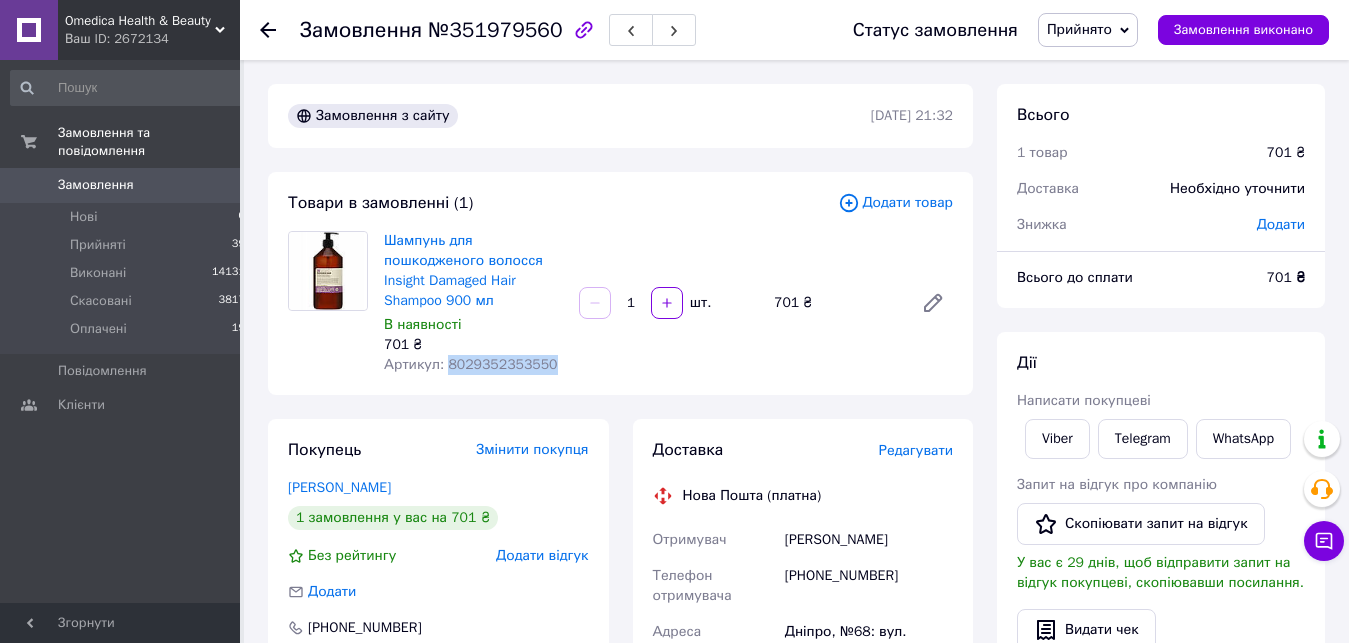 click on "Артикул: 8029352353550" at bounding box center [471, 364] 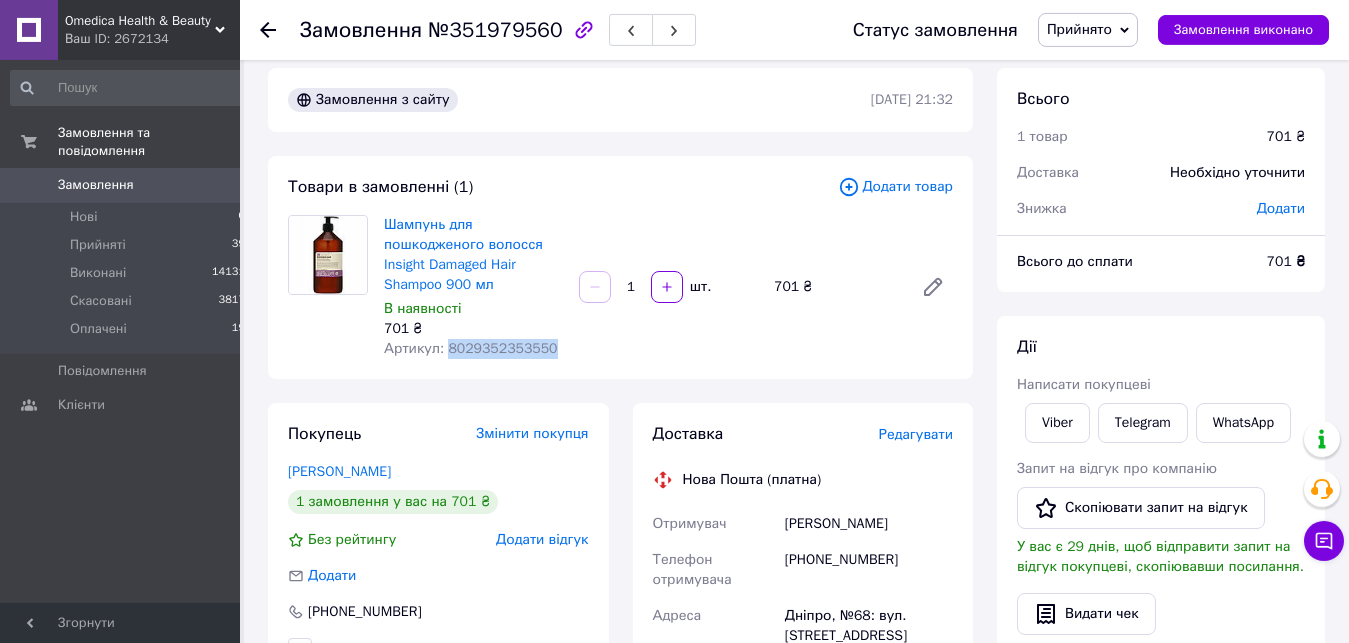 scroll, scrollTop: 204, scrollLeft: 0, axis: vertical 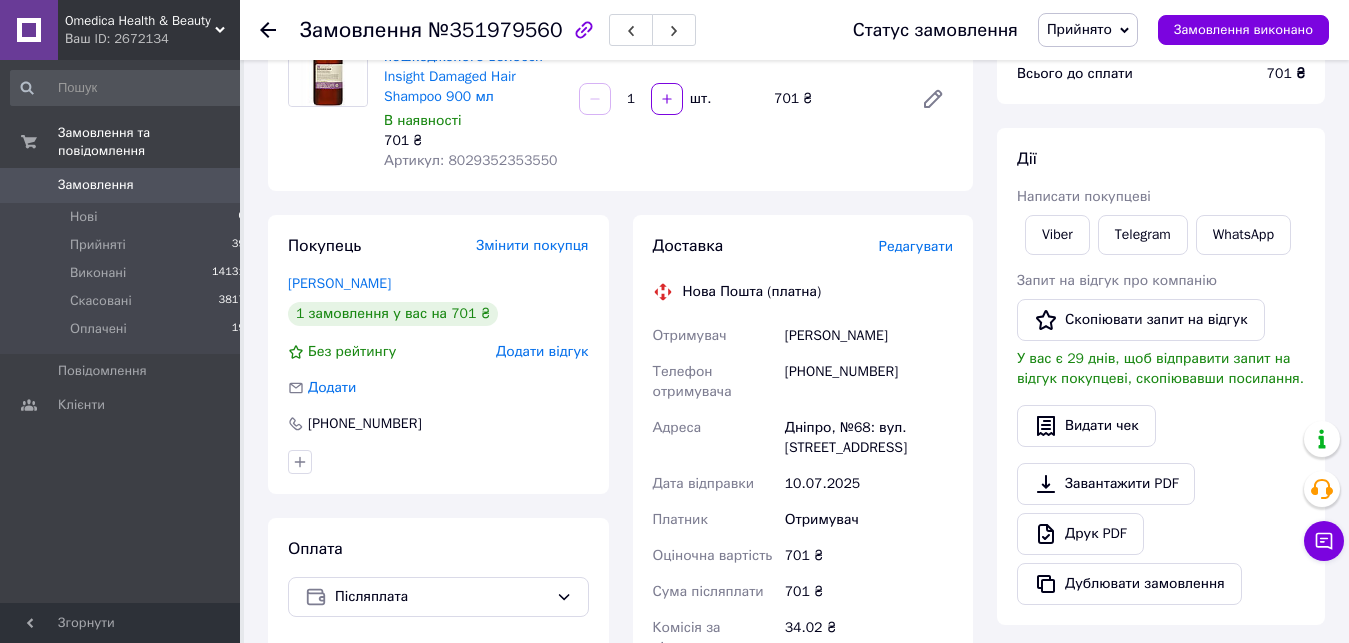 click on "[PERSON_NAME]" at bounding box center [869, 336] 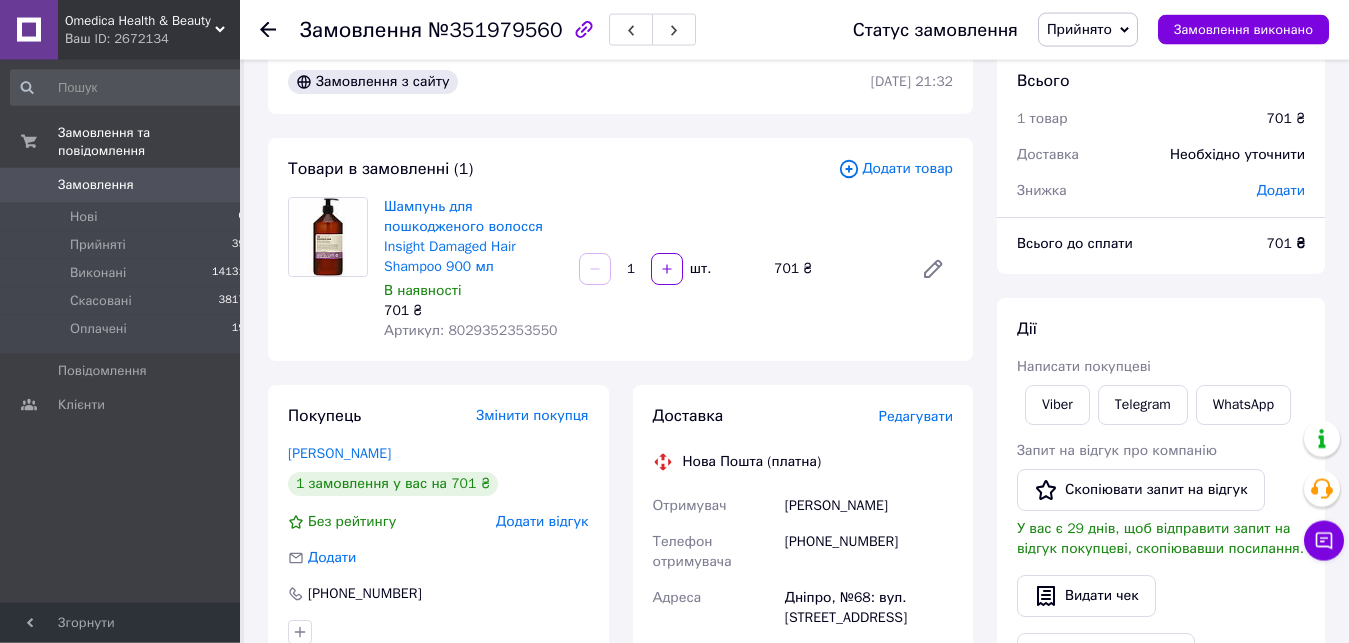 scroll, scrollTop: 0, scrollLeft: 0, axis: both 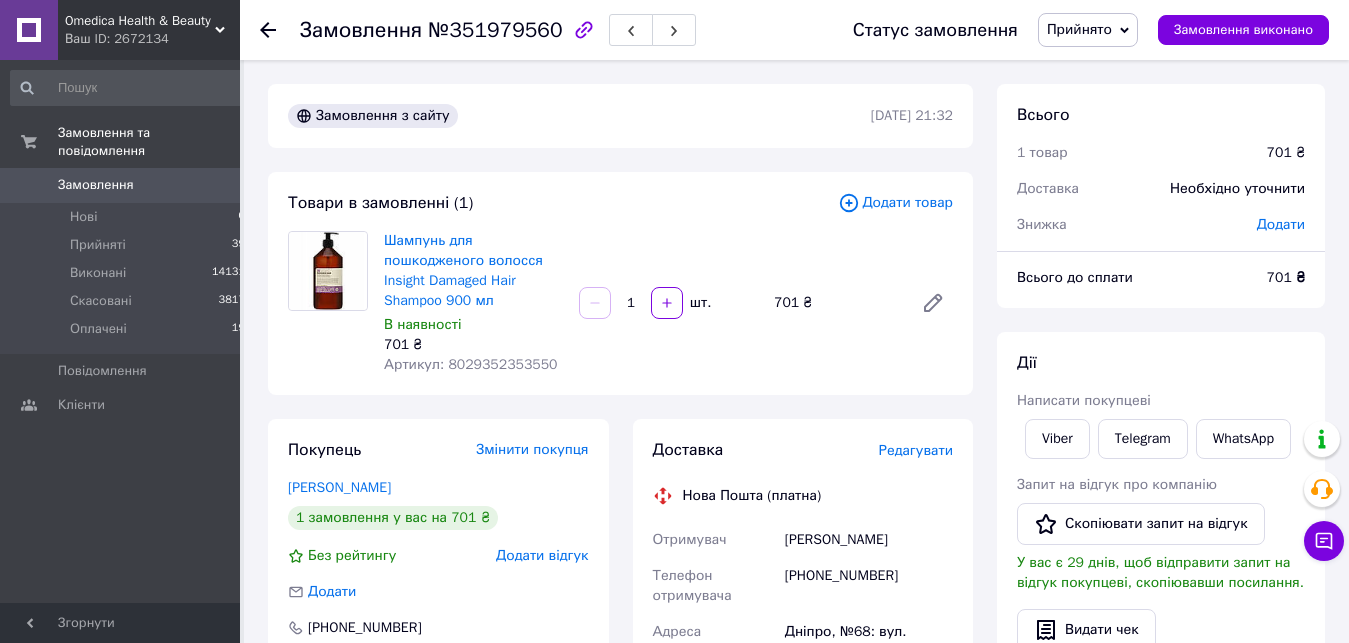 click on "Доставка Редагувати Нова Пошта (платна) Отримувач [PERSON_NAME] Телефон отримувача [PHONE_NUMBER] [GEOGRAPHIC_DATA], №68: вул. Набережна Перемоги, 62а Дата відправки [DATE] Платник Отримувач Оціночна вартість 701 ₴ Сума післяплати 701 ₴ Комісія за післяплату 34.02 ₴ Платник комісії післяплати Отримувач Передати номер або Згенерувати ЕН Платник Отримувач Відправник Прізвище отримувача [PERSON_NAME] Ім'я отримувача [PERSON_NAME] По батькові отримувача Телефон отримувача [PHONE_NUMBER] Тип доставки У відділенні Кур'єром В поштоматі Місто Дніпро Відділення №68: вул. [STREET_ADDRESS]" at bounding box center (803, 779) 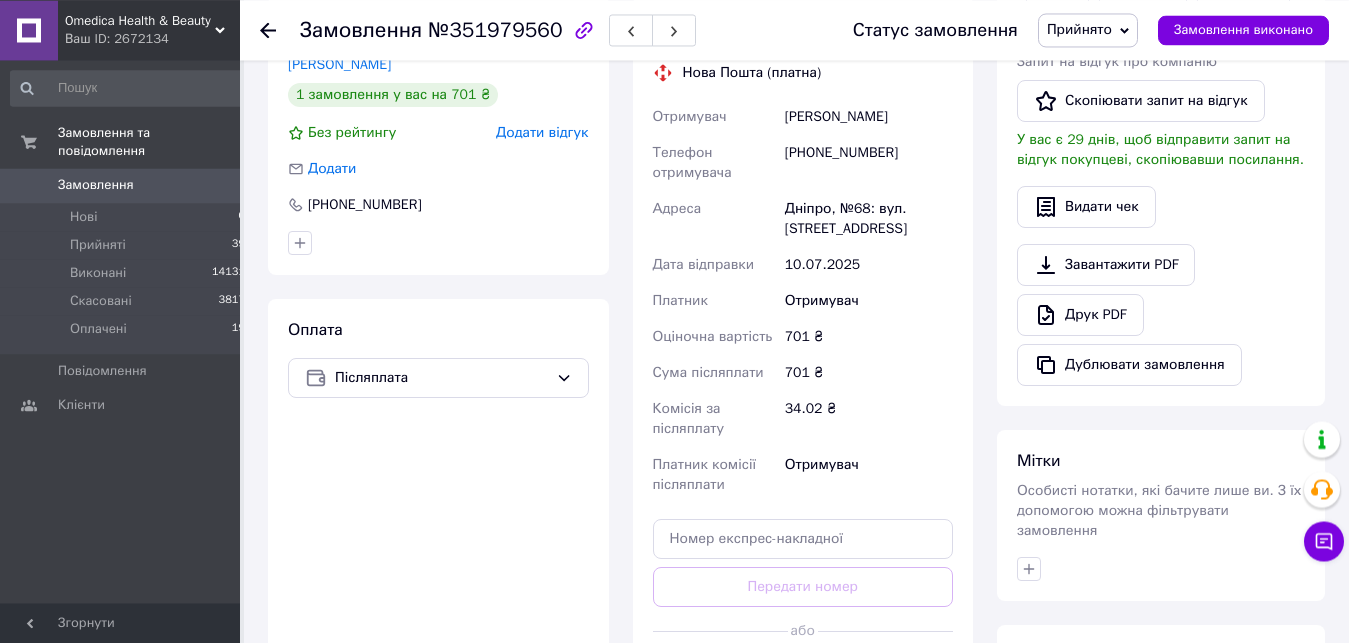 scroll, scrollTop: 612, scrollLeft: 0, axis: vertical 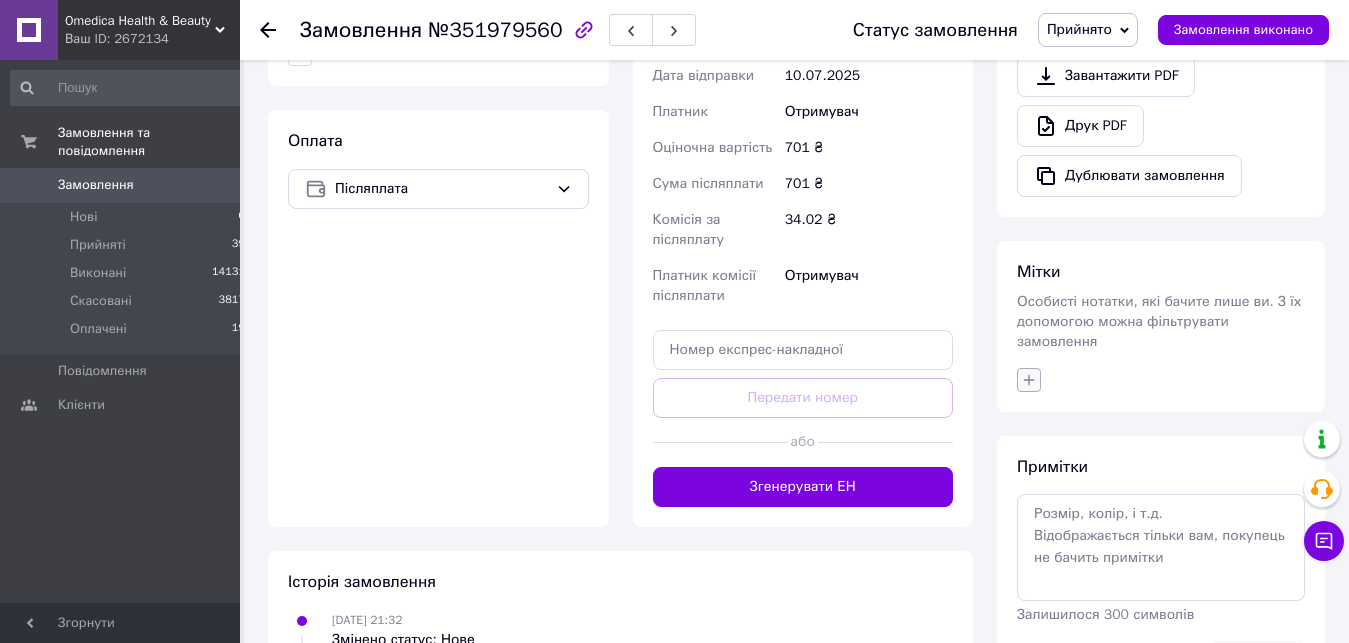 click at bounding box center (1029, 380) 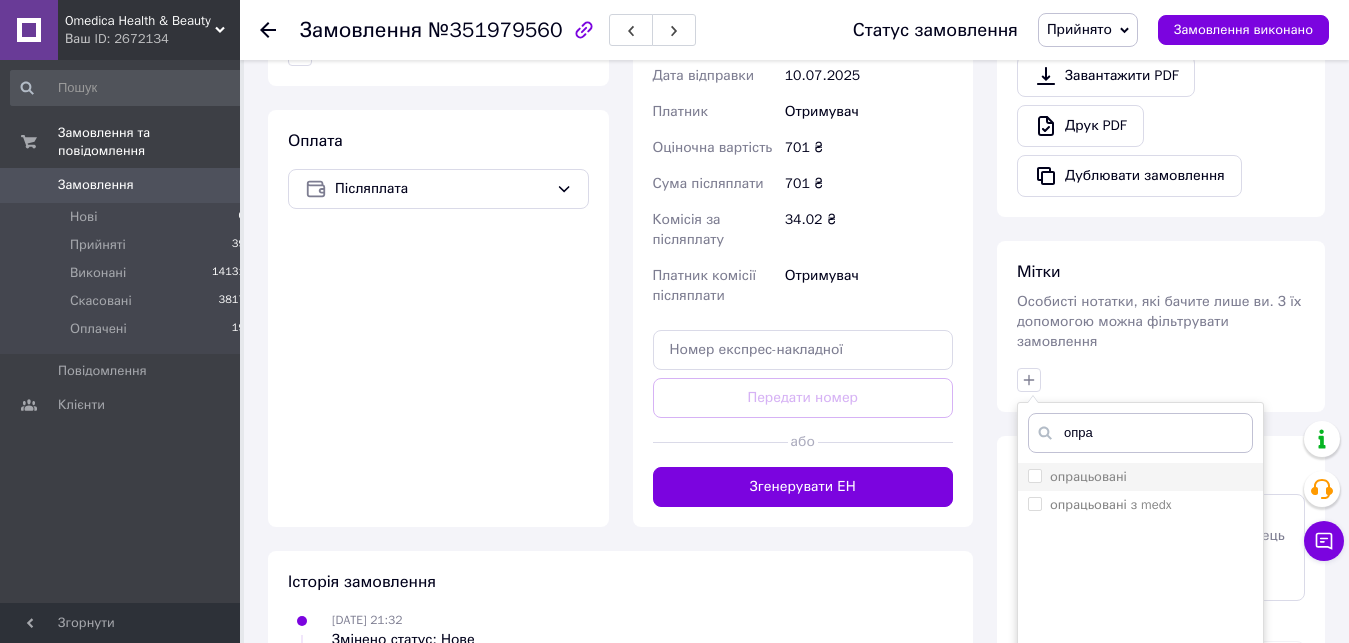 type on "опра" 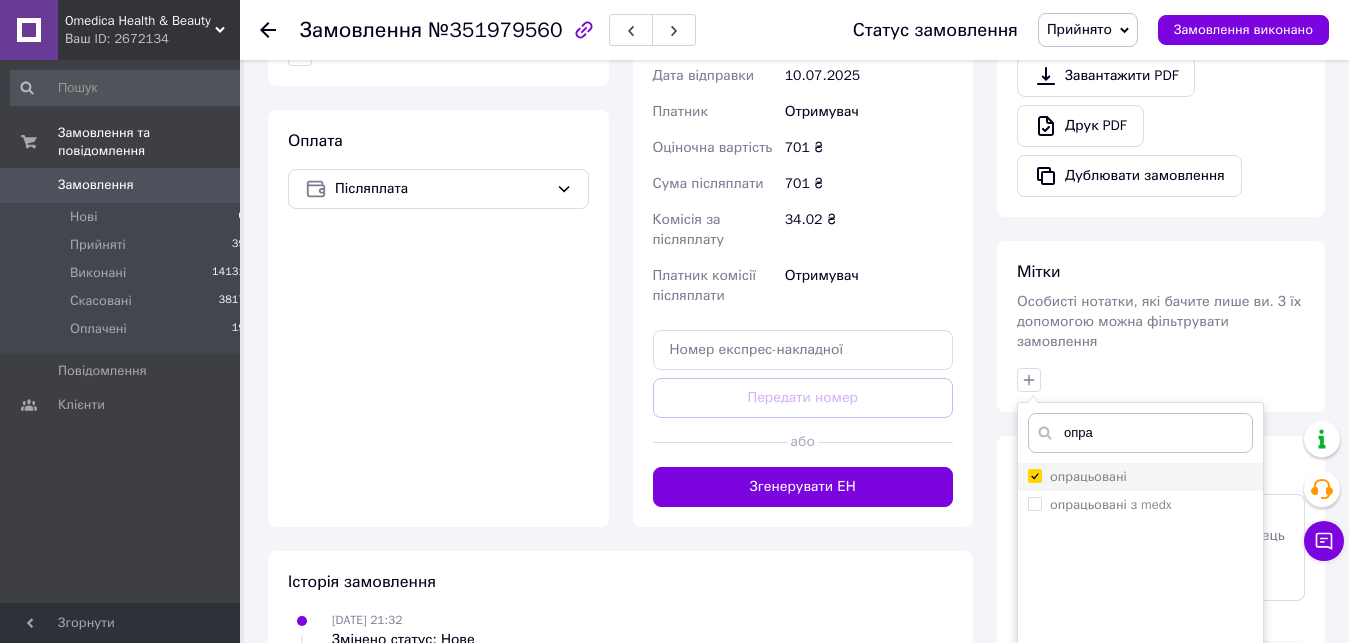 checkbox on "true" 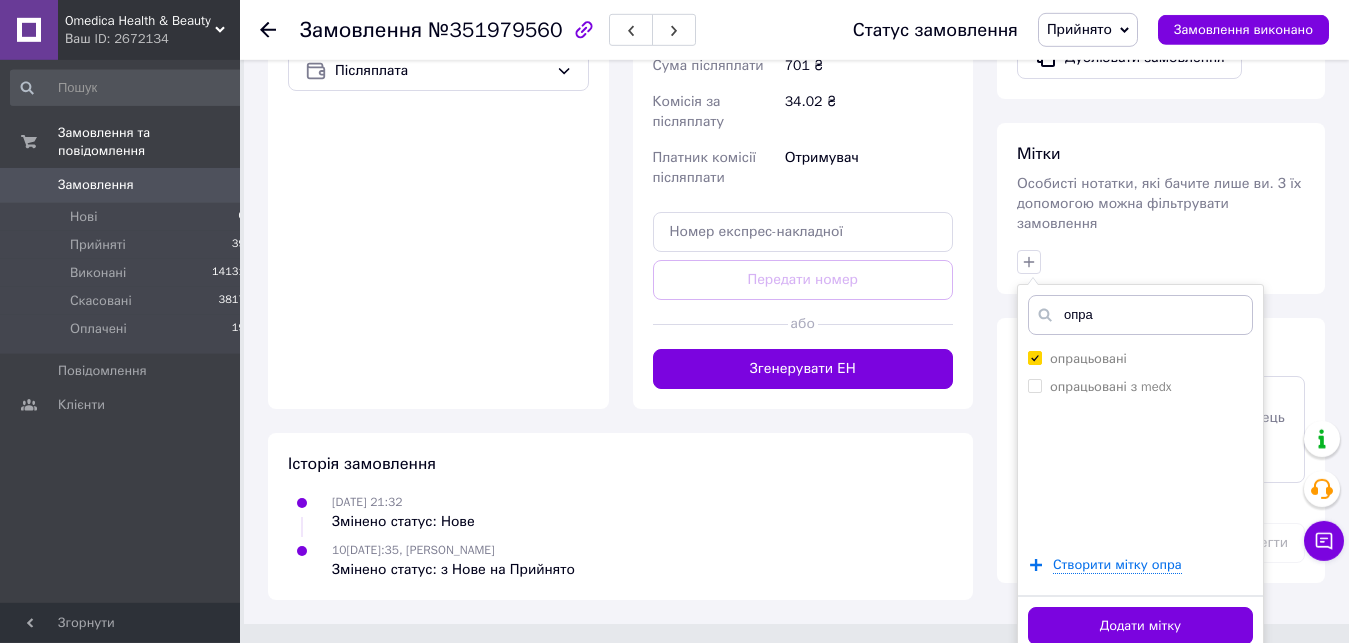 scroll, scrollTop: 731, scrollLeft: 0, axis: vertical 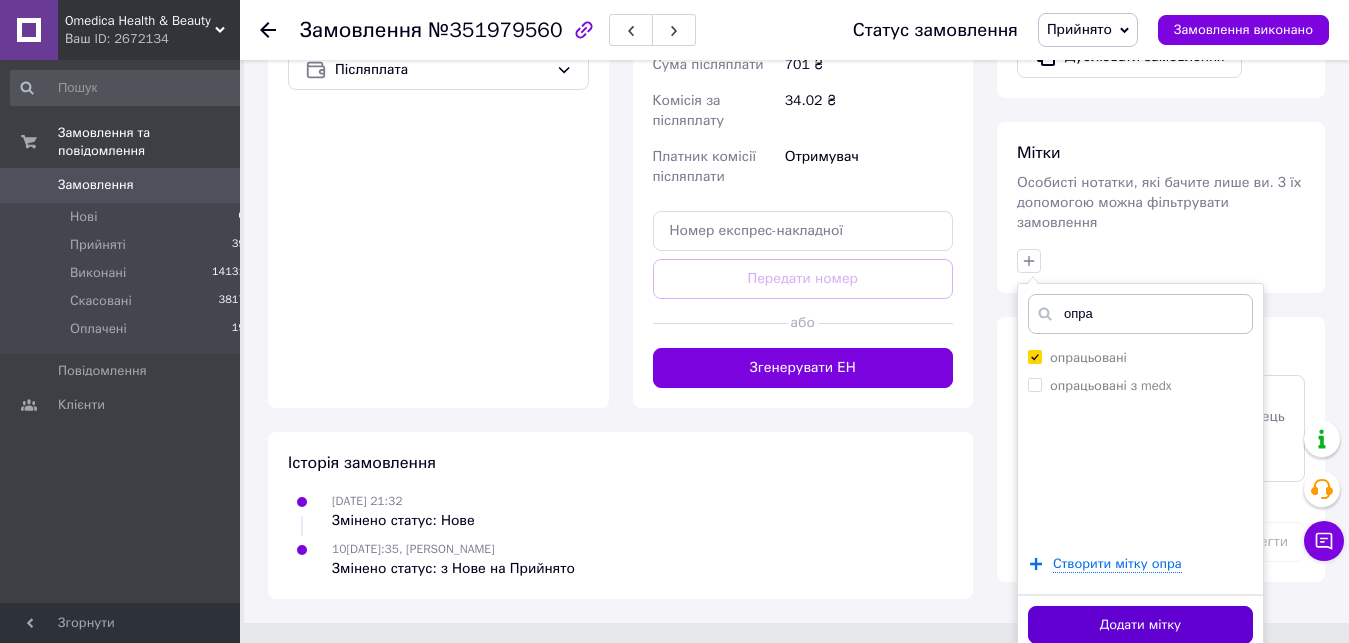 click on "Додати мітку" at bounding box center [1140, 625] 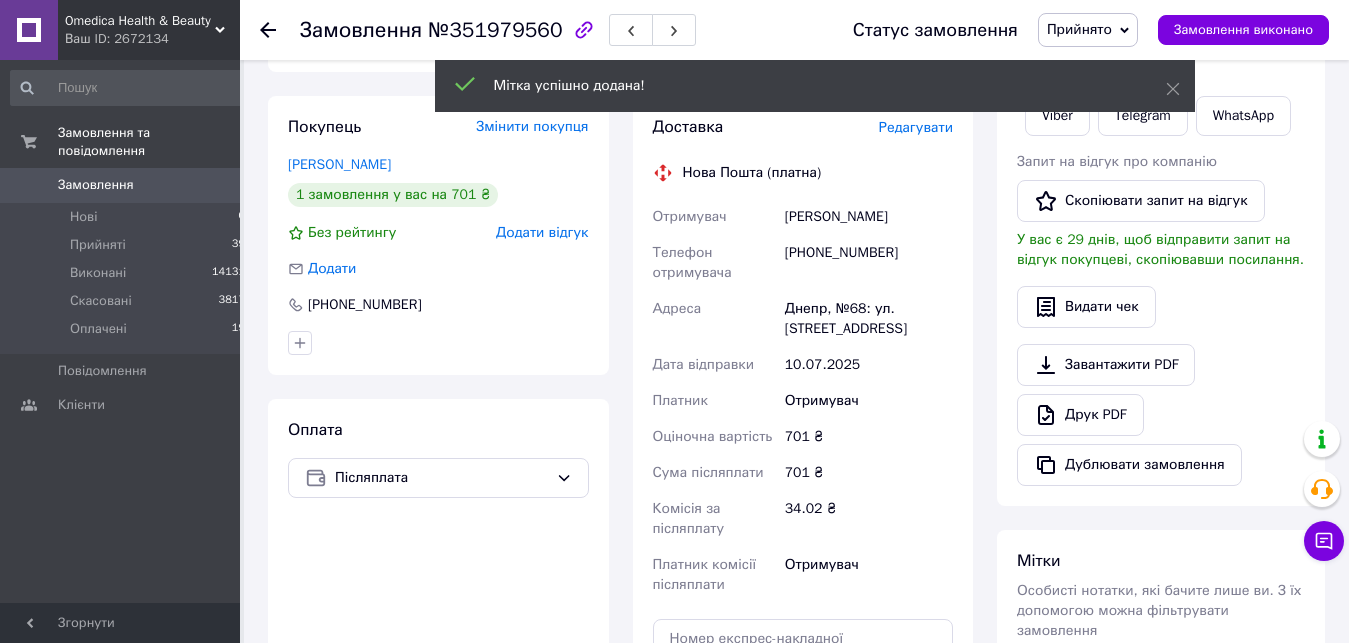 scroll, scrollTop: 0, scrollLeft: 0, axis: both 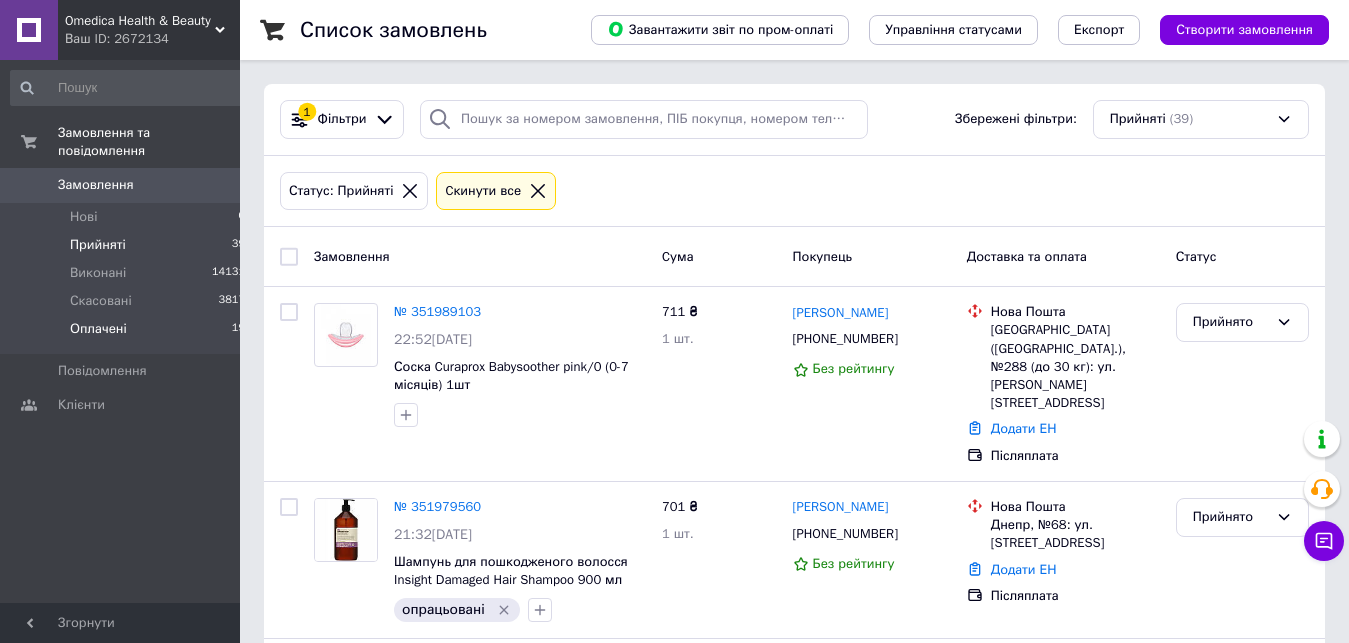 click on "Оплачені" at bounding box center [98, 329] 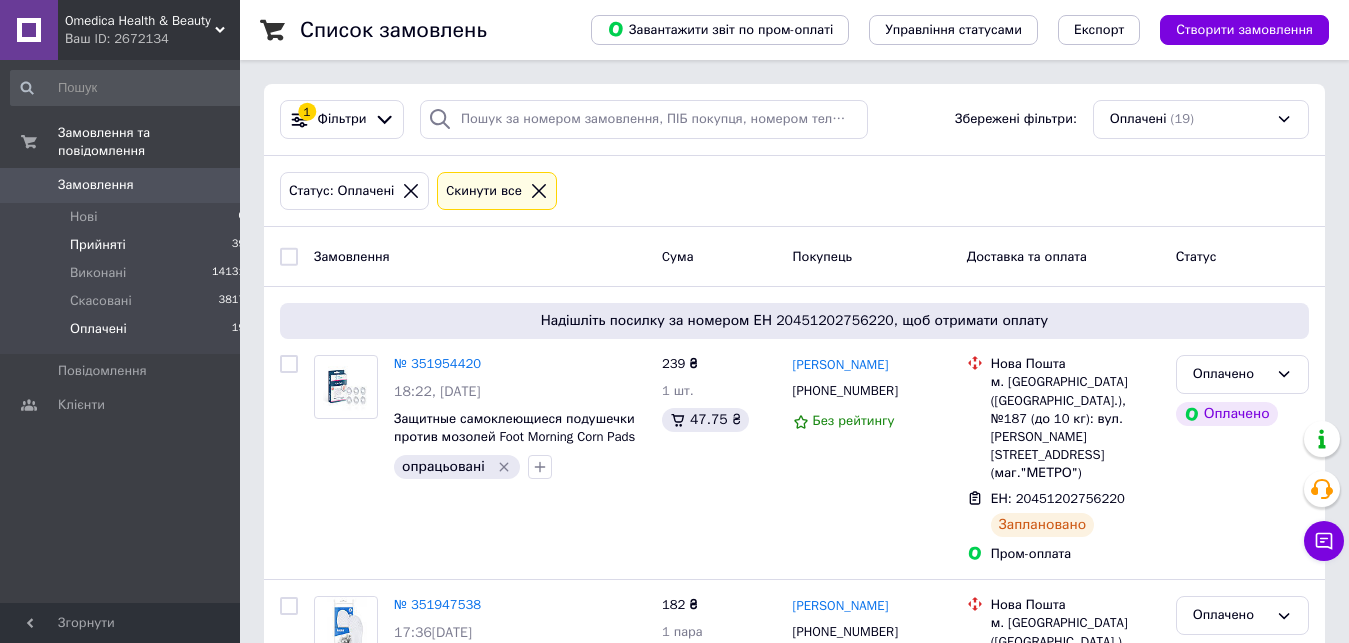 click on "Прийняті 39" at bounding box center (128, 245) 